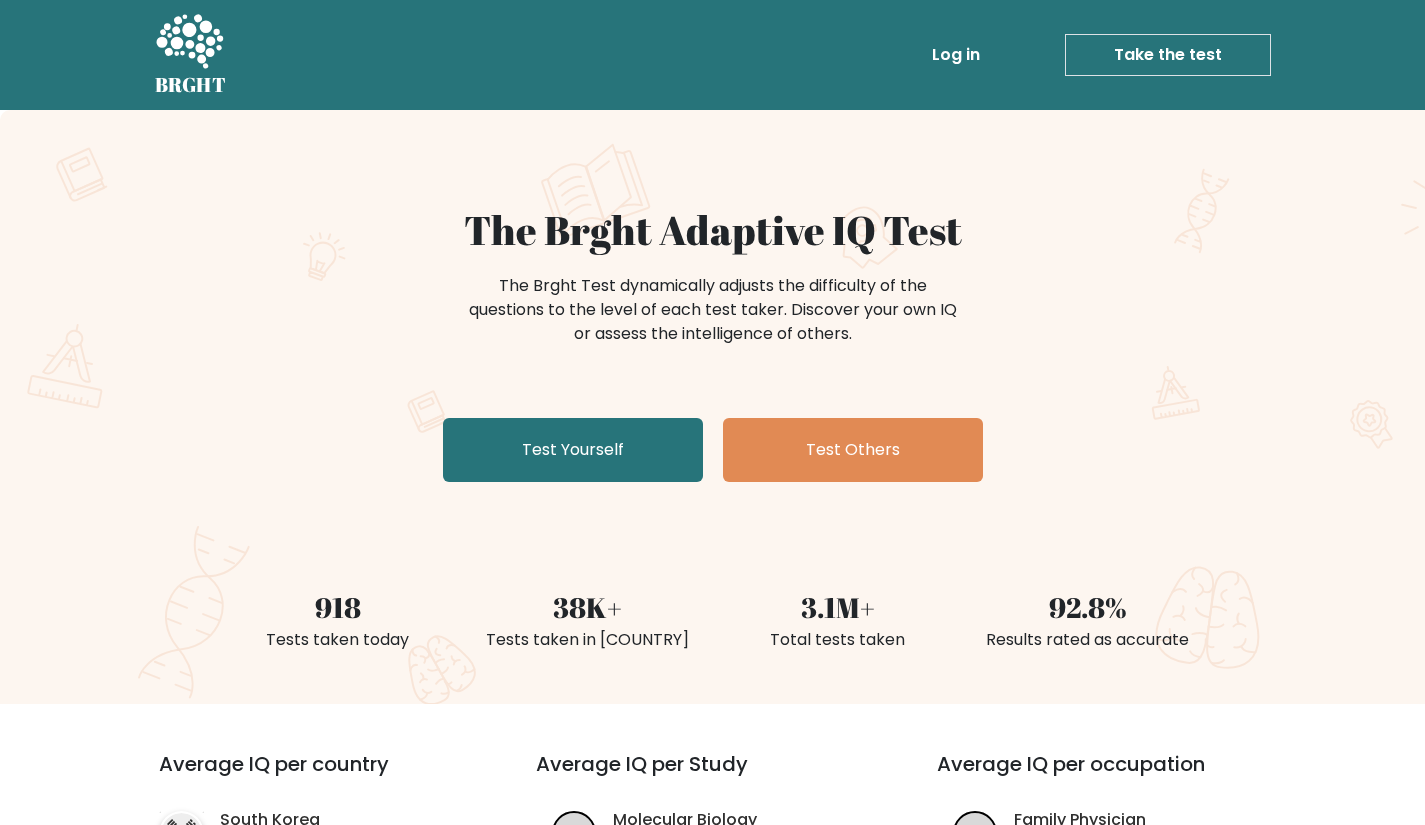 scroll, scrollTop: 0, scrollLeft: 0, axis: both 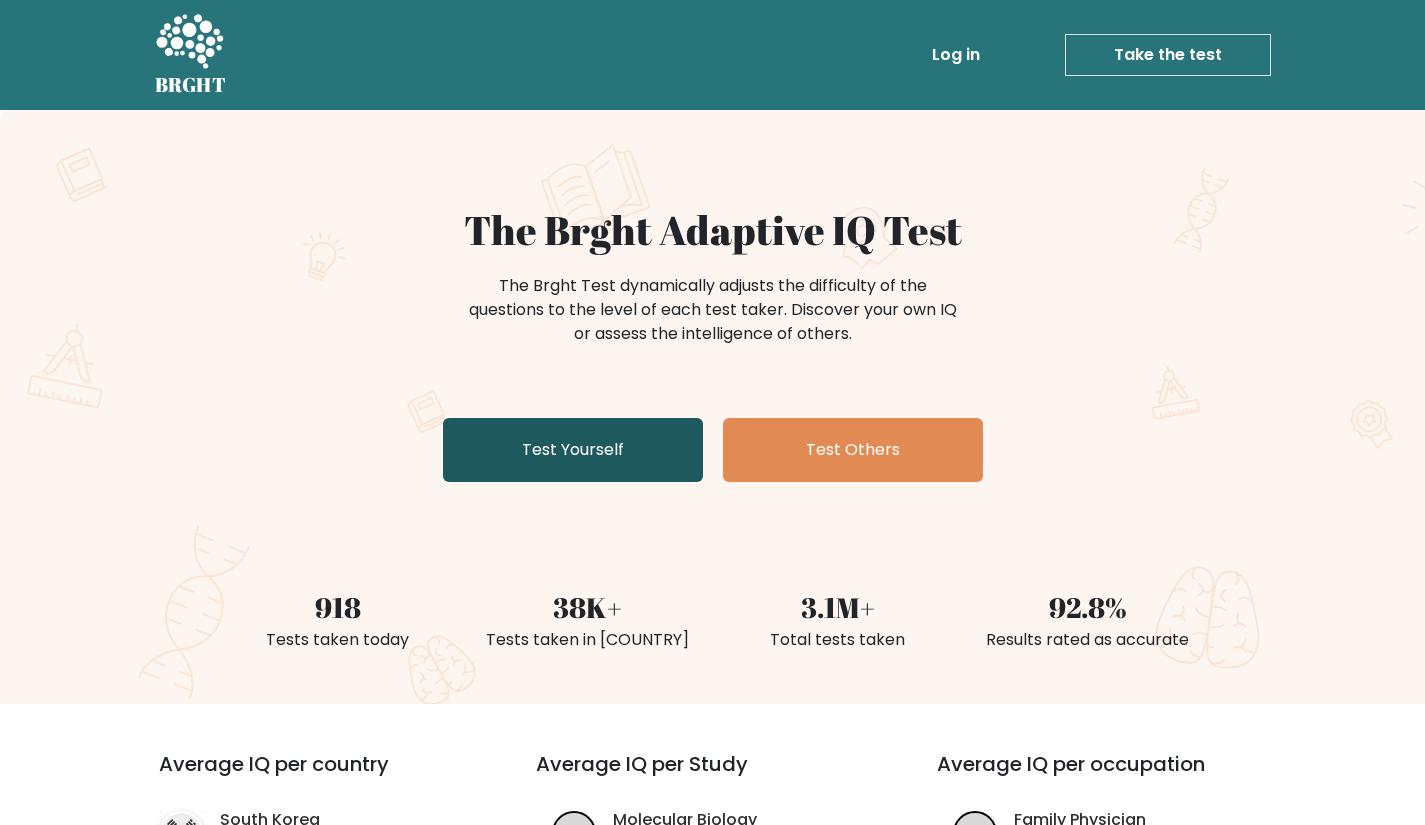 click on "Test Yourself" at bounding box center [573, 450] 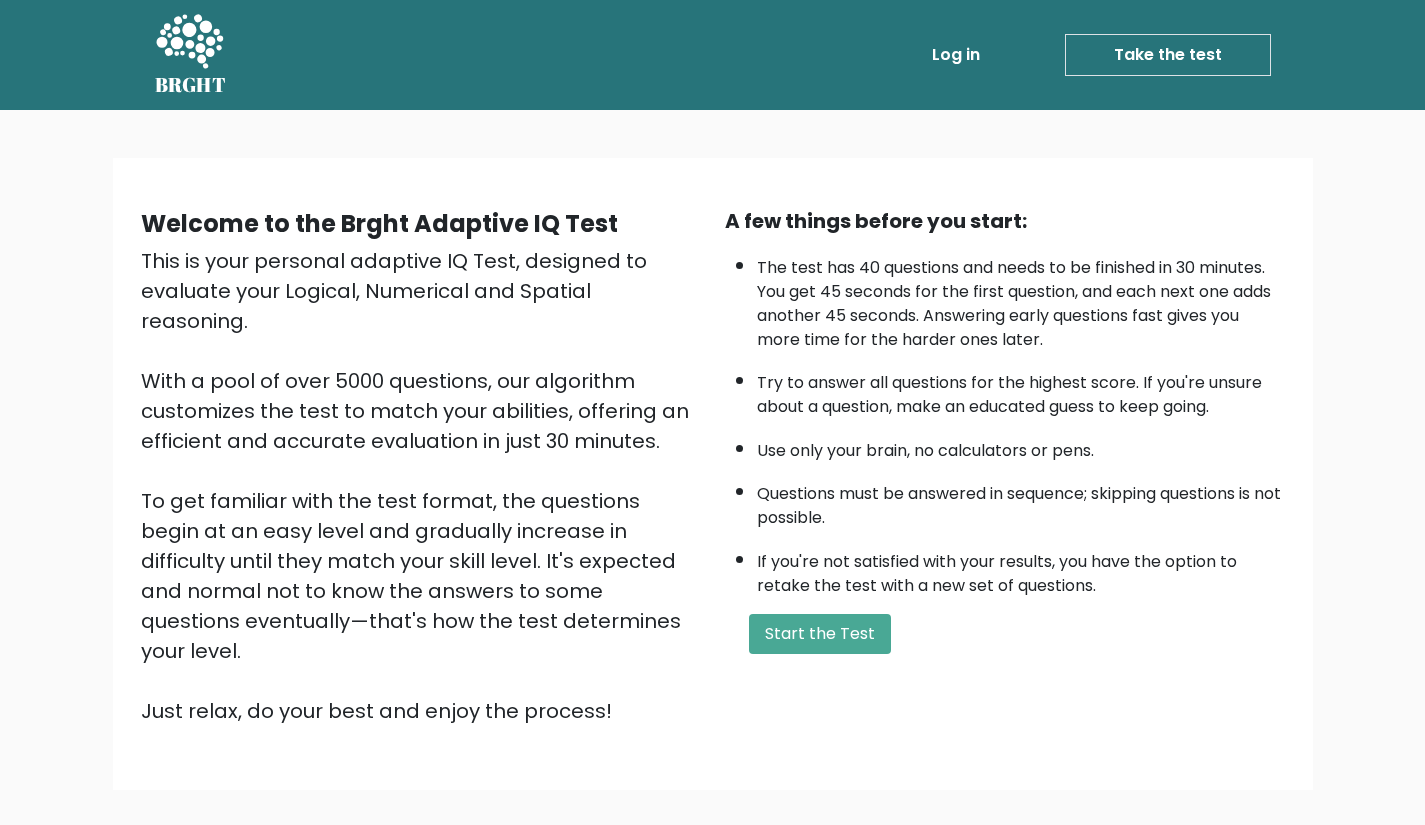 scroll, scrollTop: 0, scrollLeft: 0, axis: both 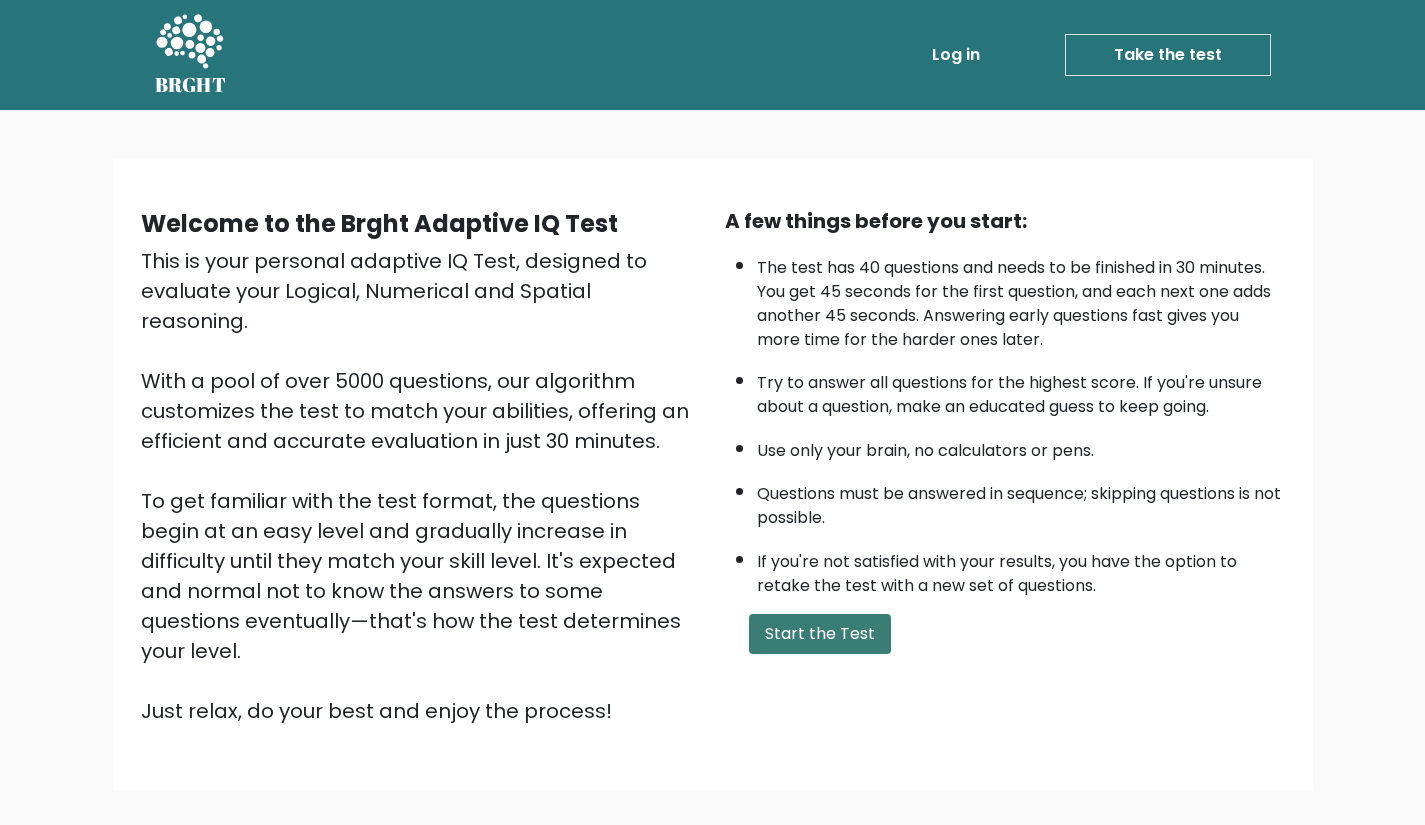 click on "Start the Test" at bounding box center [820, 634] 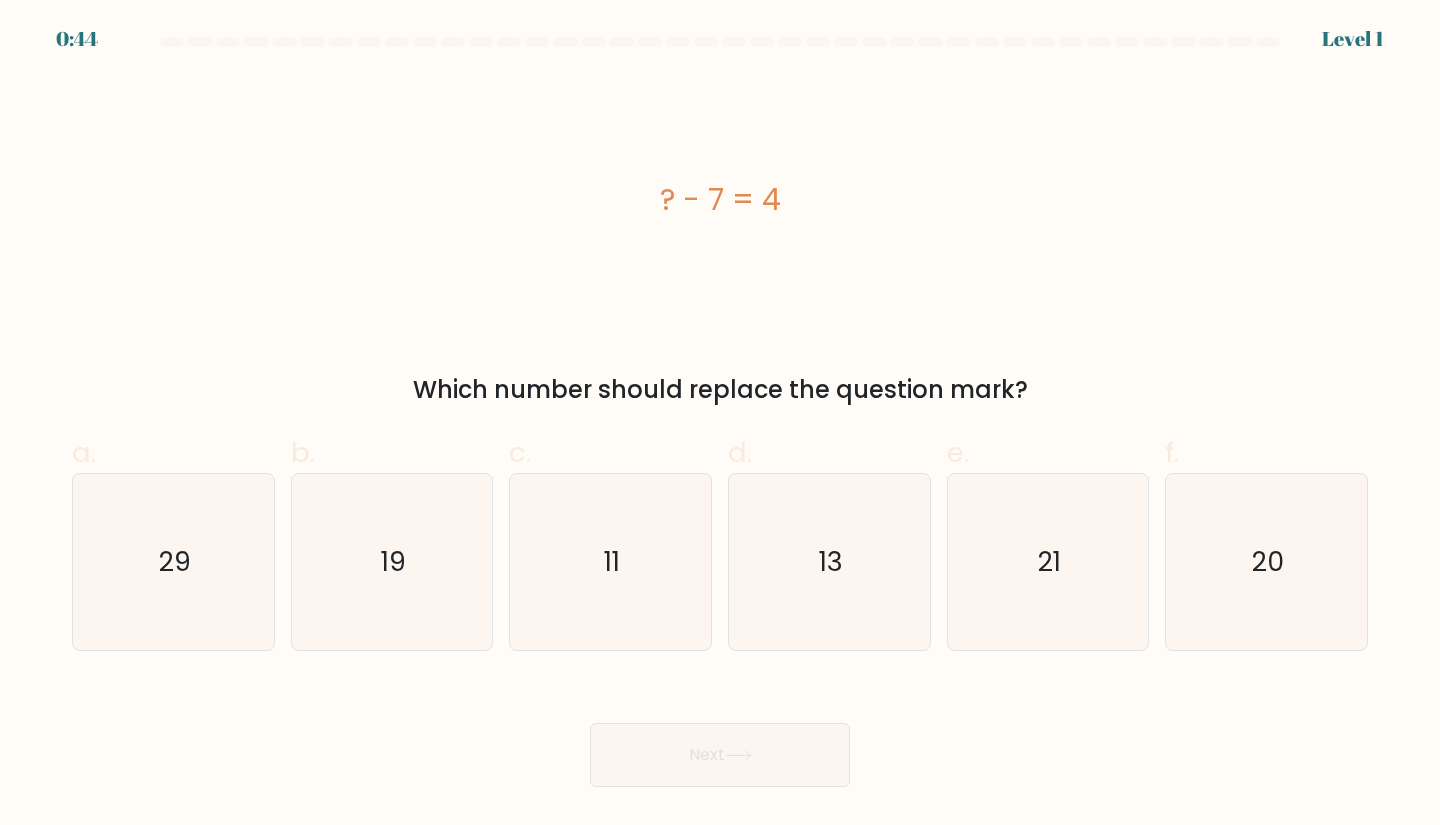 scroll, scrollTop: 0, scrollLeft: 0, axis: both 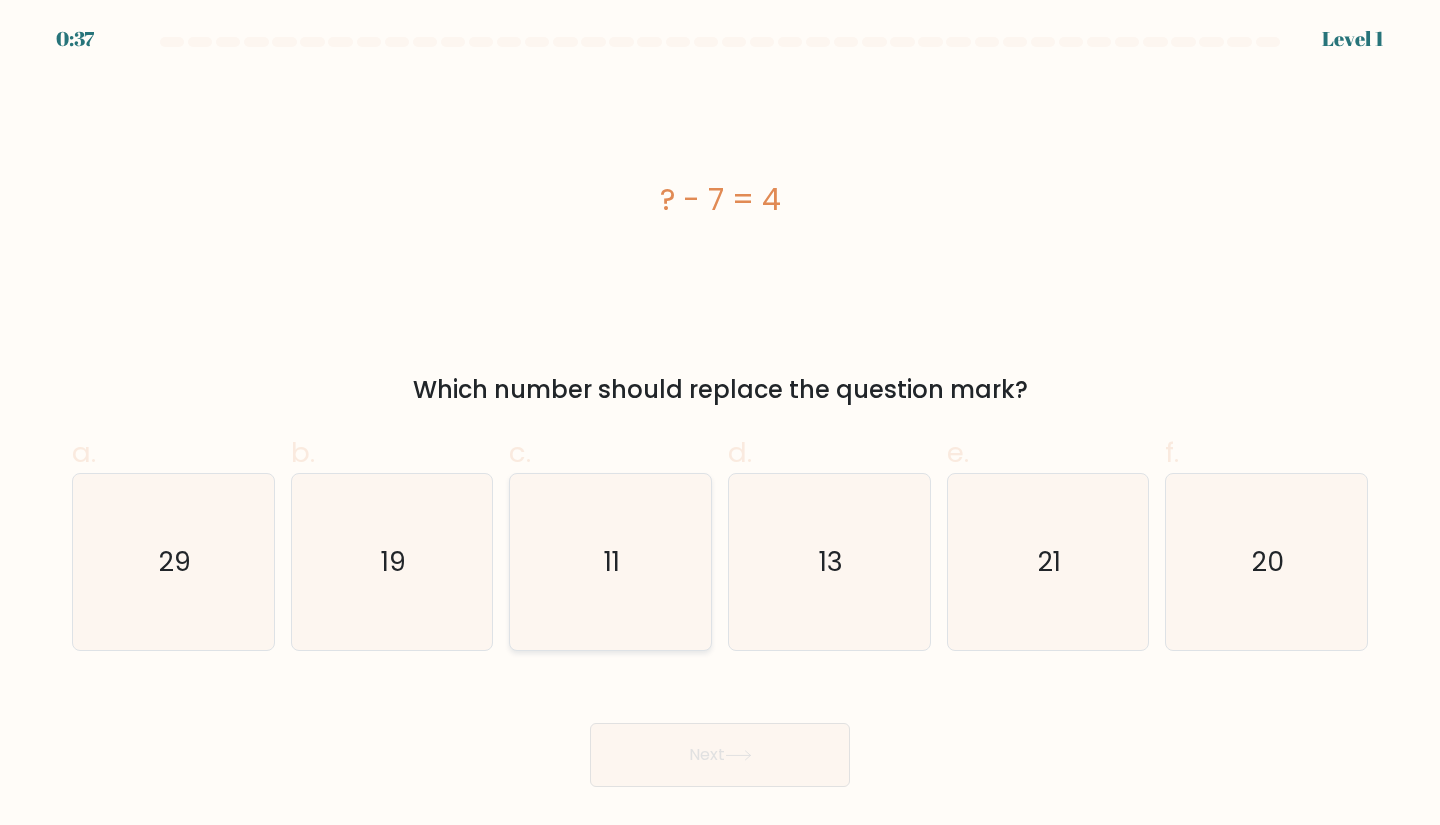 click on "11" 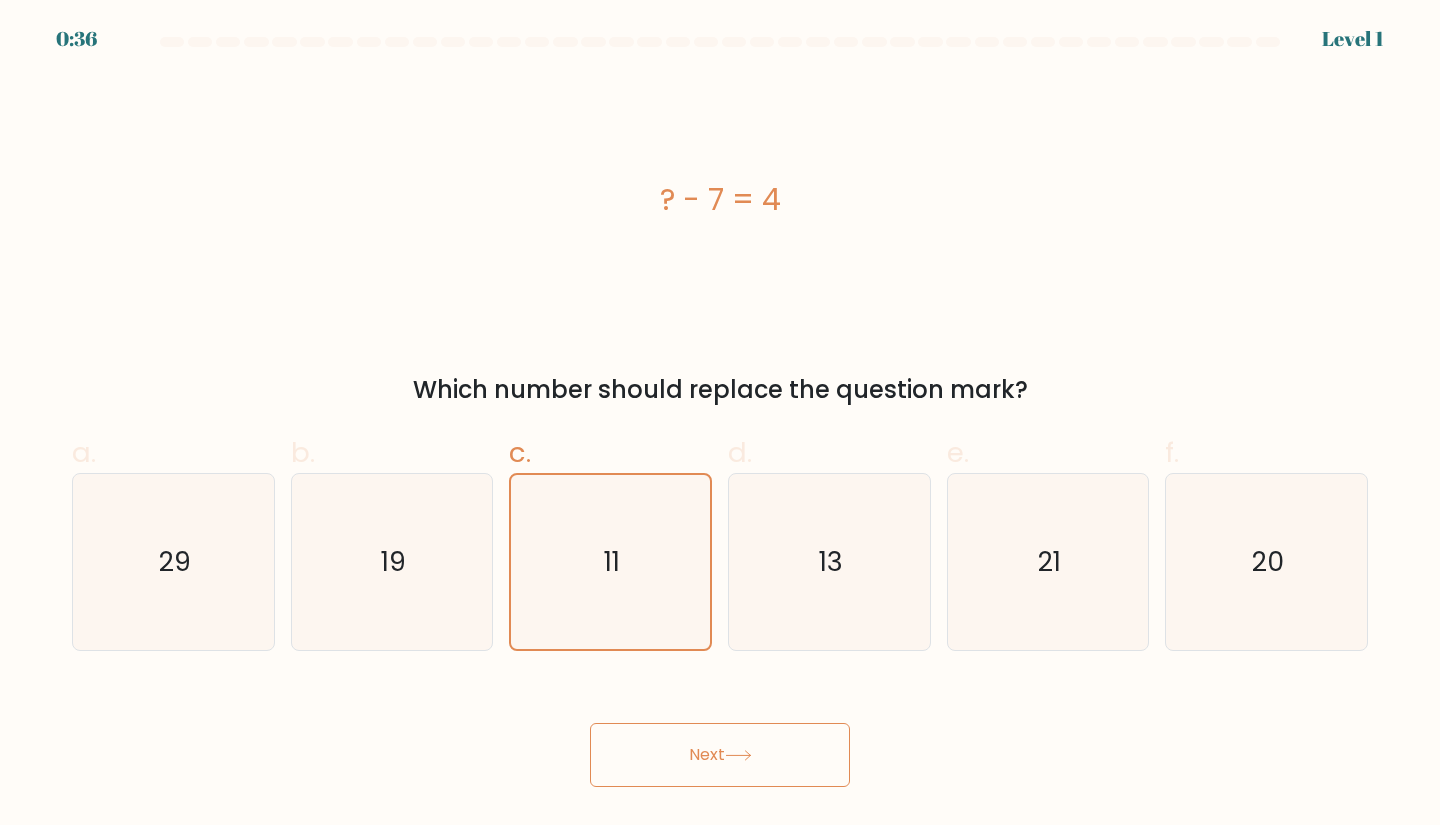 click on "Next" at bounding box center [720, 755] 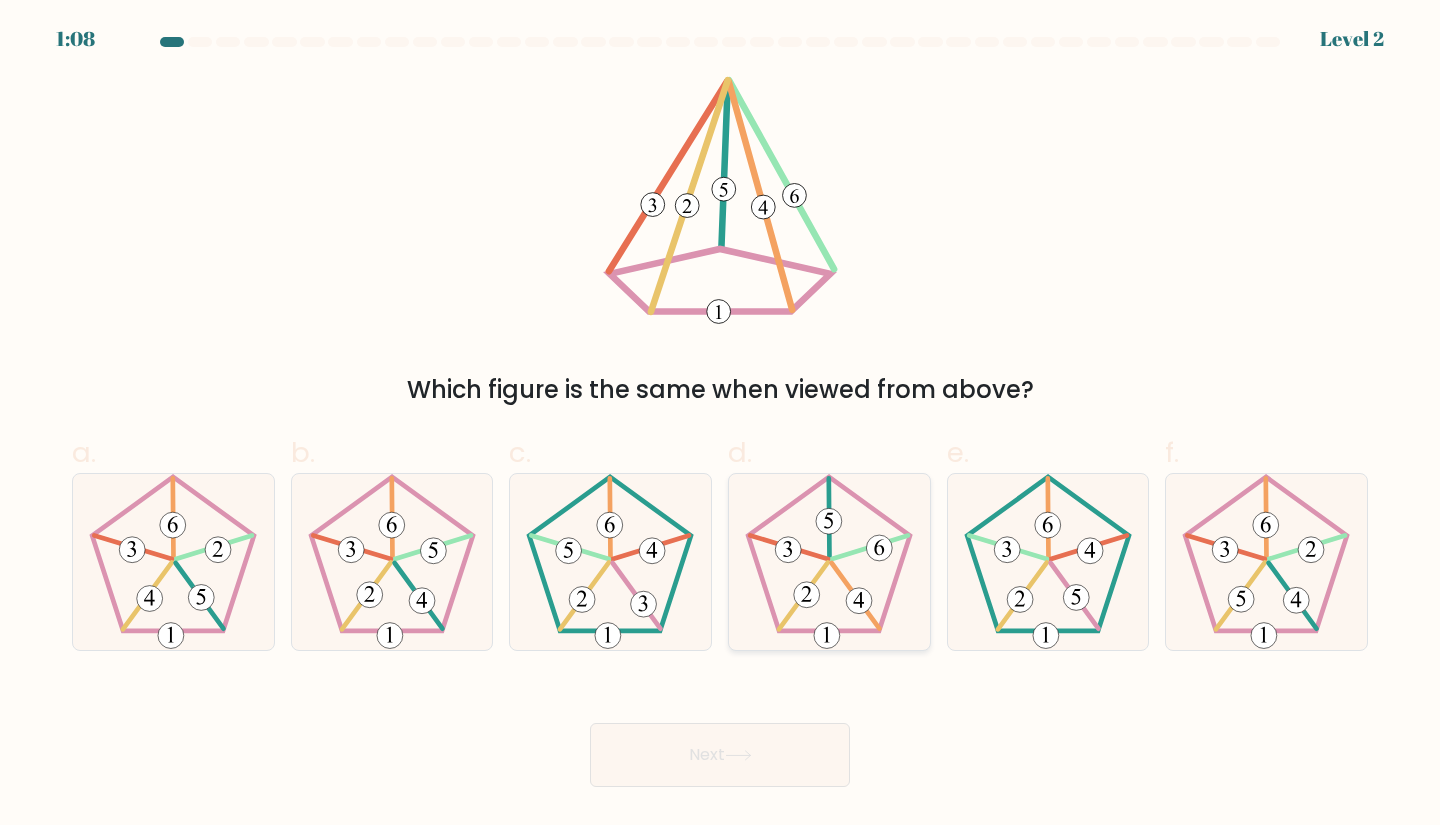 click 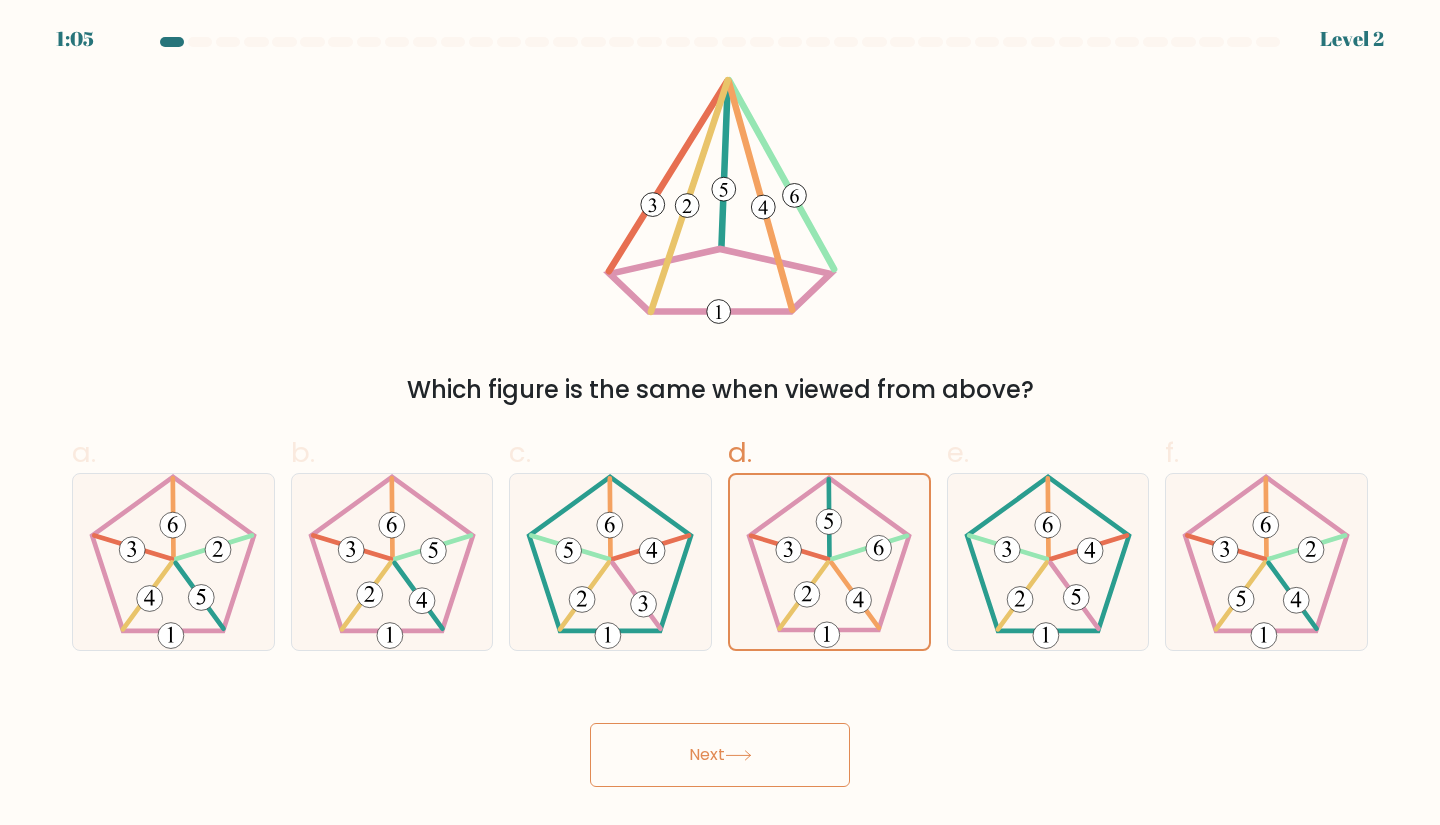 click on "Next" at bounding box center (720, 755) 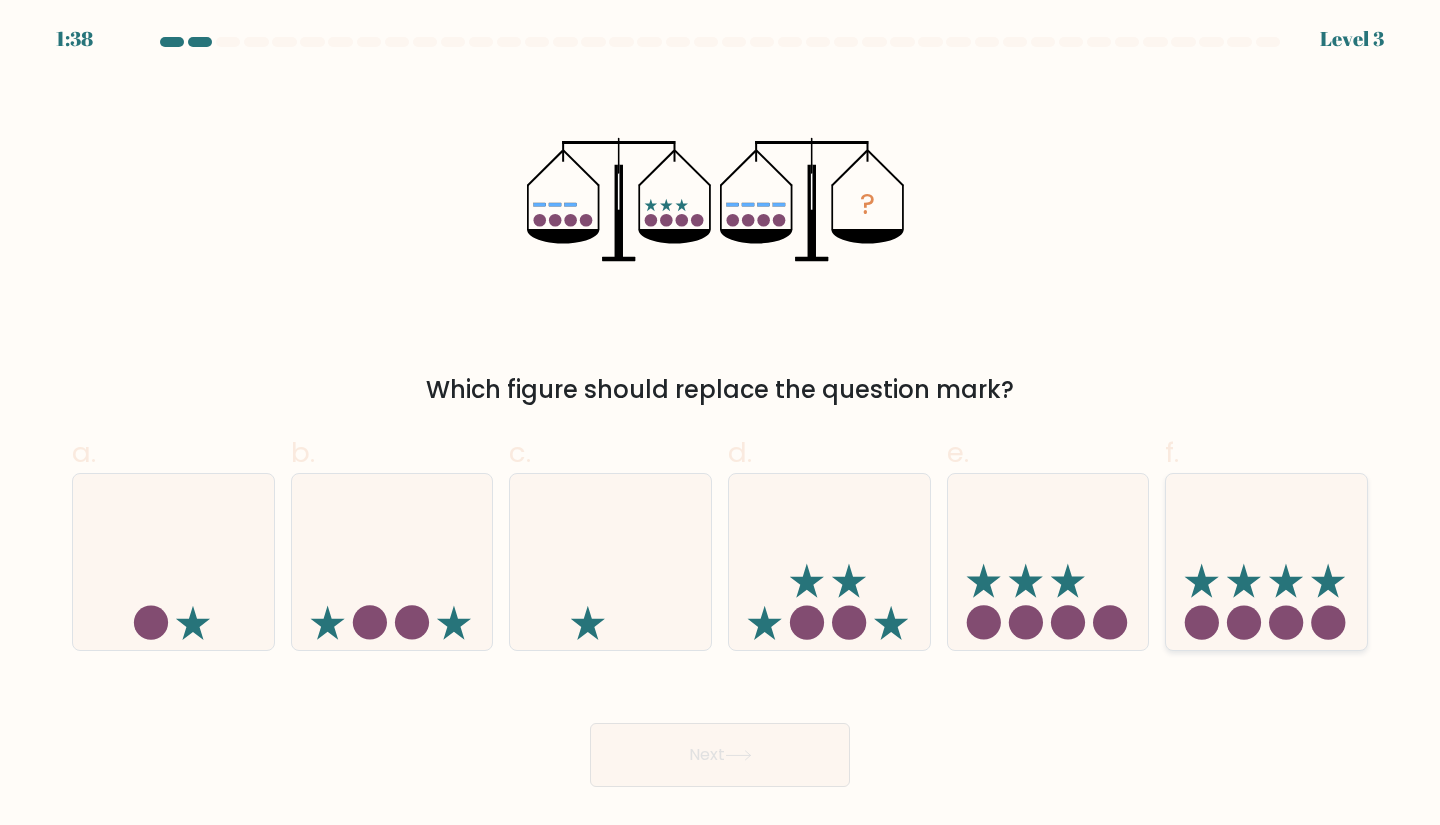 click 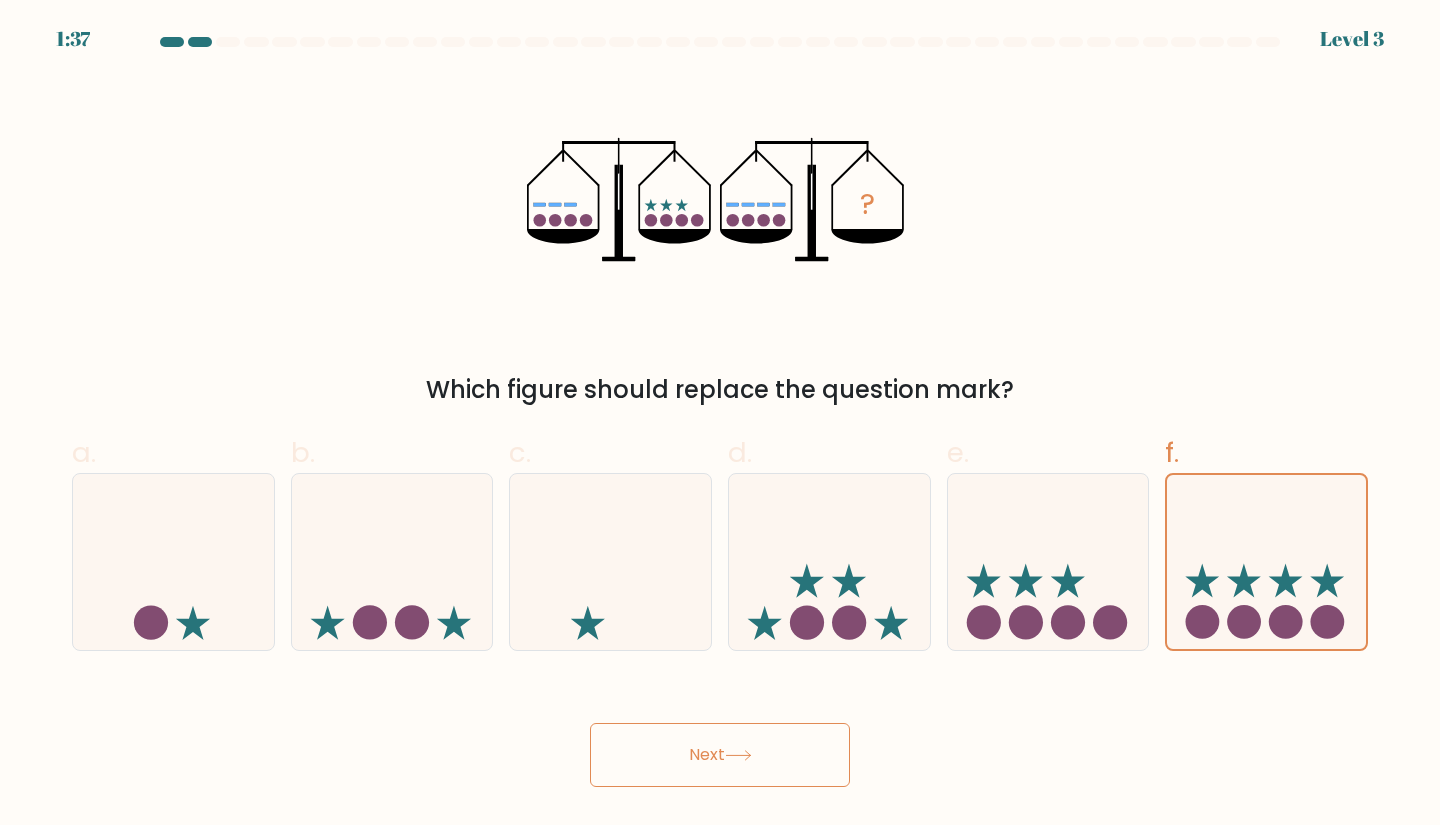 click 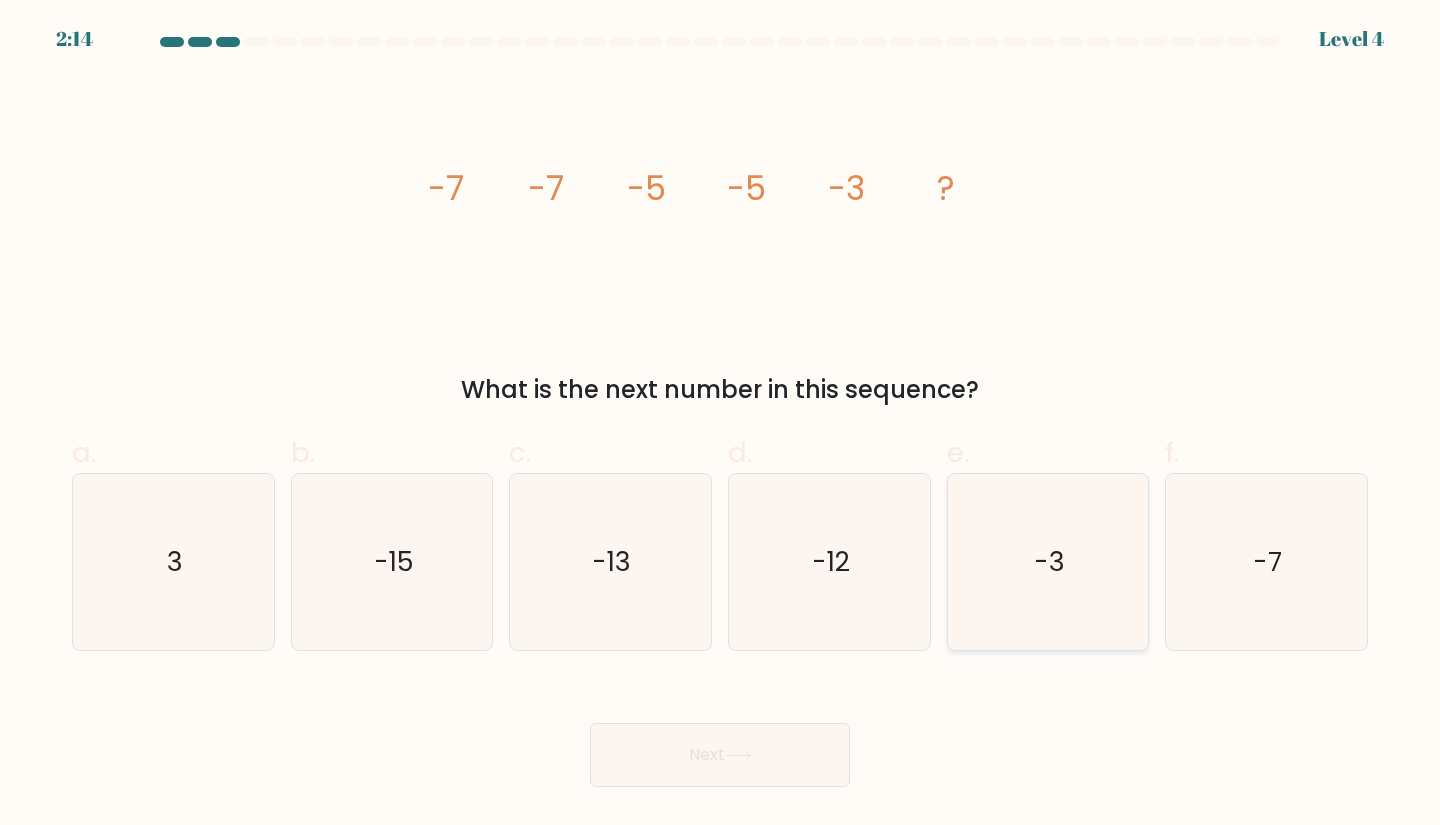 click on "-3" 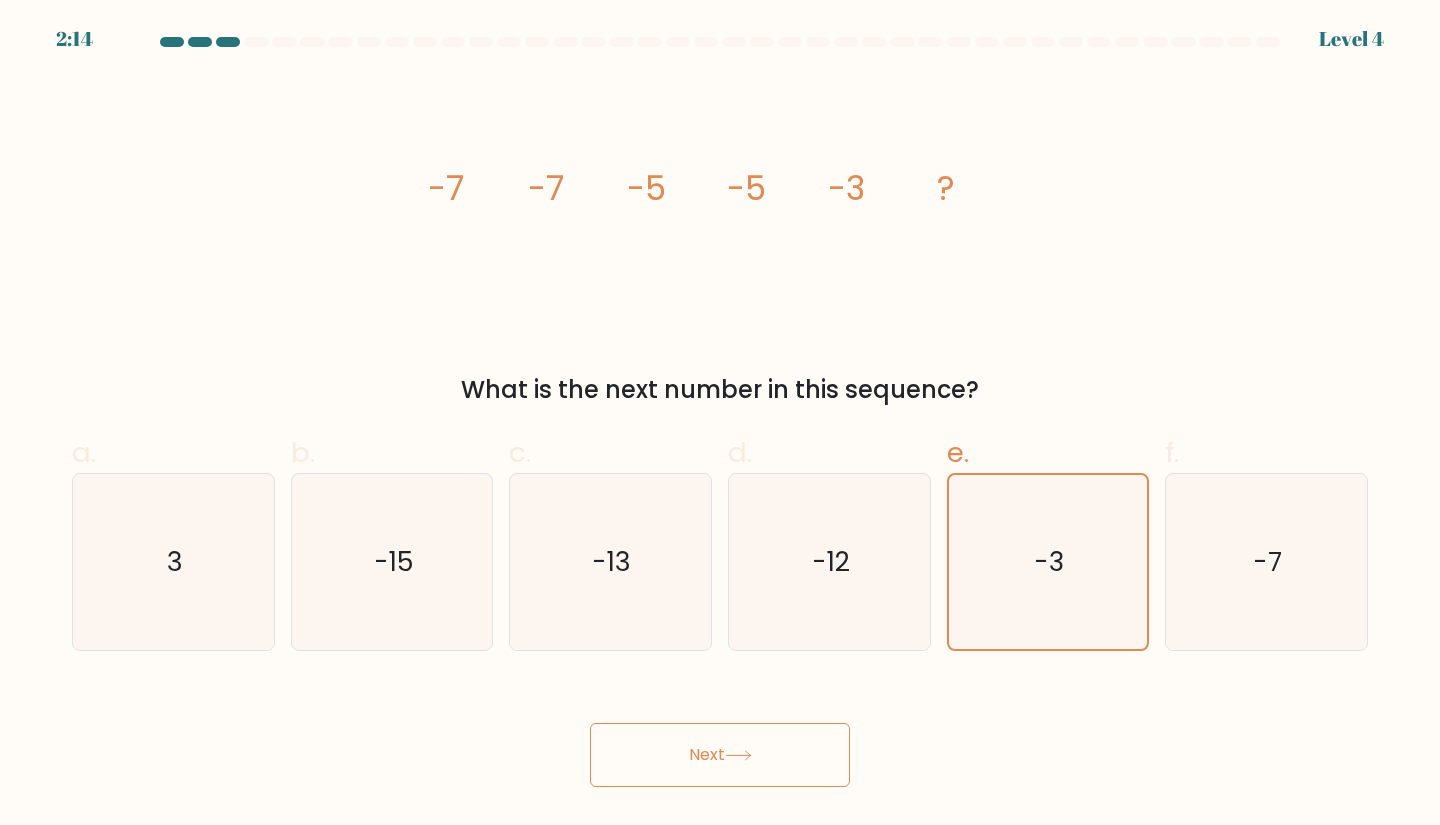 click on "Next" at bounding box center [720, 755] 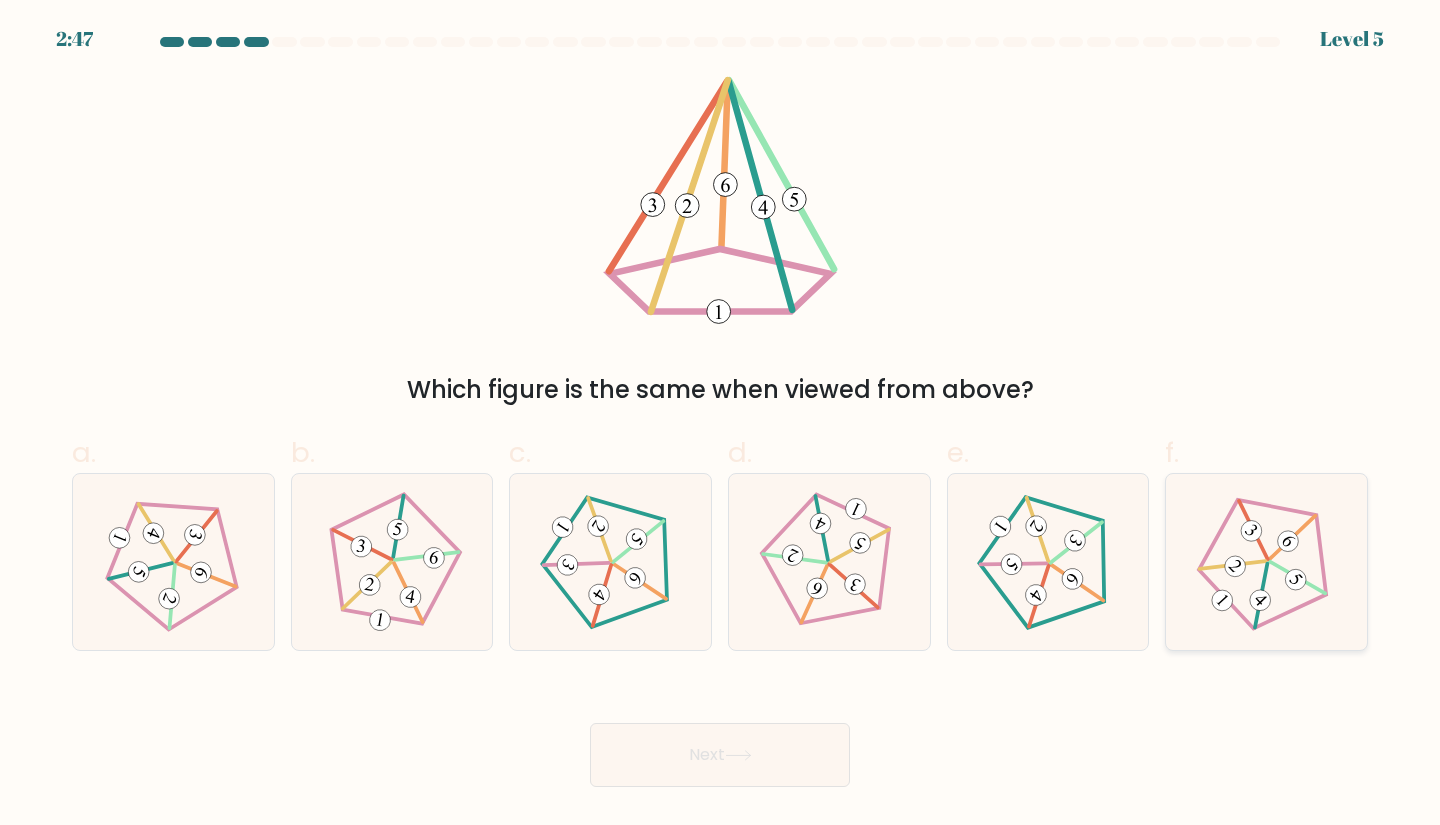 click 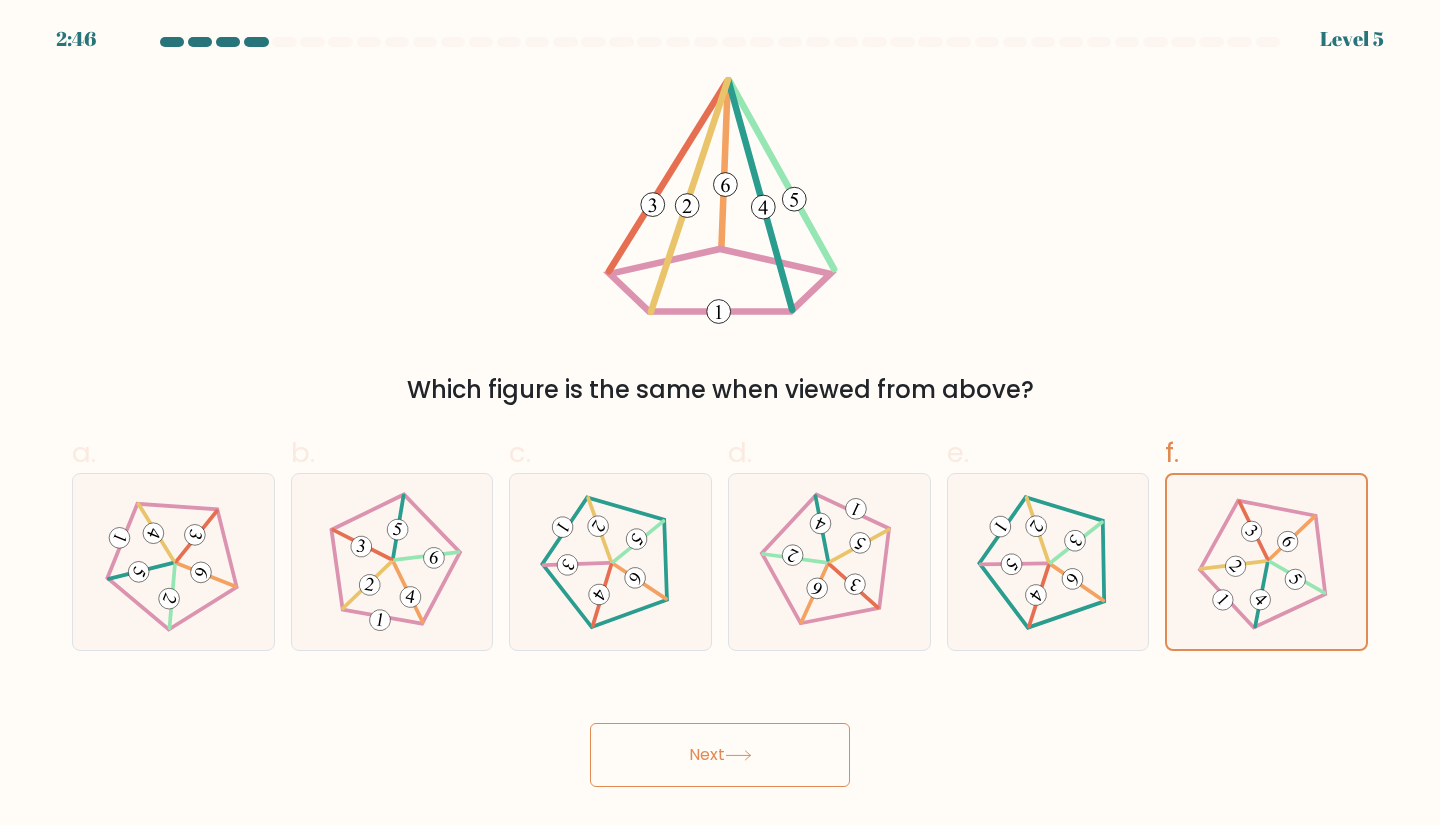 click on "Next" at bounding box center (720, 755) 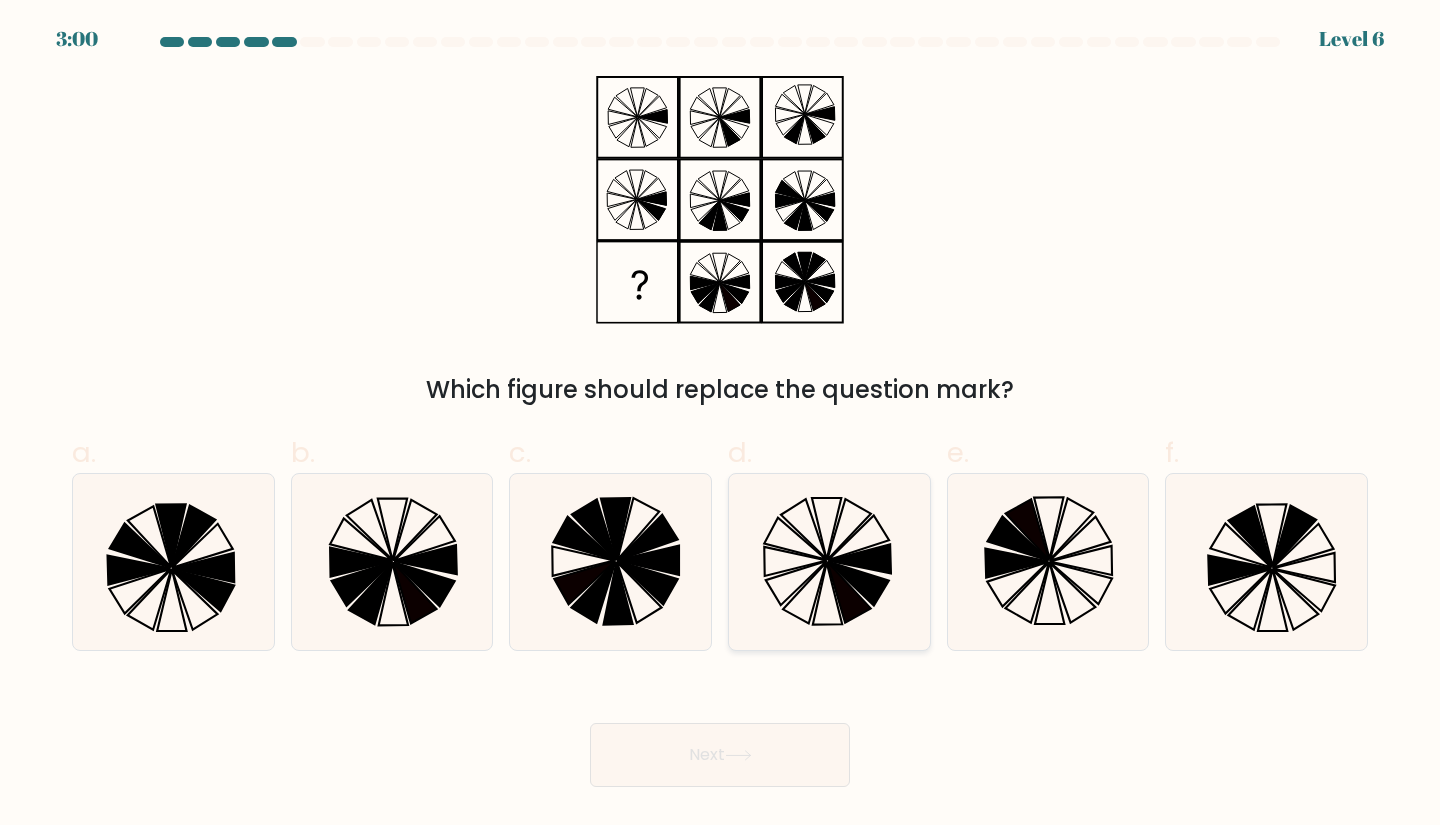 click 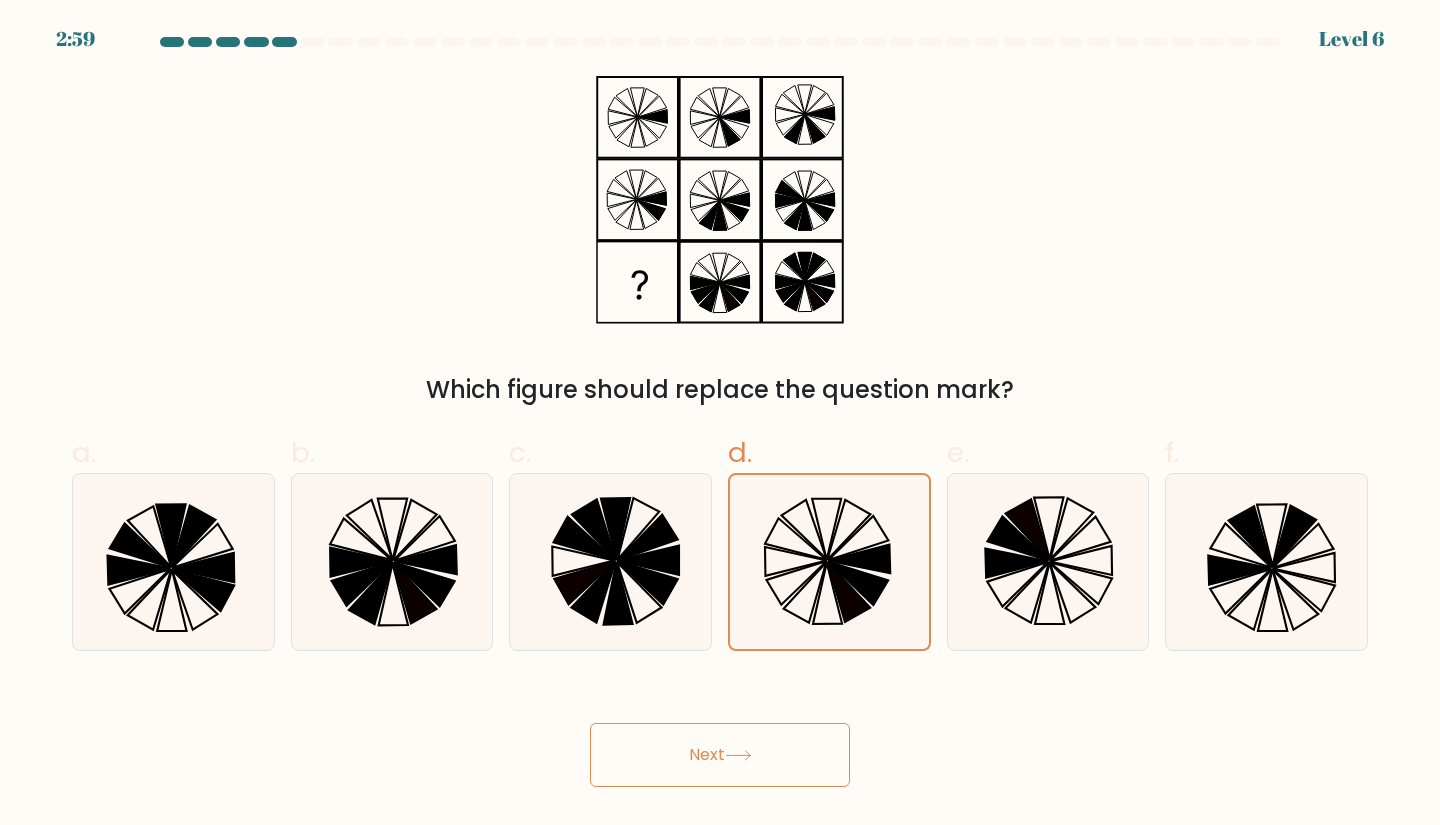click 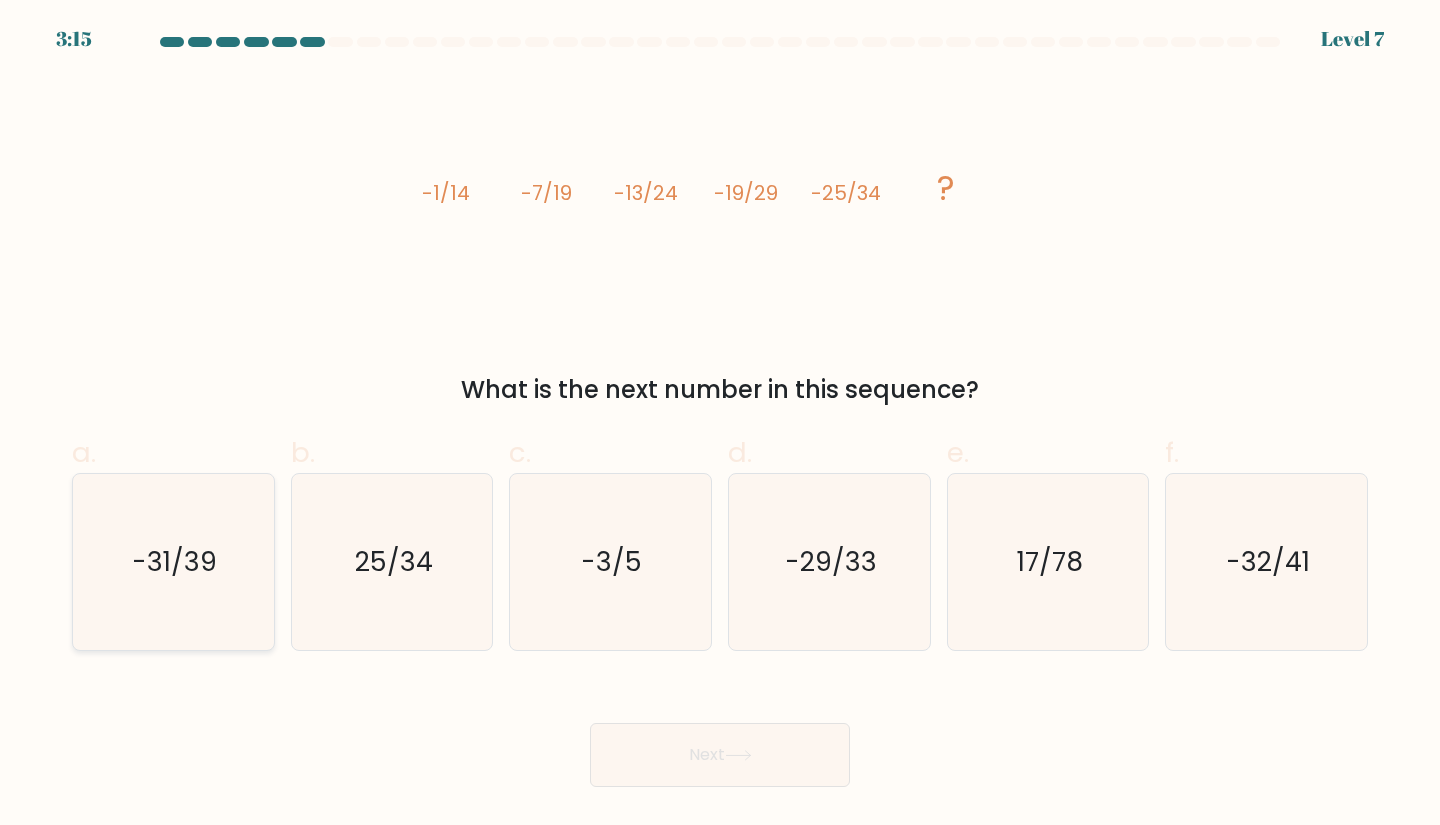 click on "-31/39" 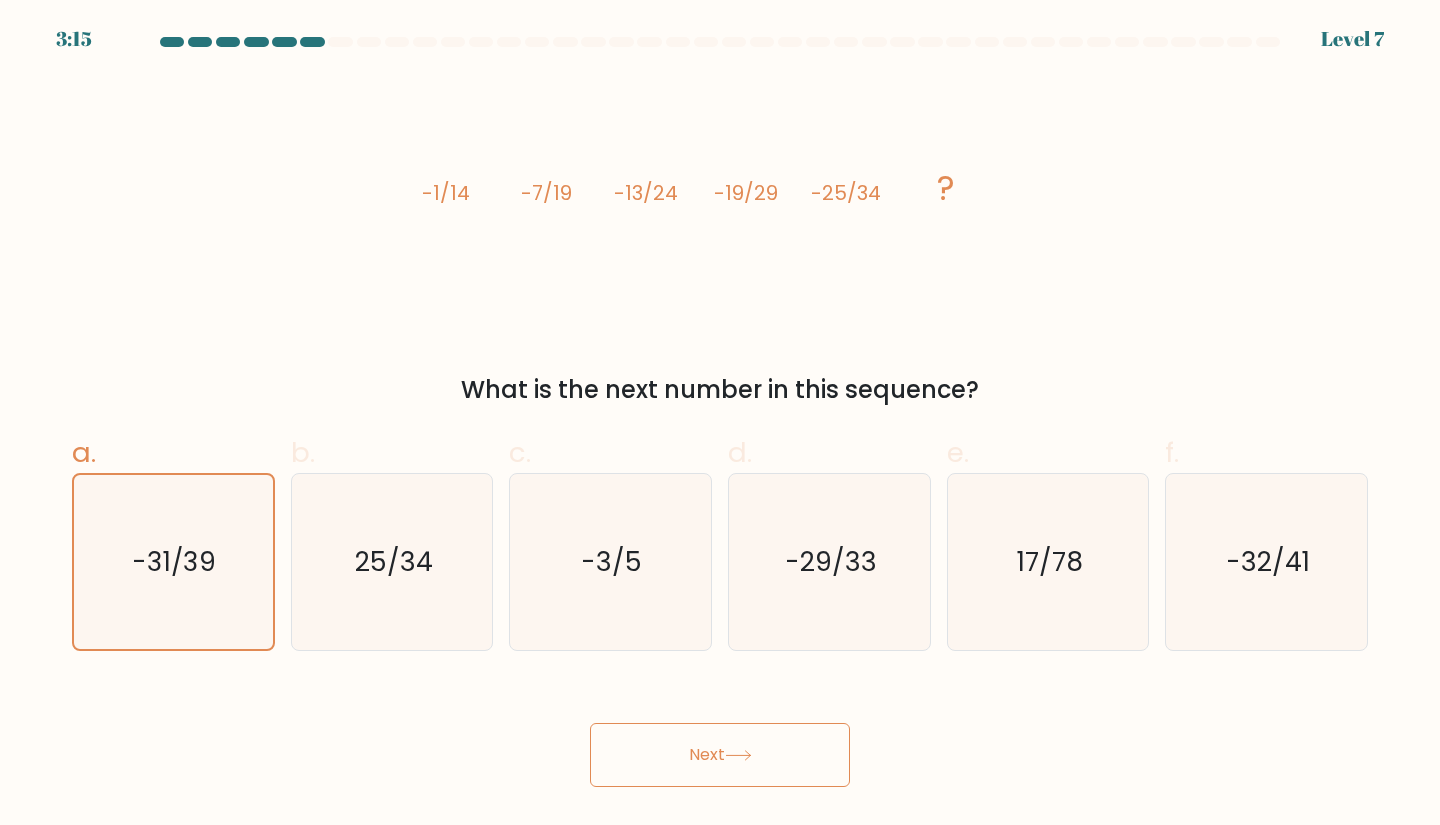 click on "Next" at bounding box center (720, 755) 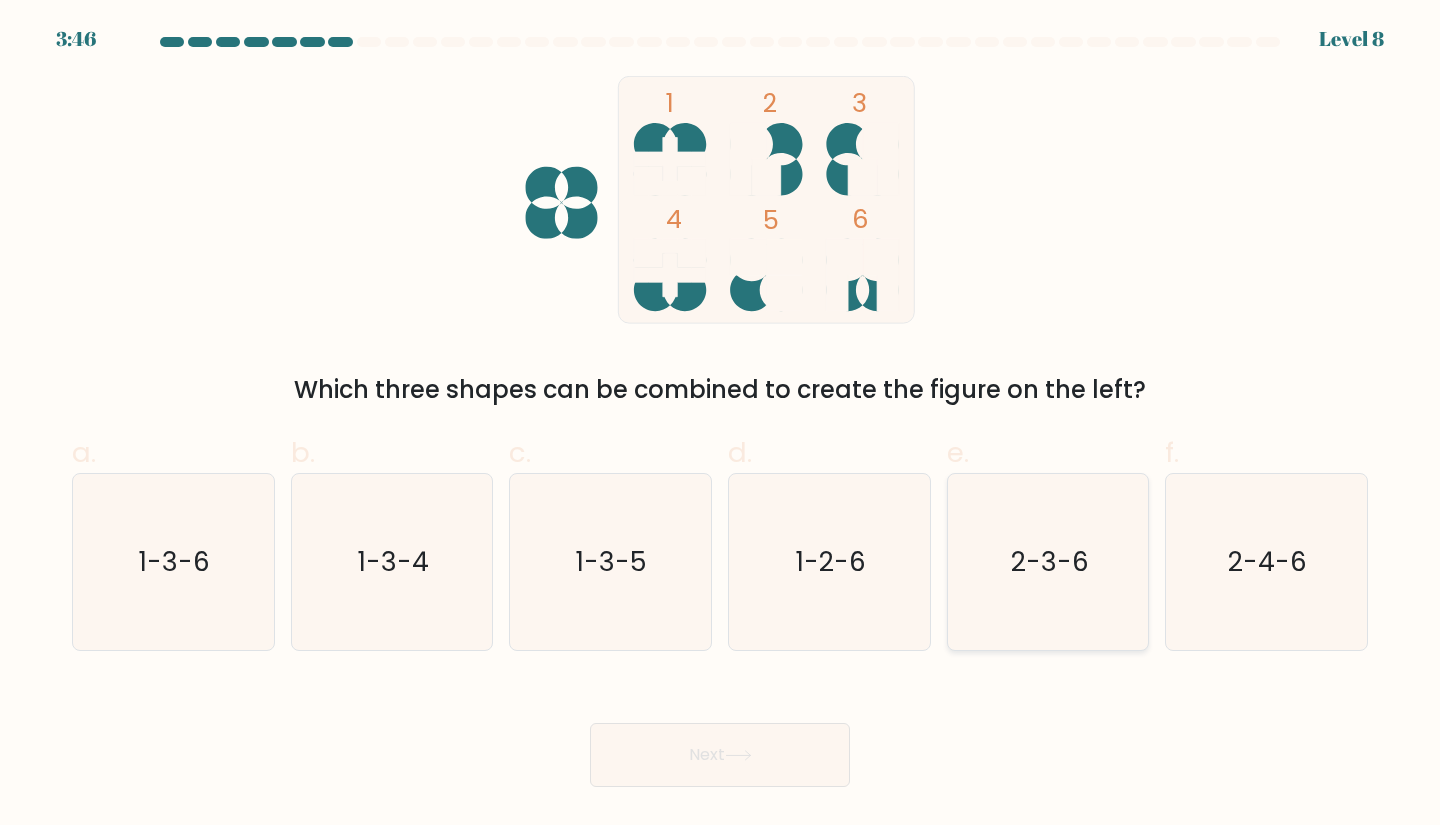 click on "2-3-6" 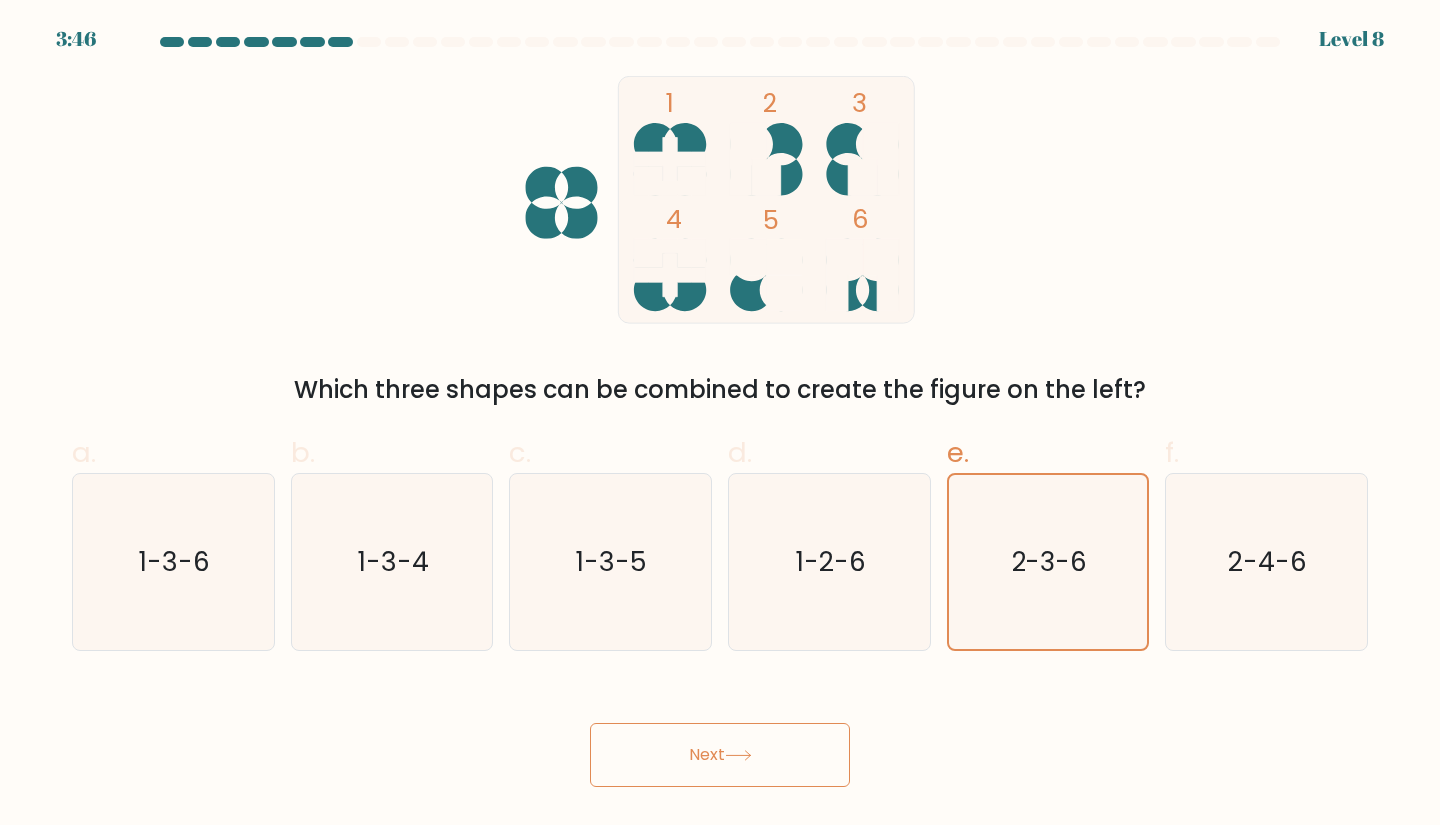 click on "Next" at bounding box center [720, 755] 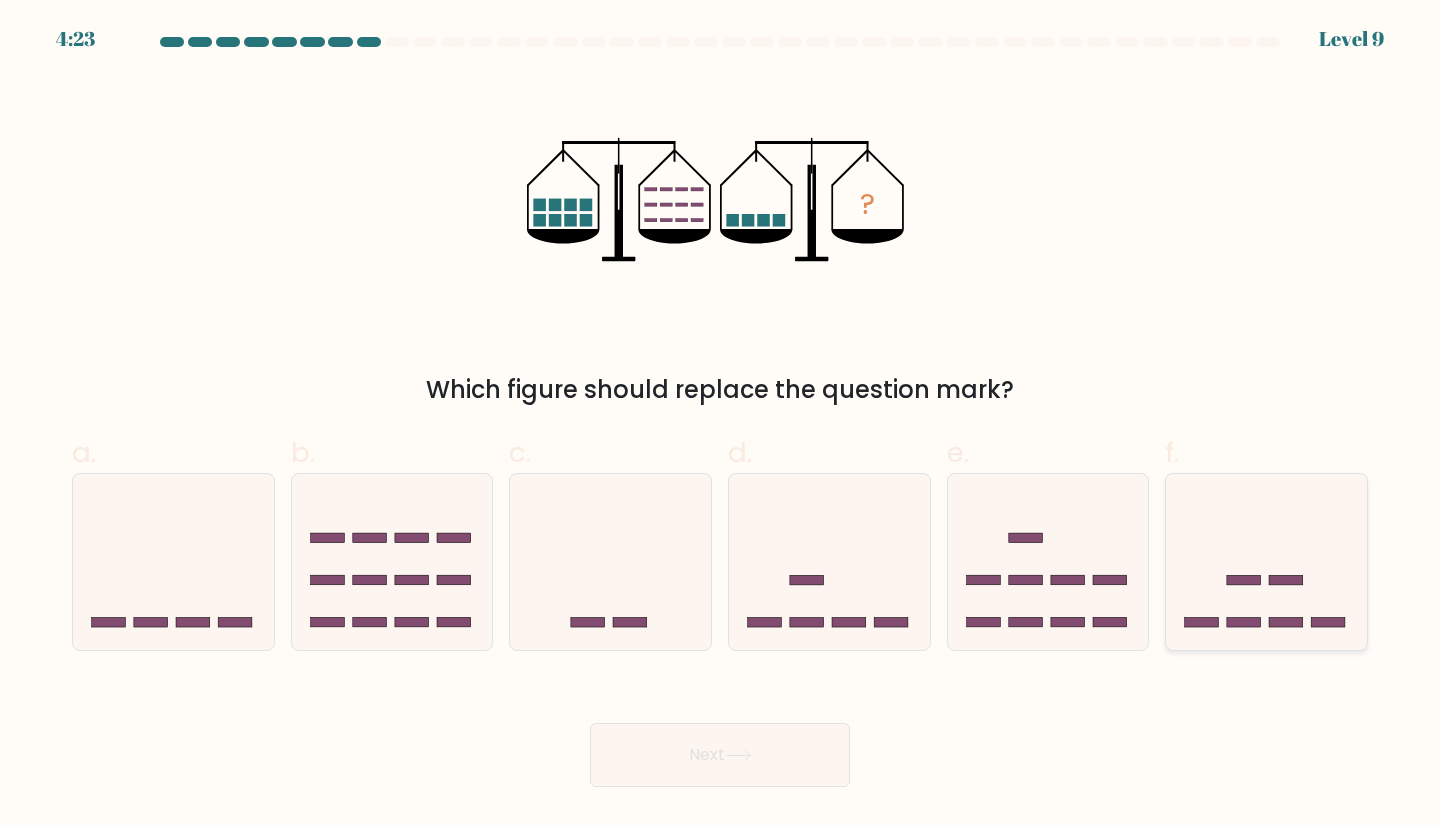 click 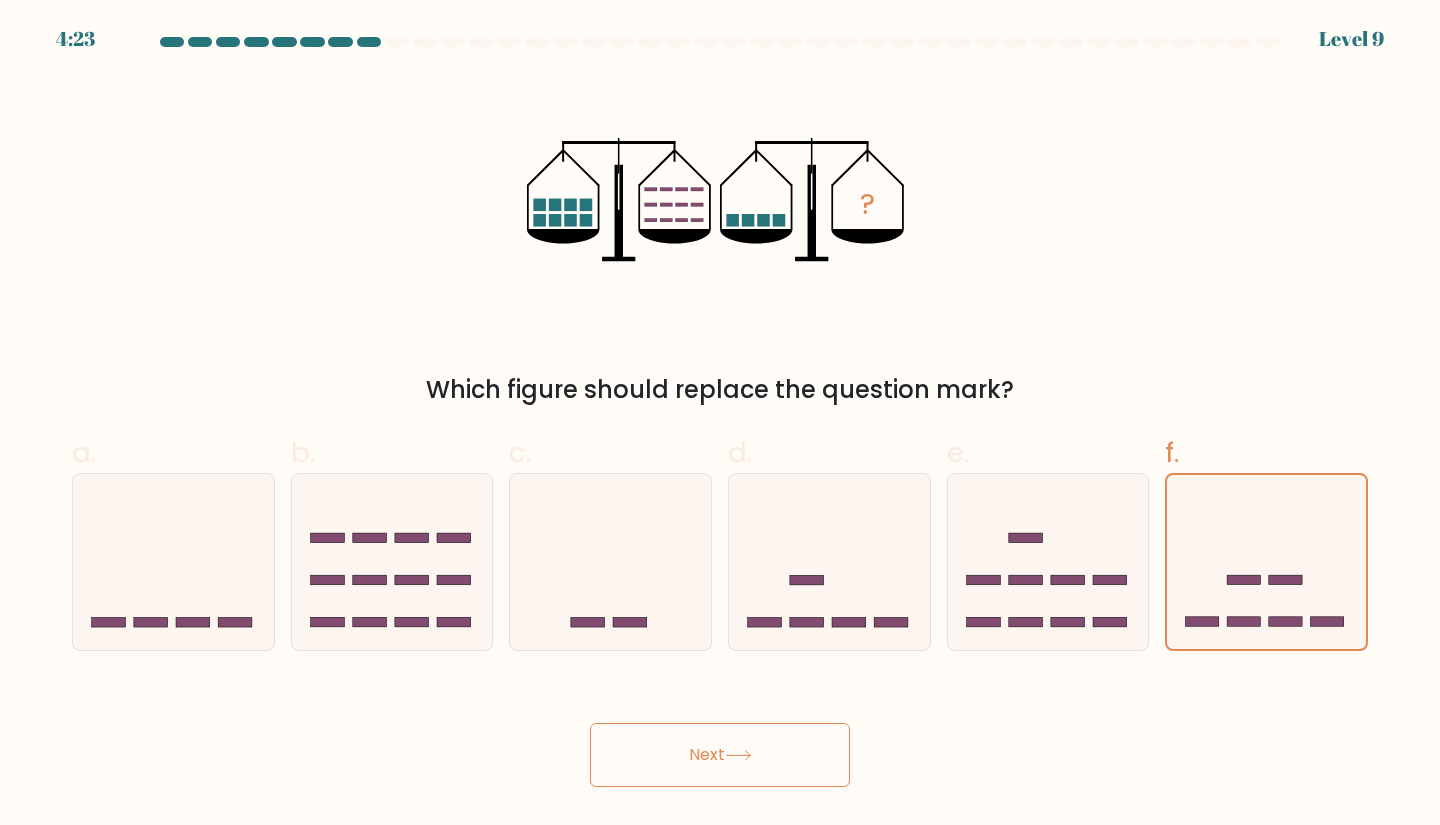 click on "Next" at bounding box center [720, 755] 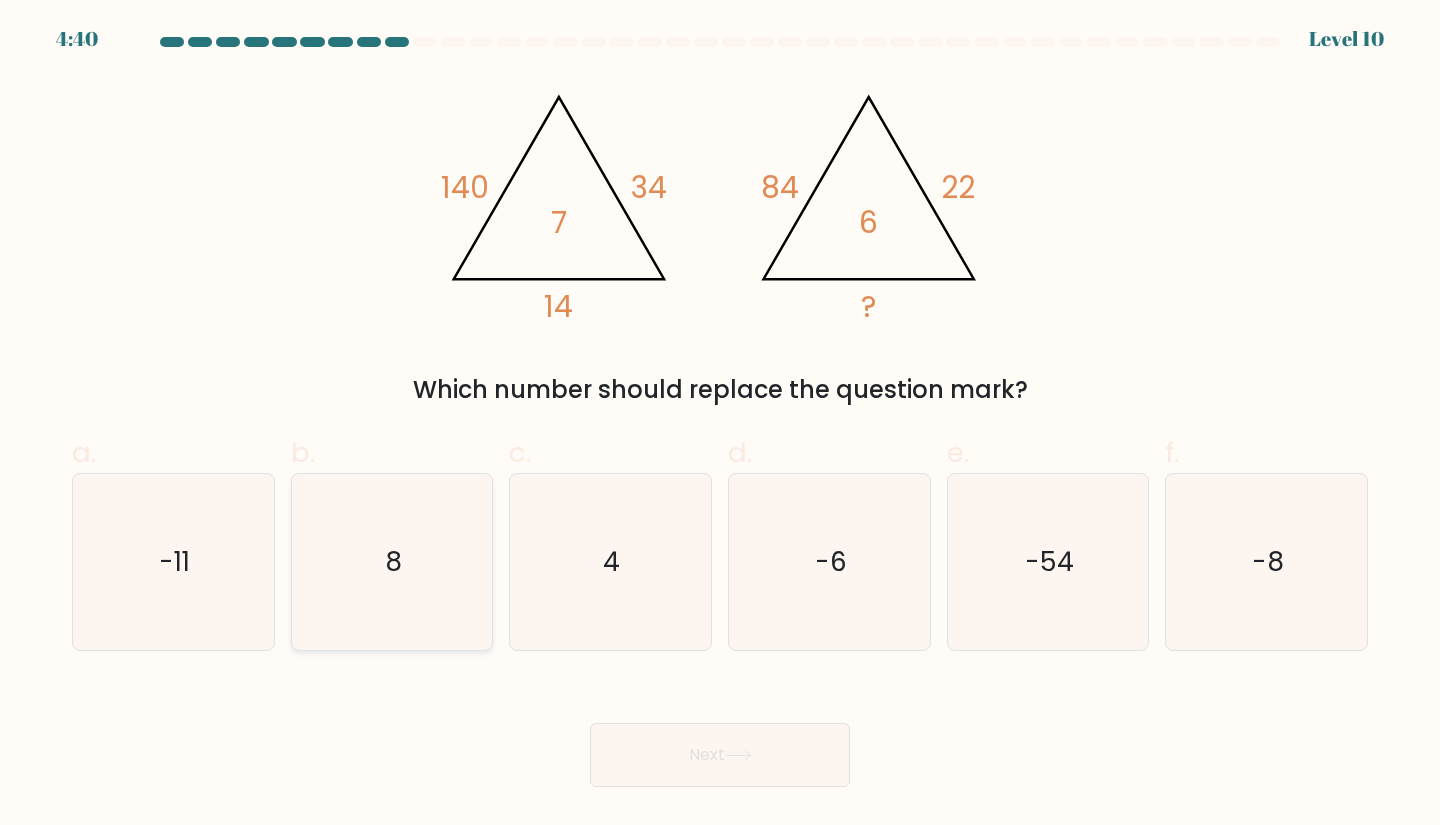 click on "8" 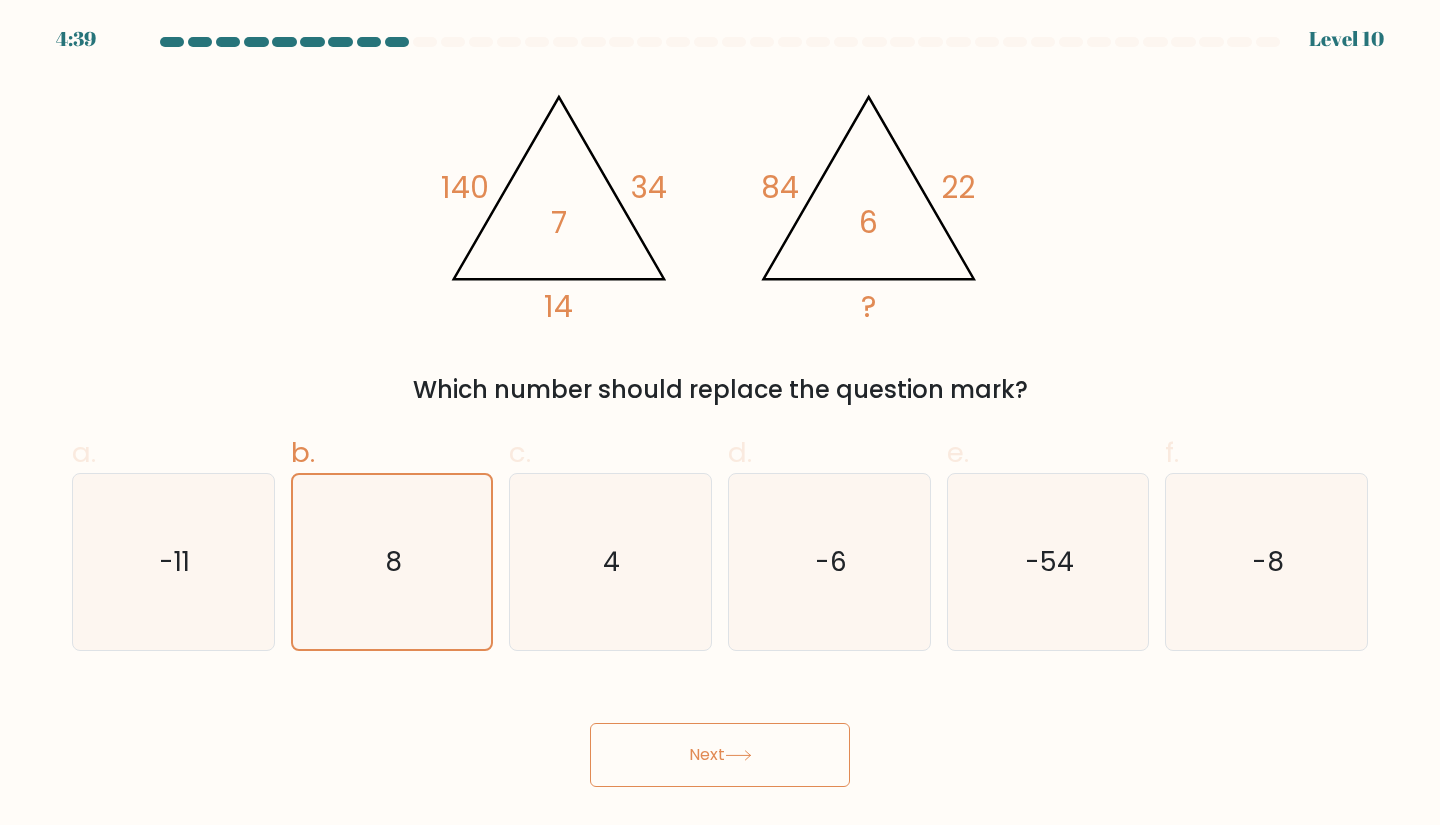click on "Next" at bounding box center [720, 755] 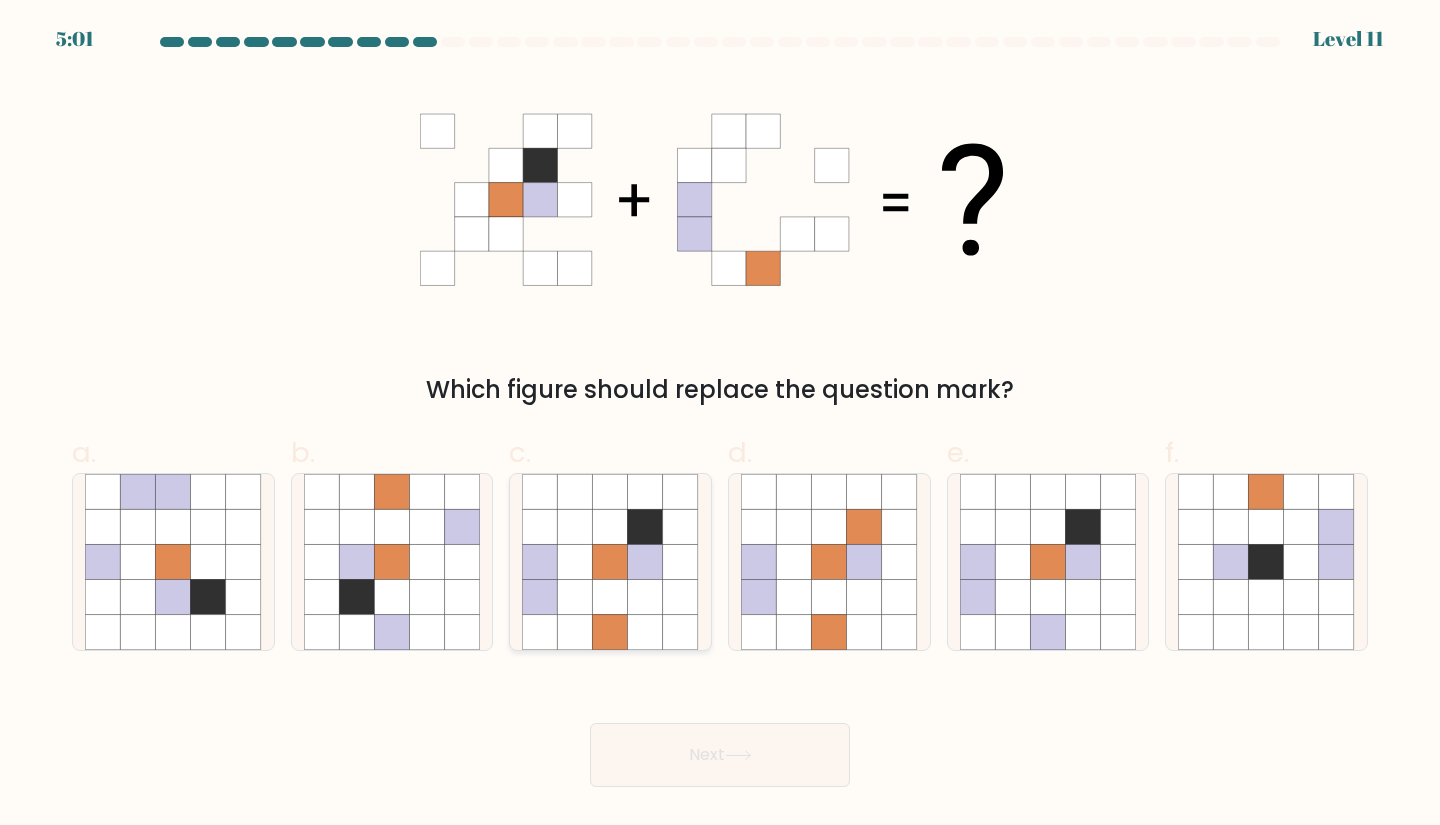 click 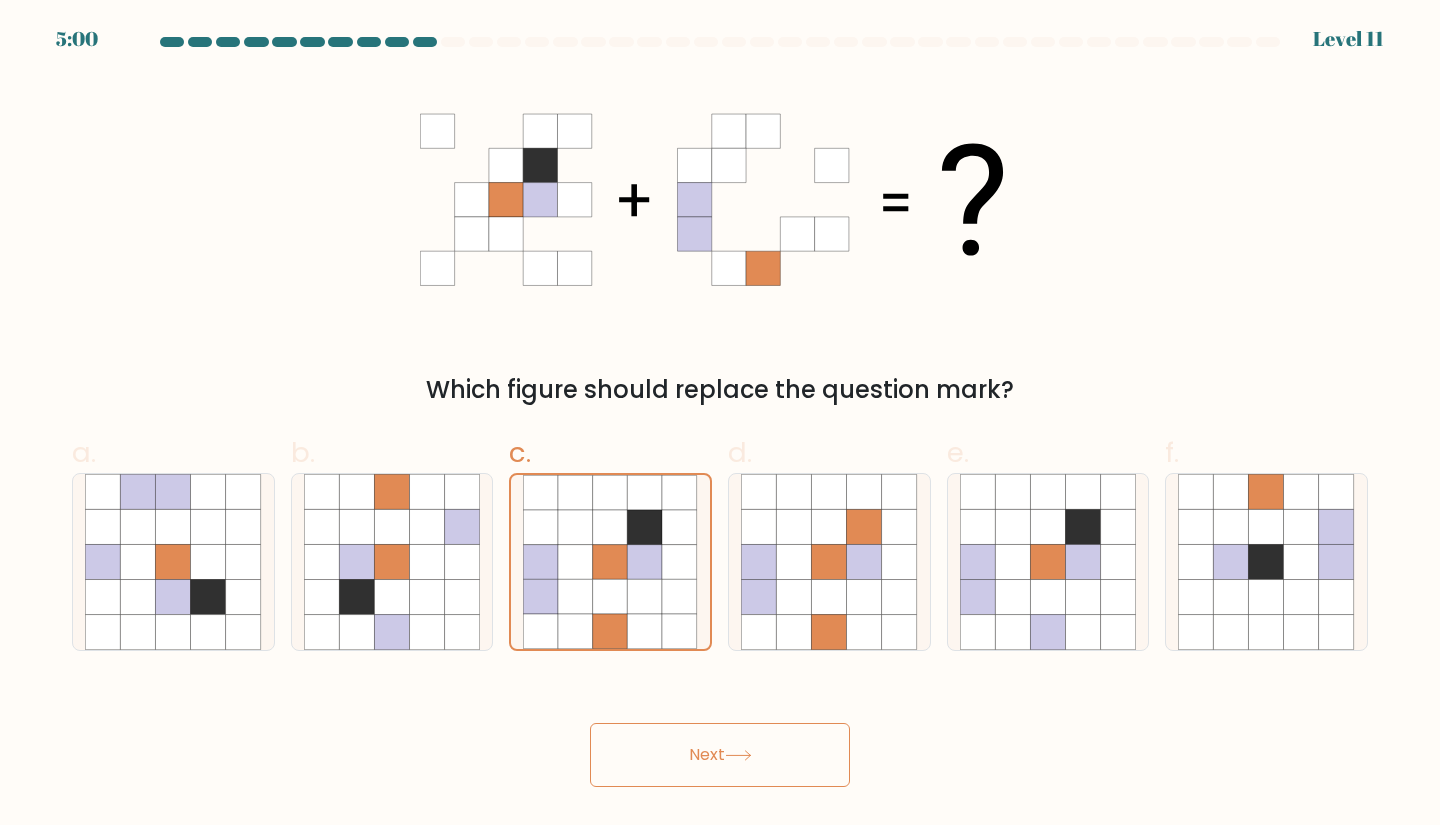 click on "Next" at bounding box center [720, 755] 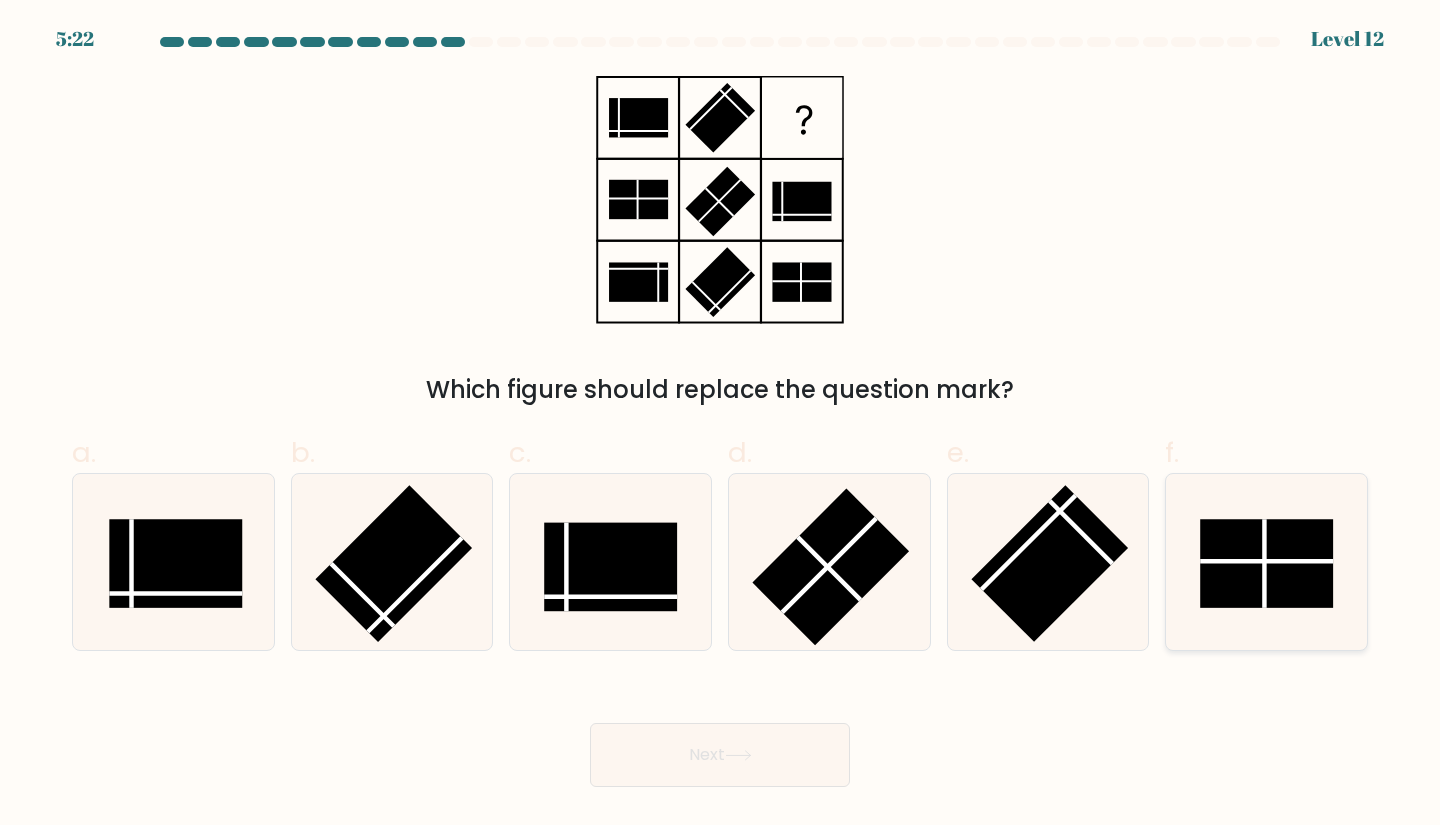 click 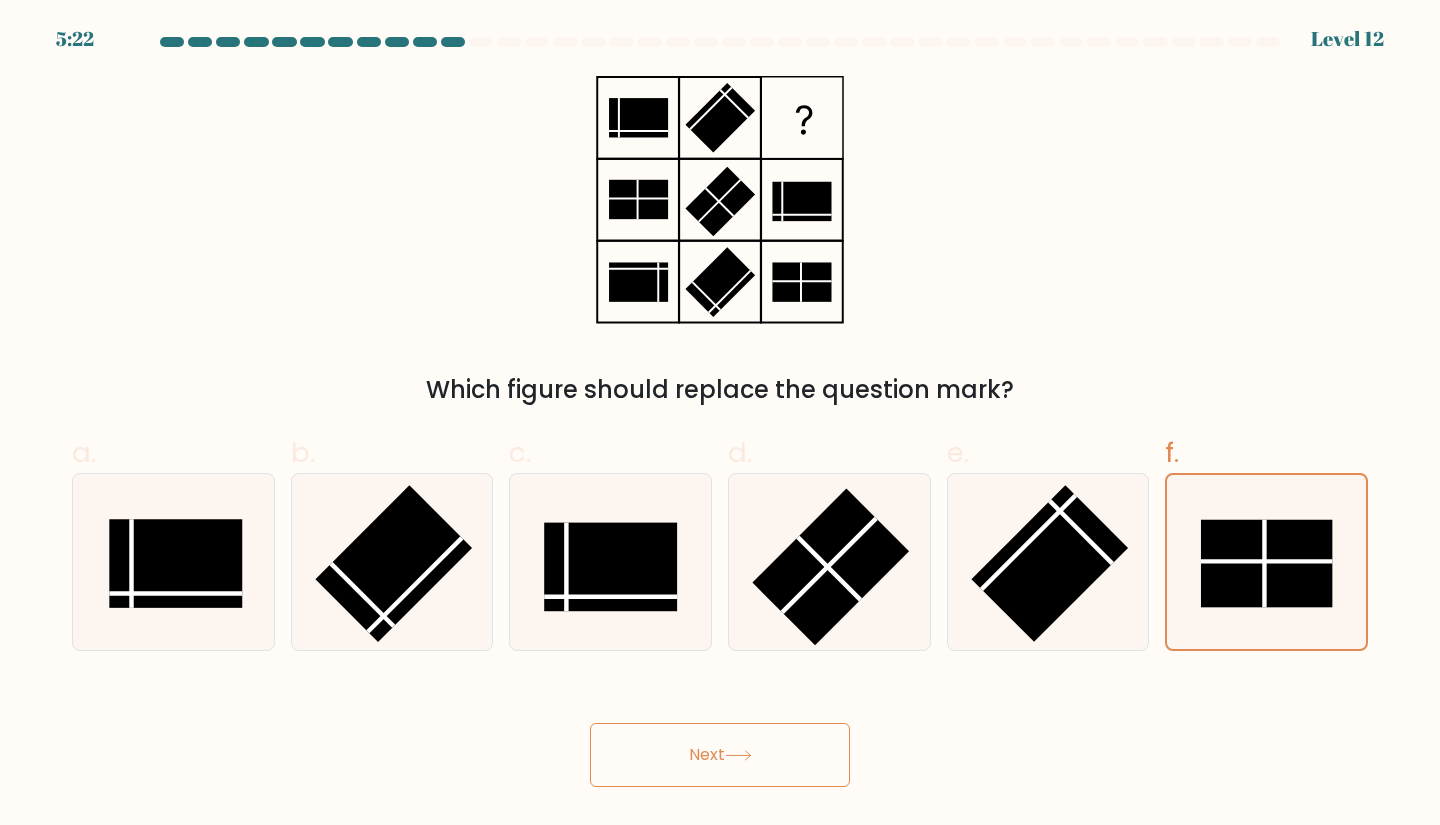 click 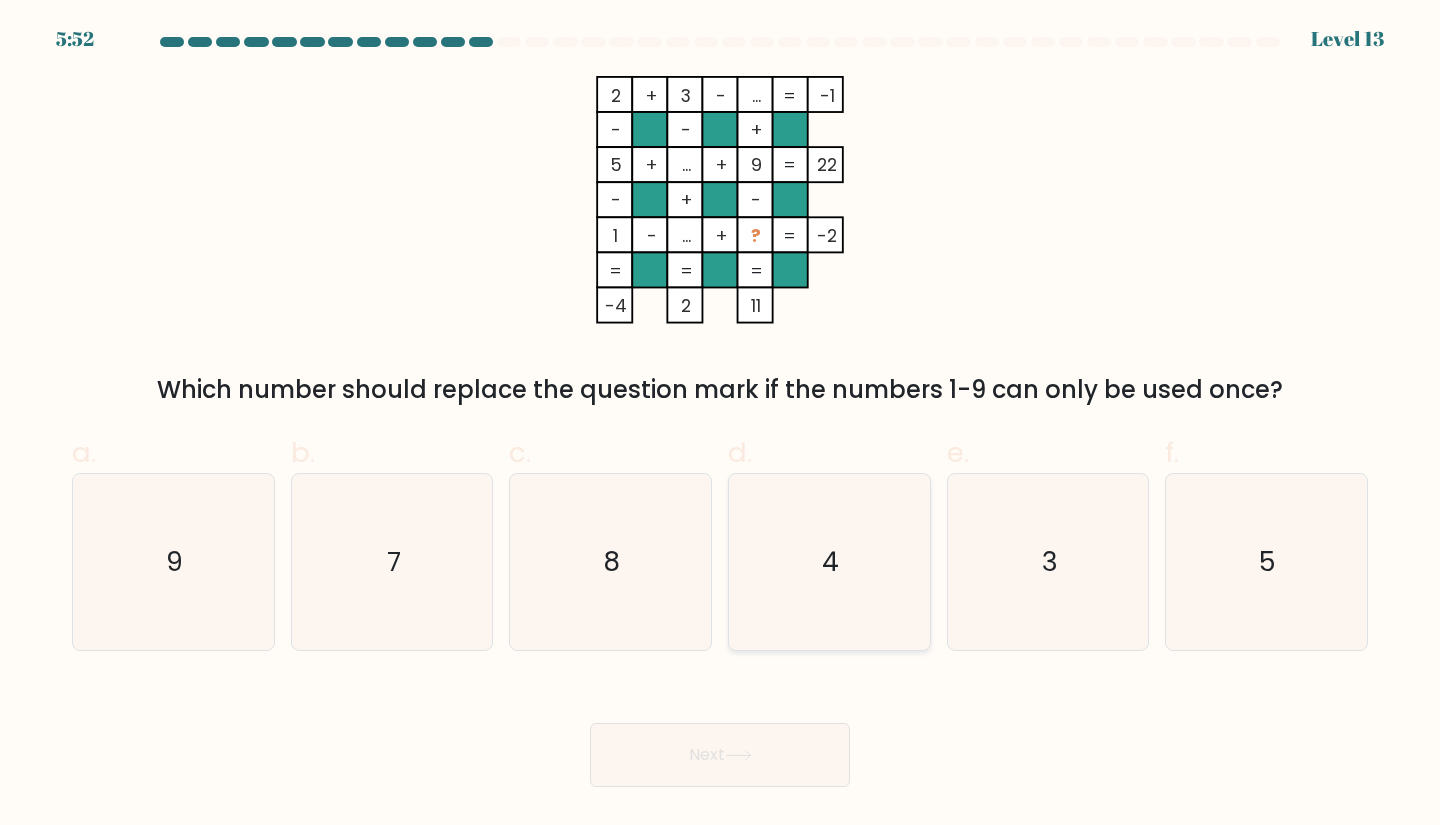 click on "4" 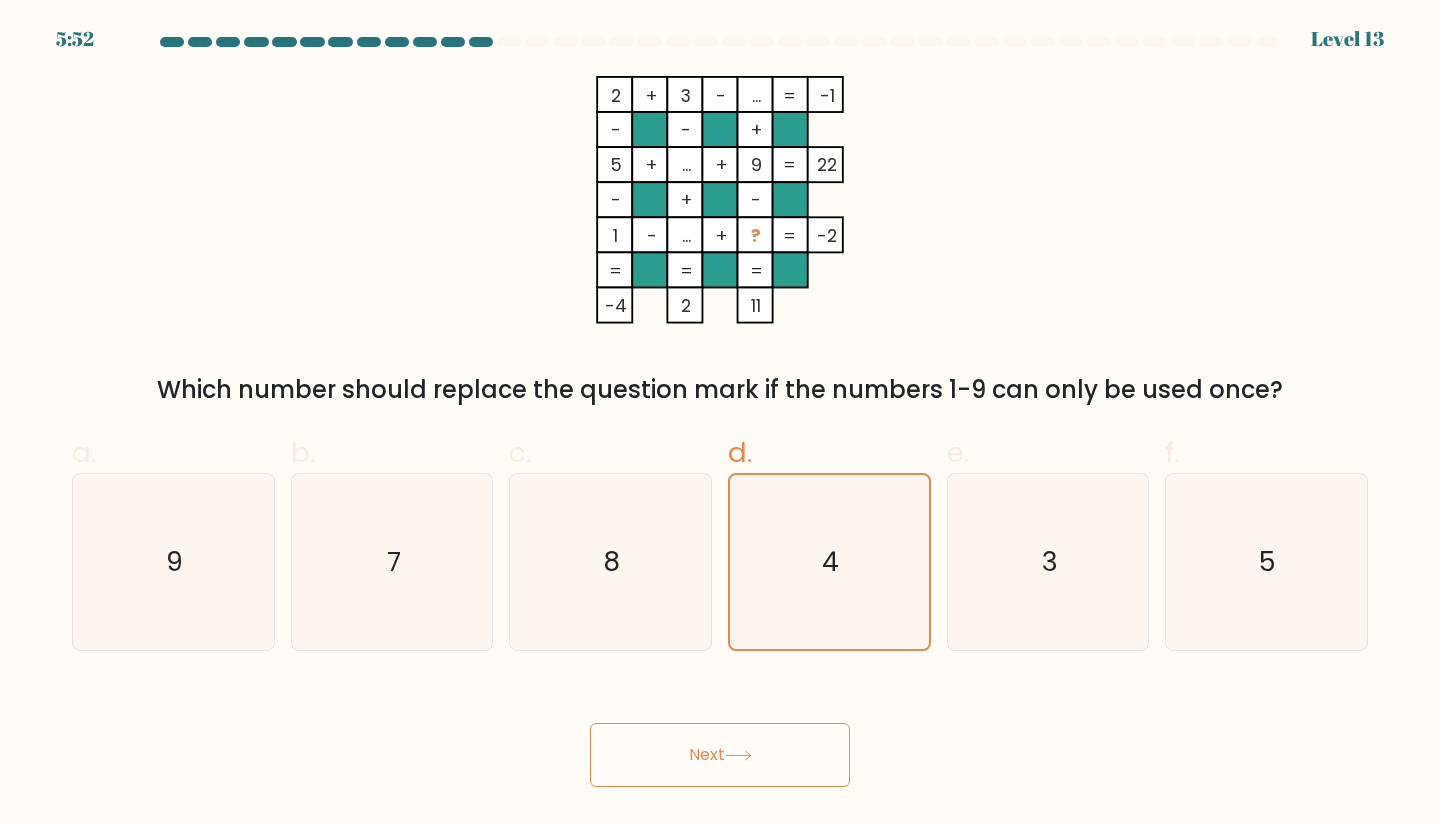 click on "Next" at bounding box center [720, 755] 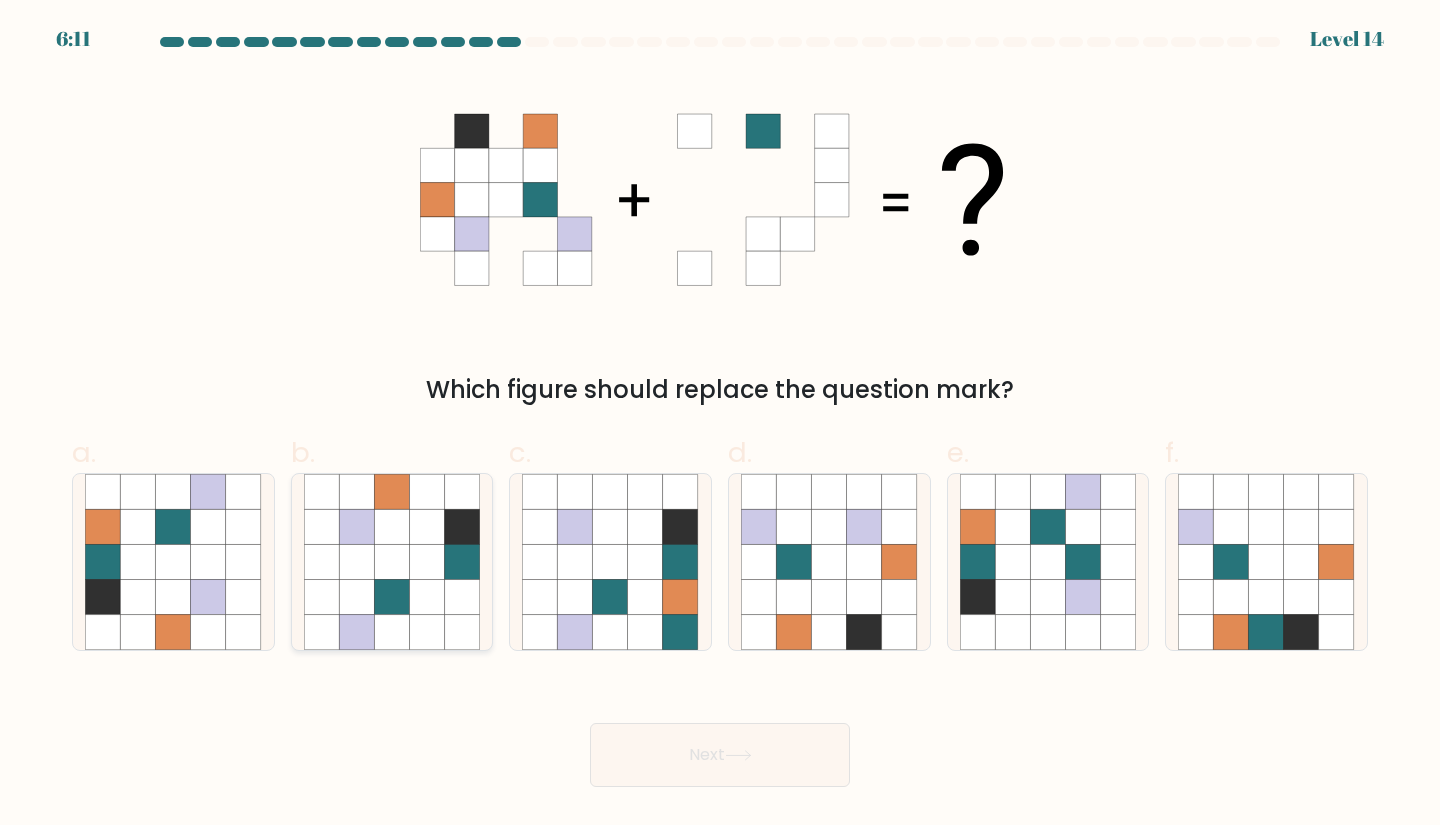 click 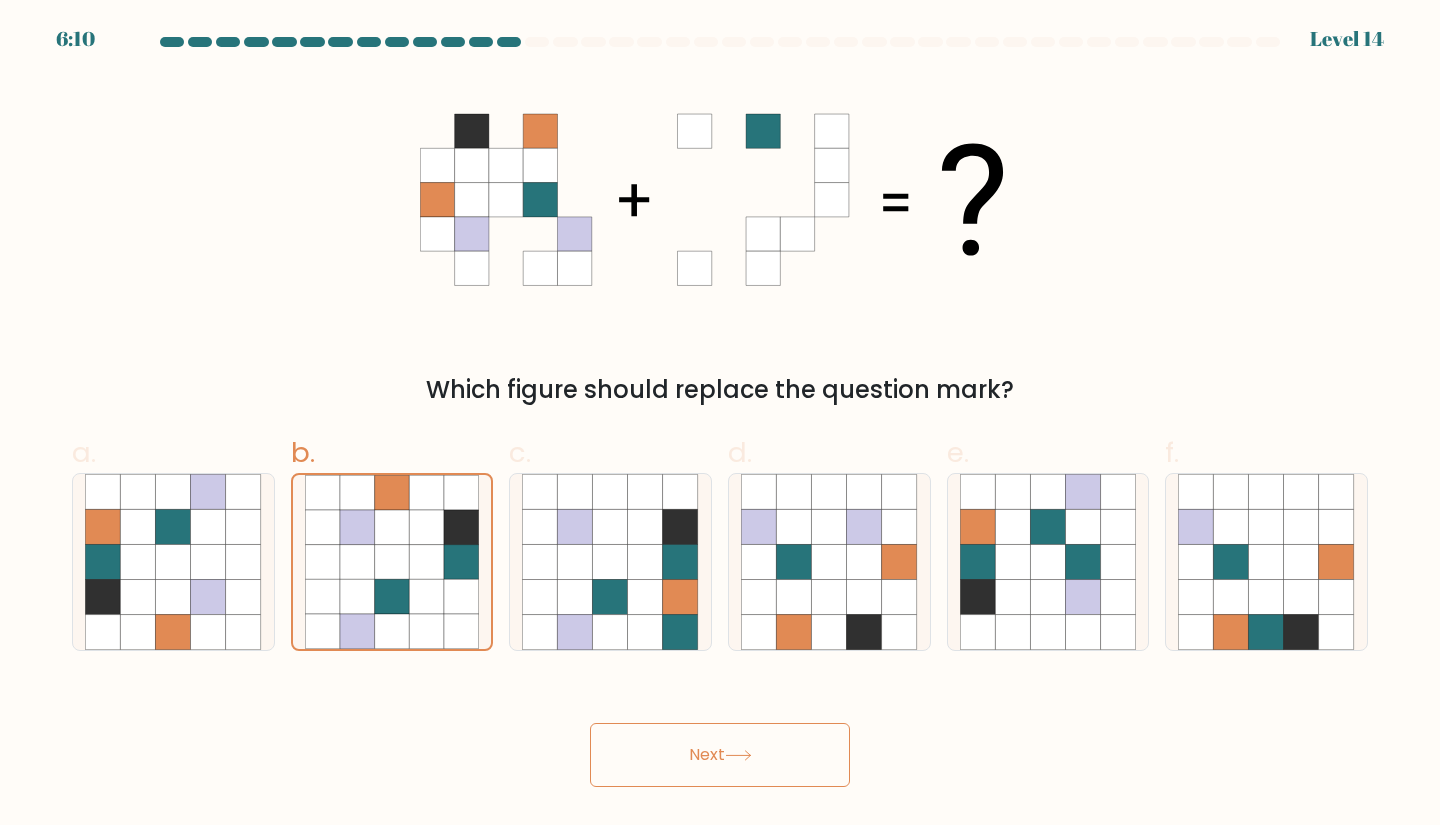 click on "Next" at bounding box center (720, 755) 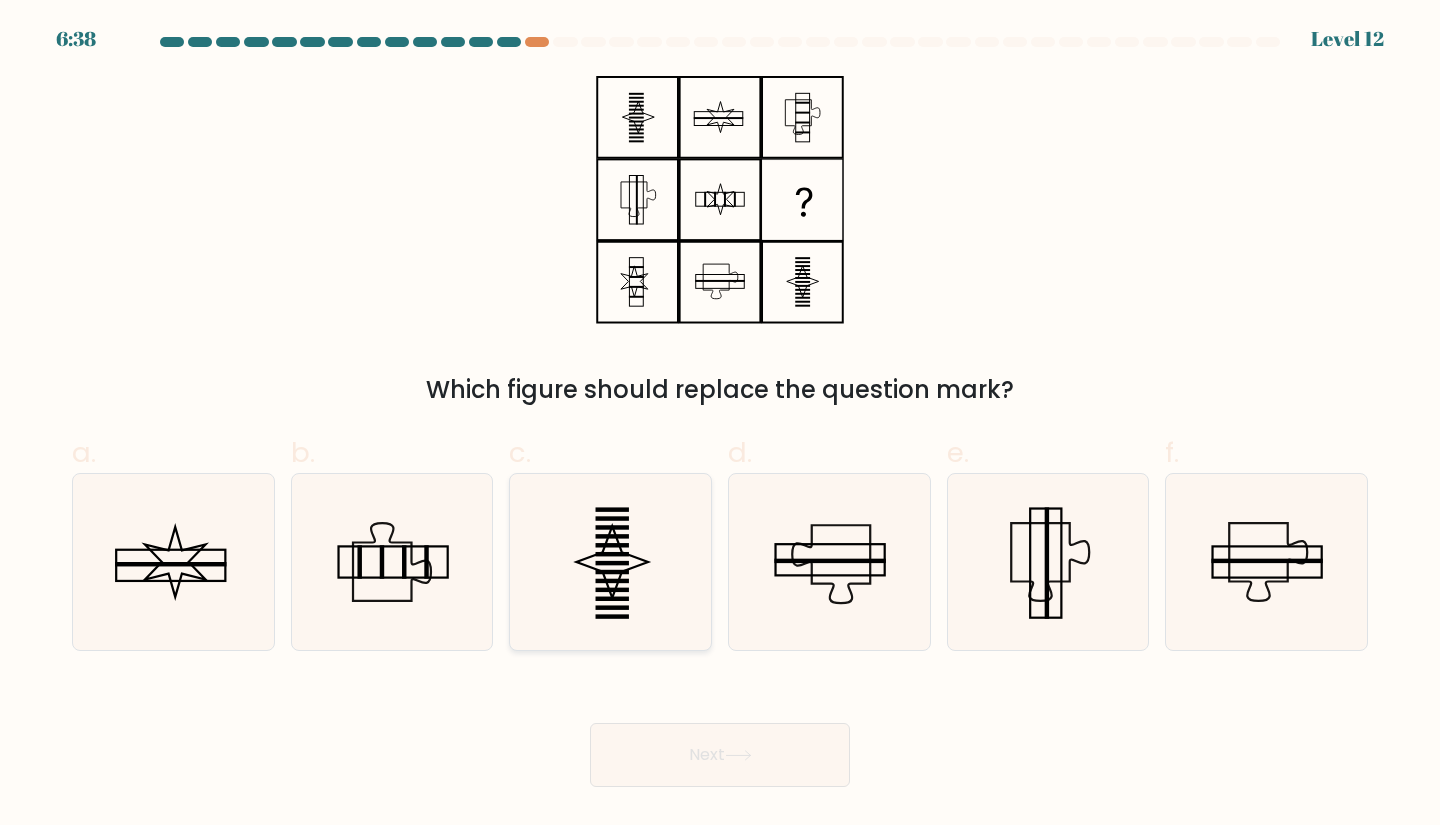click 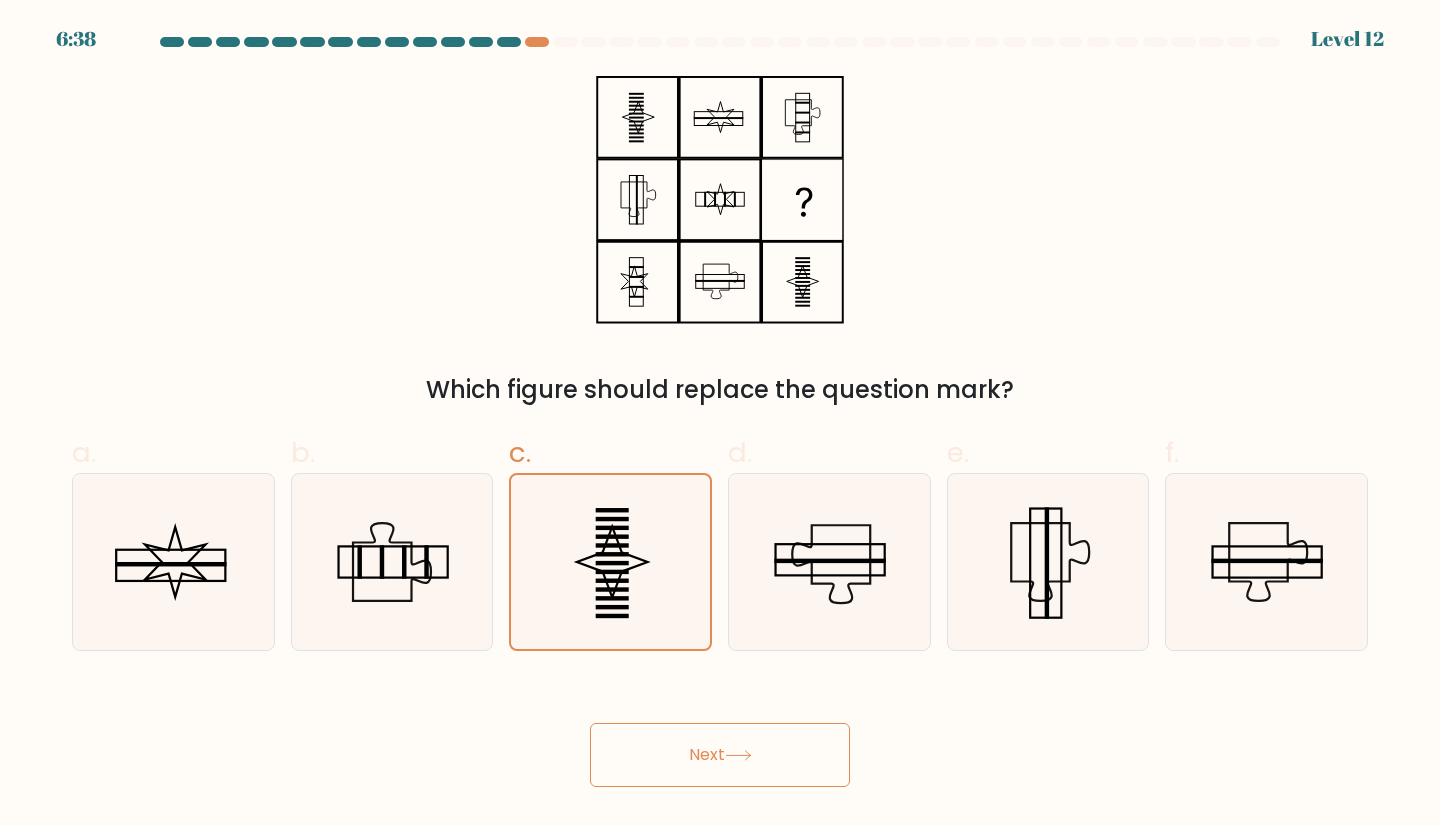 click on "Next" at bounding box center (720, 755) 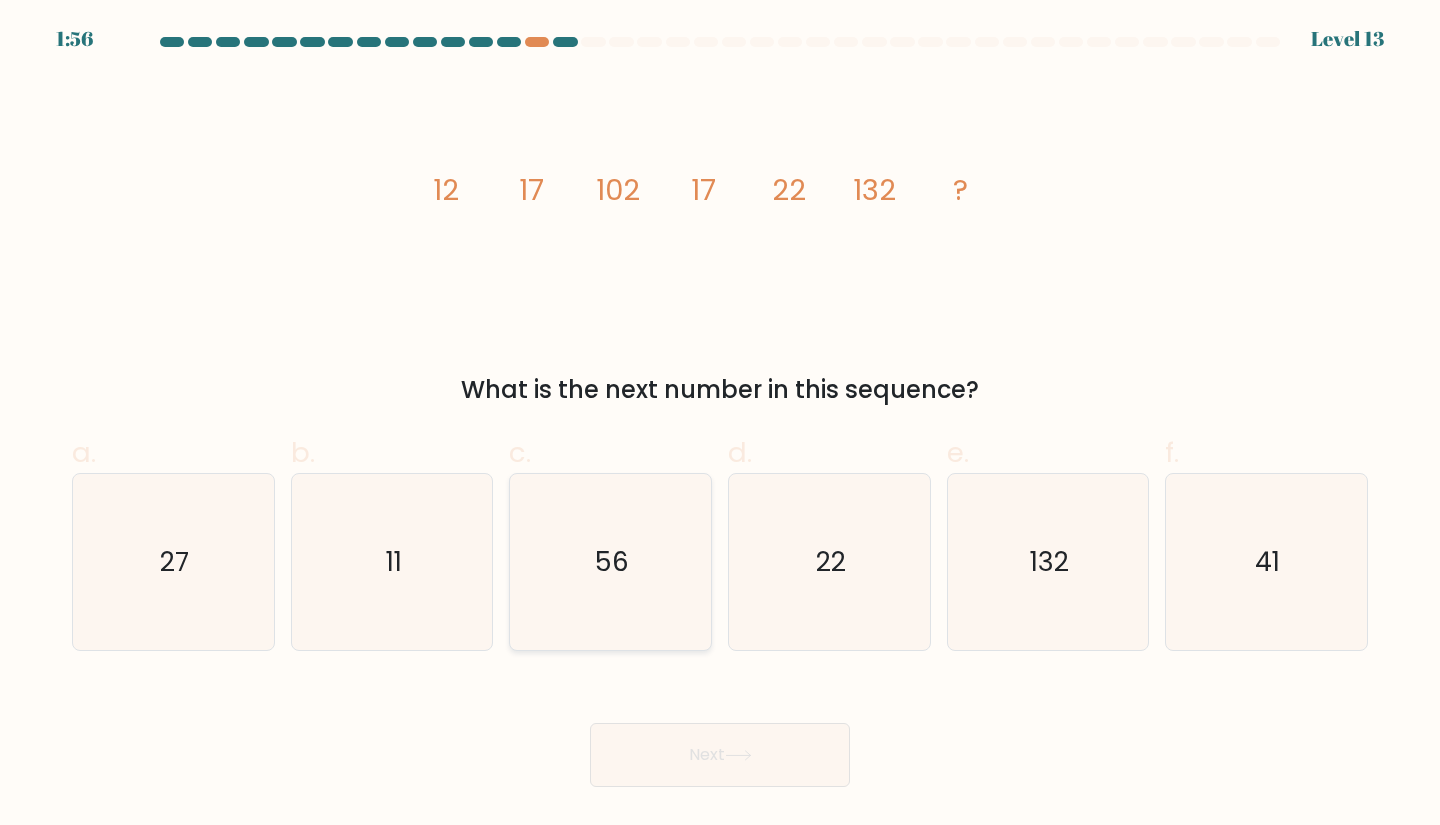click on "56" 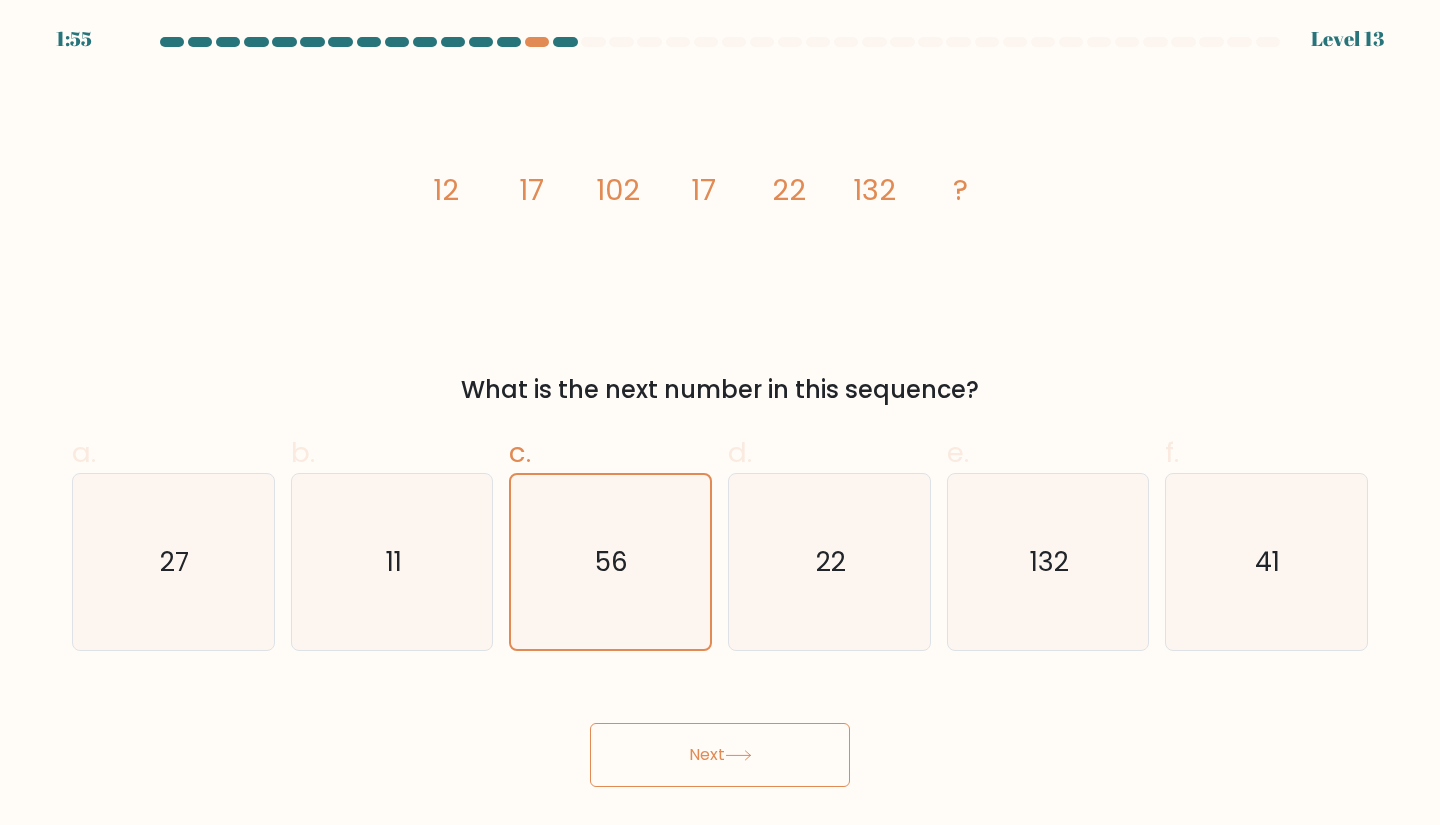 click 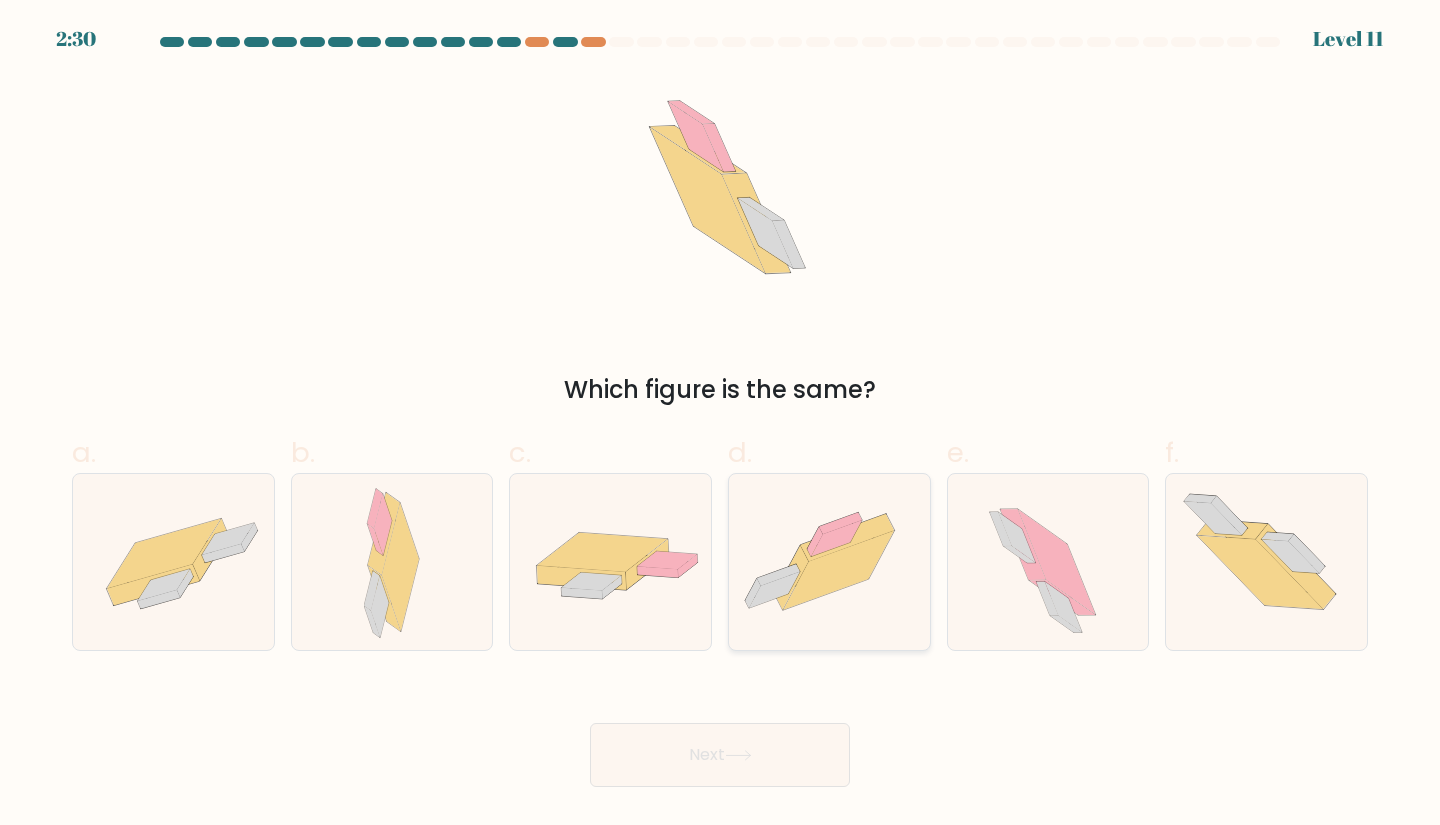 click 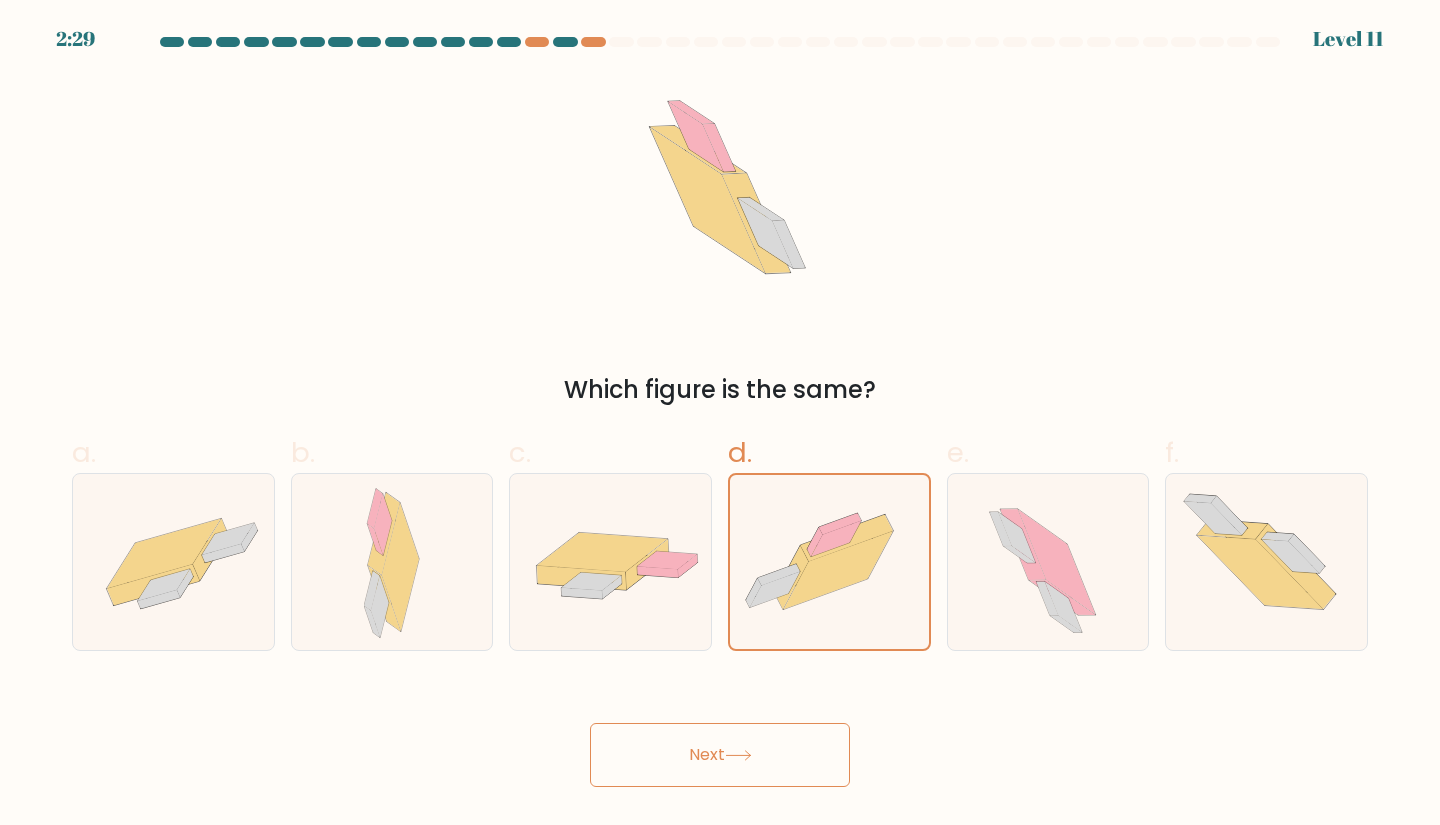 click on "Next" at bounding box center (720, 755) 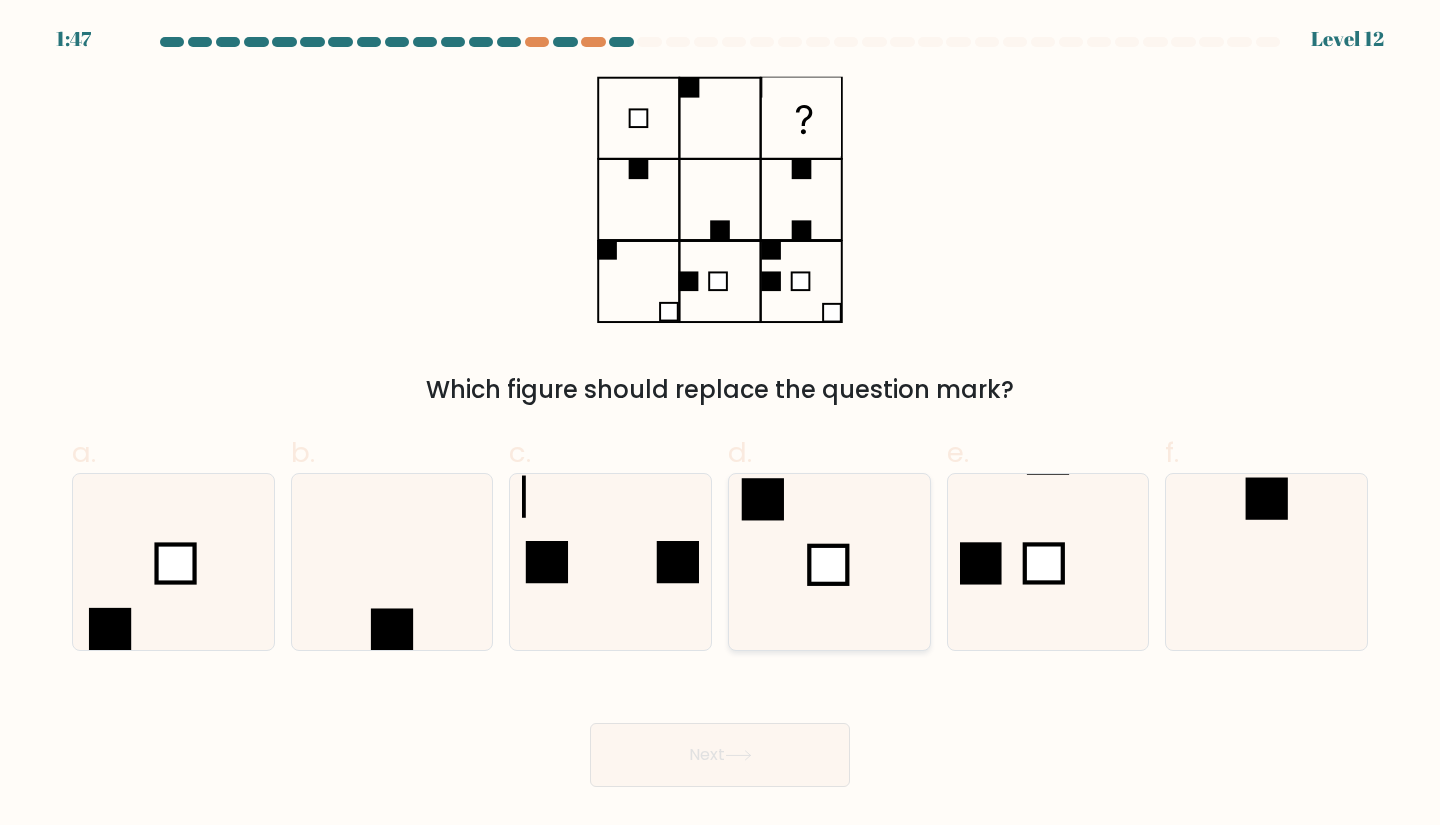 click 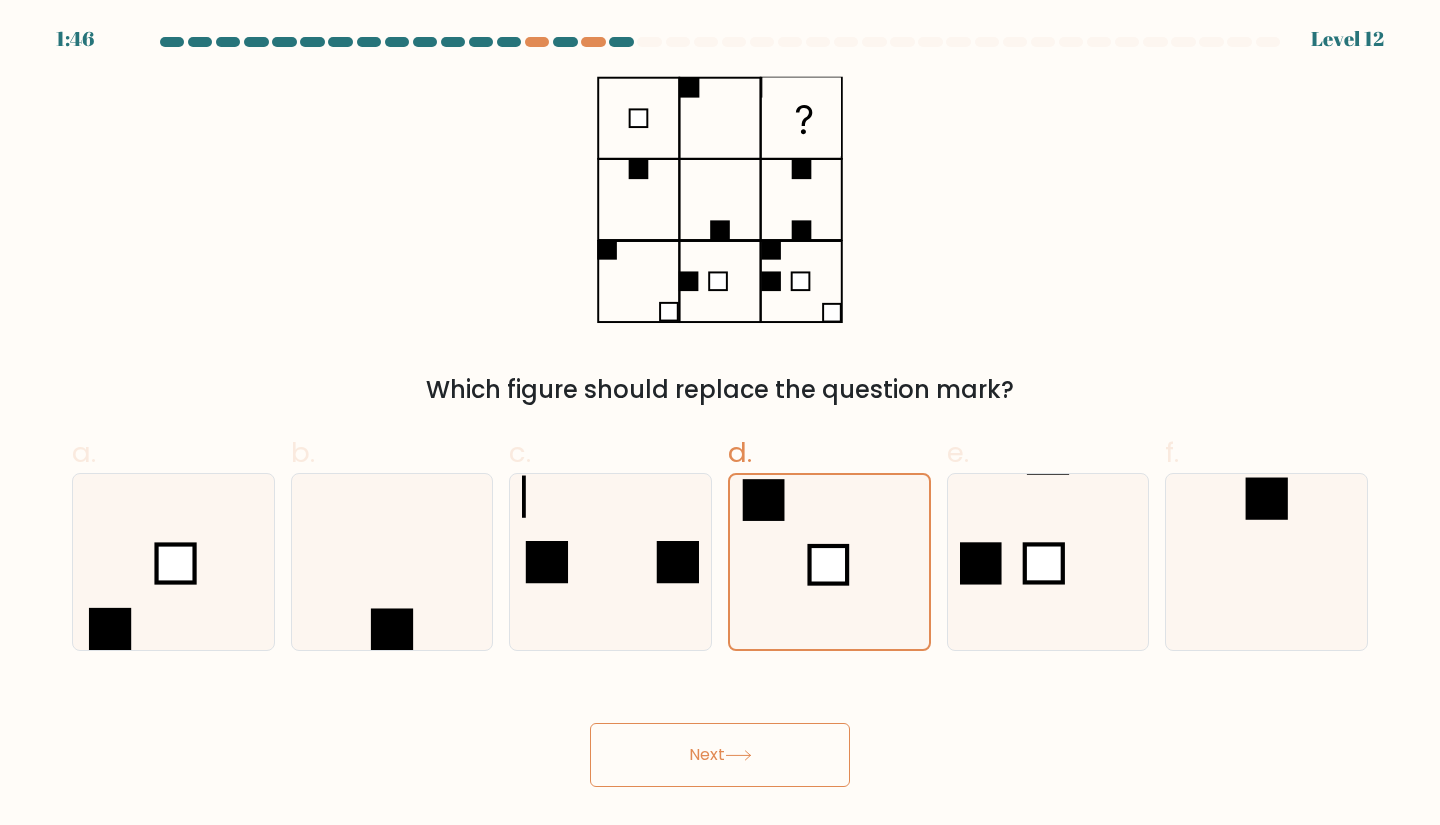 click on "Next" at bounding box center [720, 755] 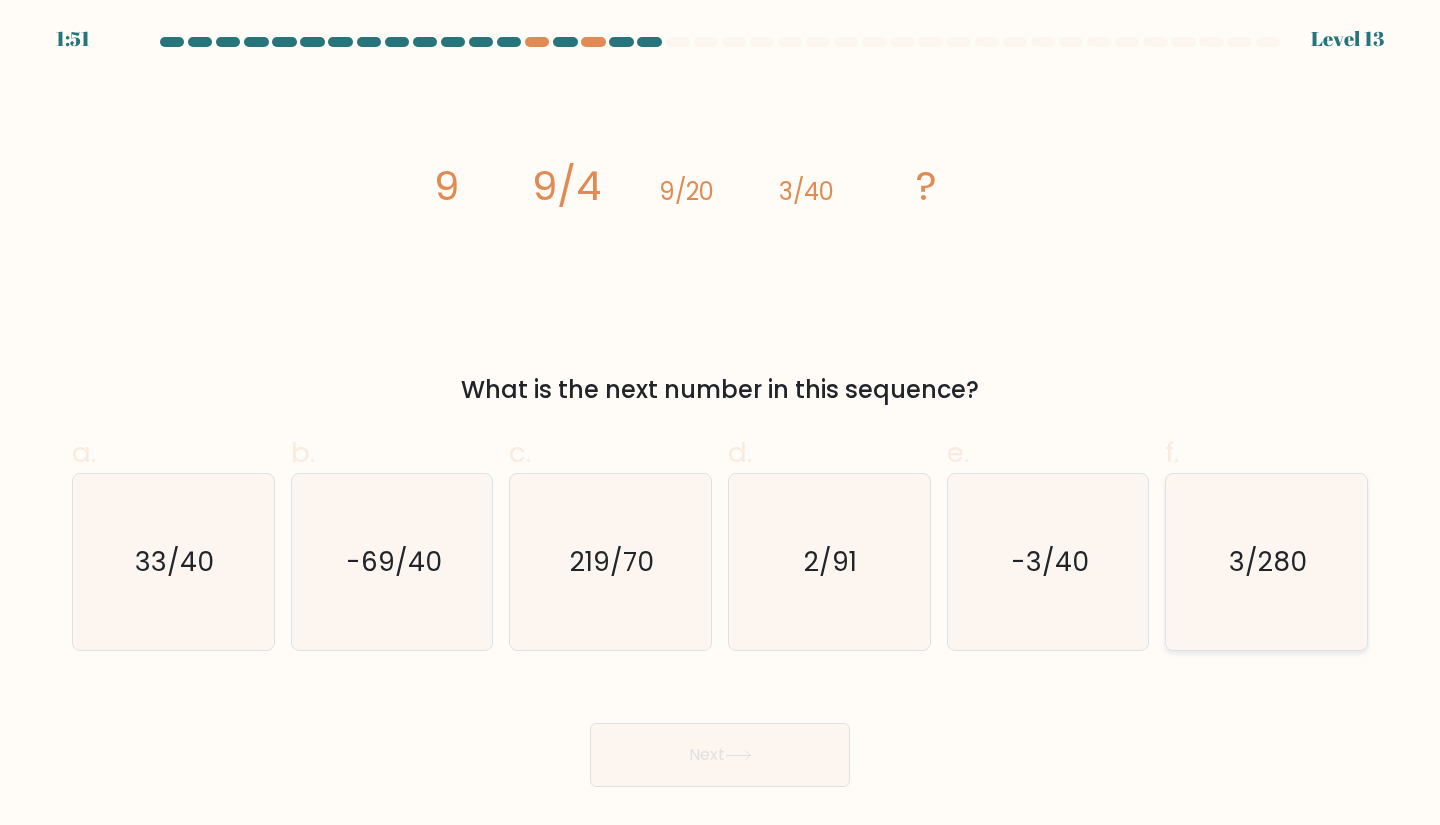 click on "3/280" 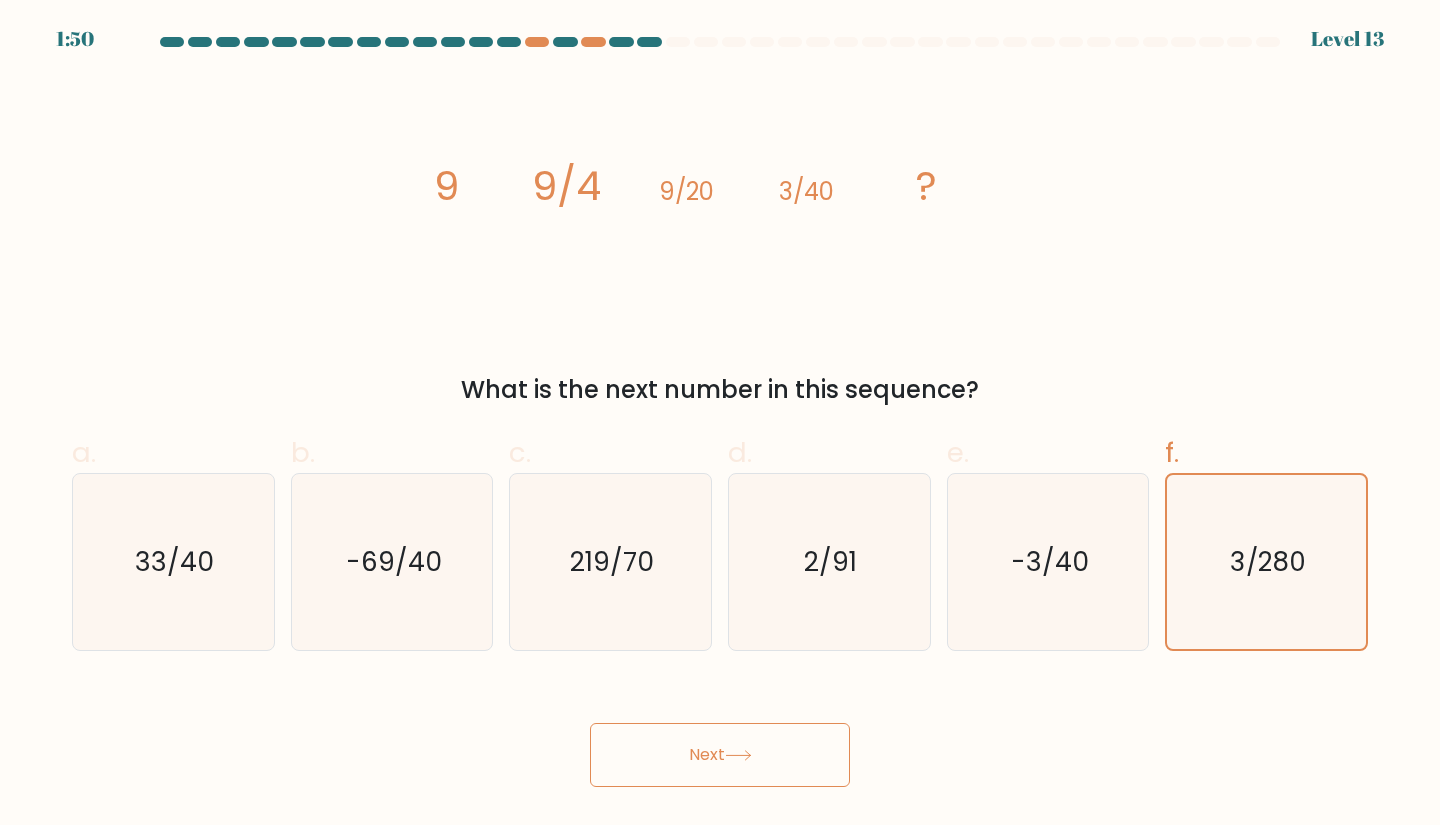 click on "Next" at bounding box center (720, 755) 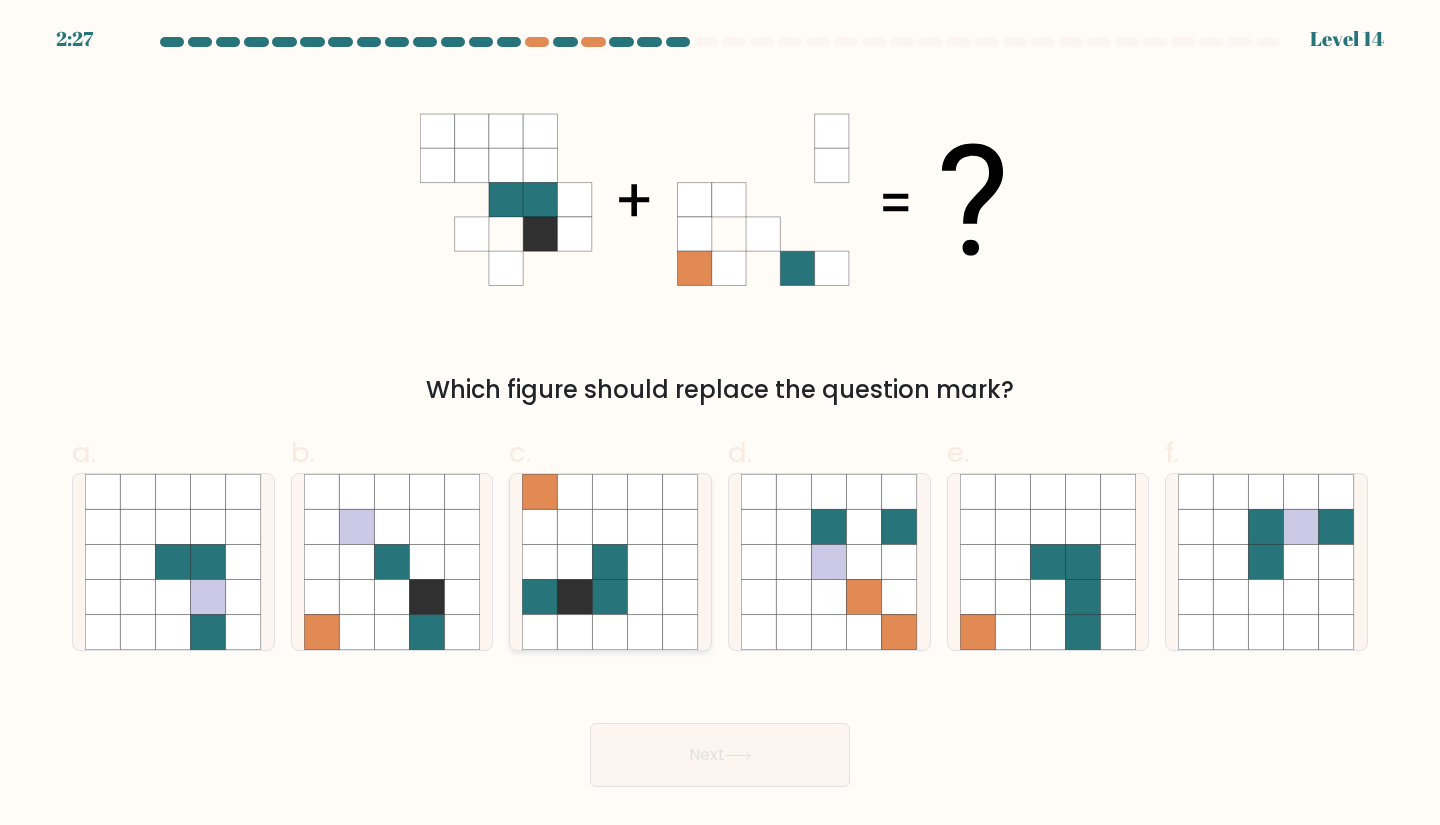 click 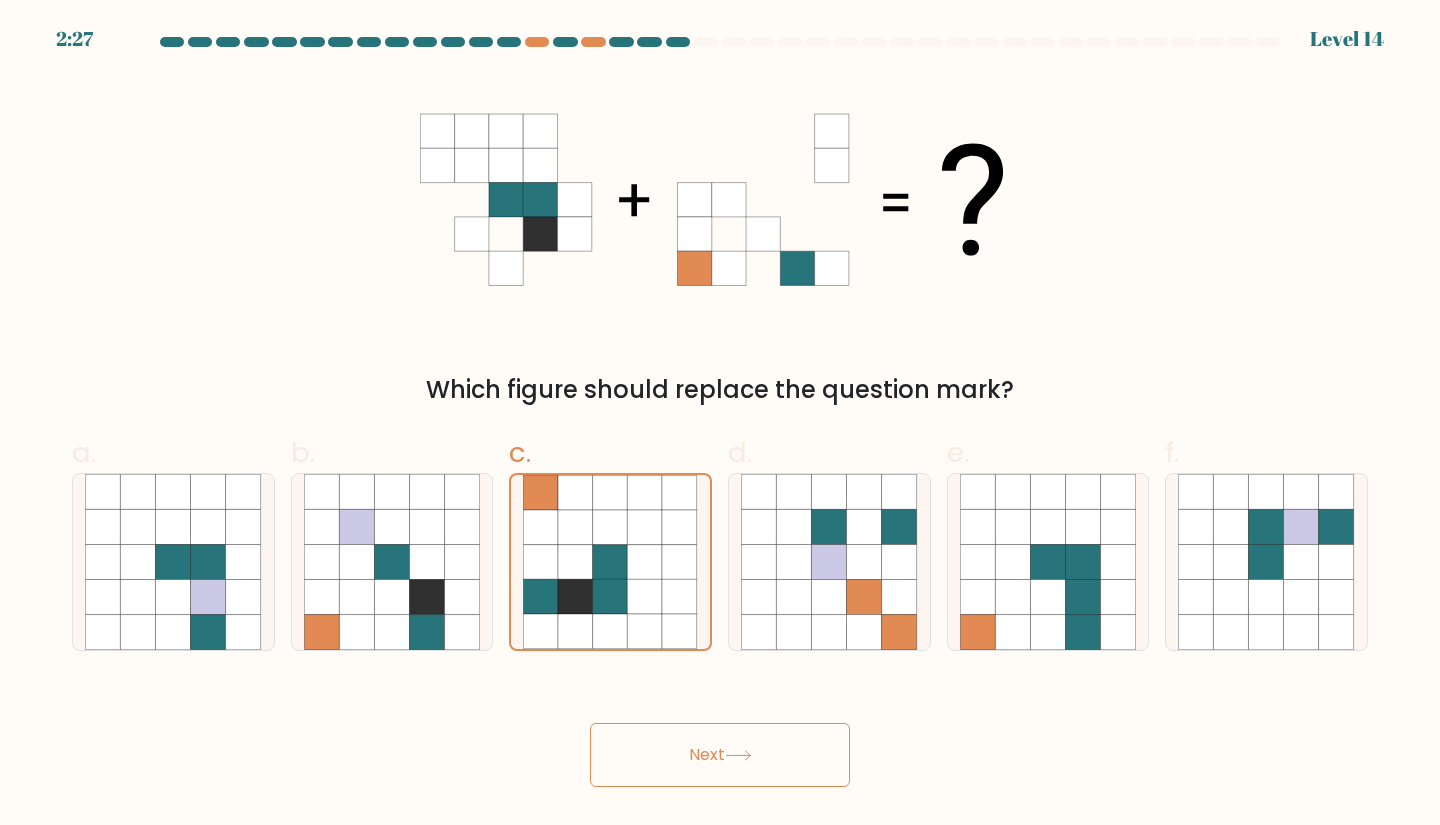 click on "Next" at bounding box center (720, 755) 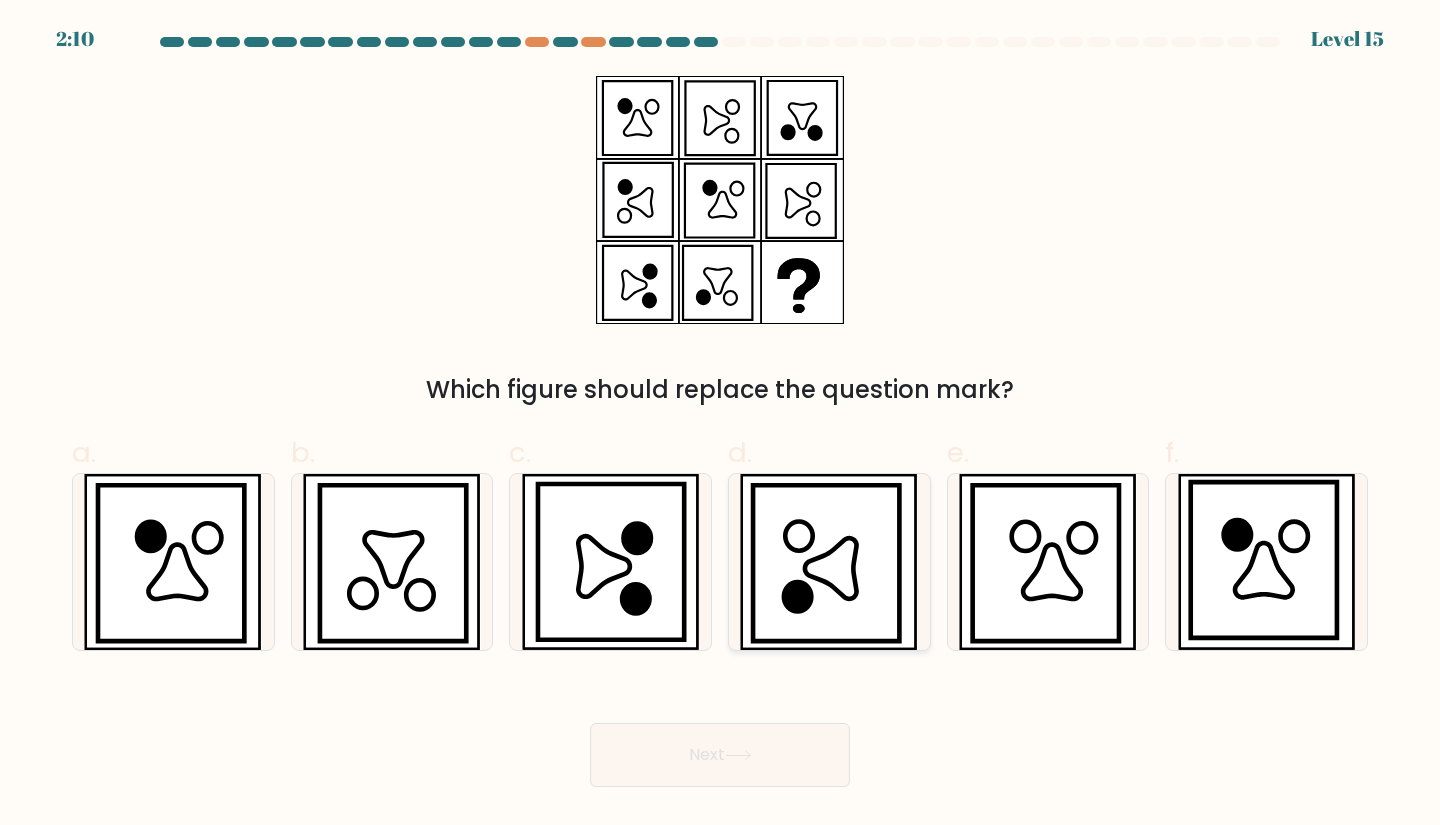 click 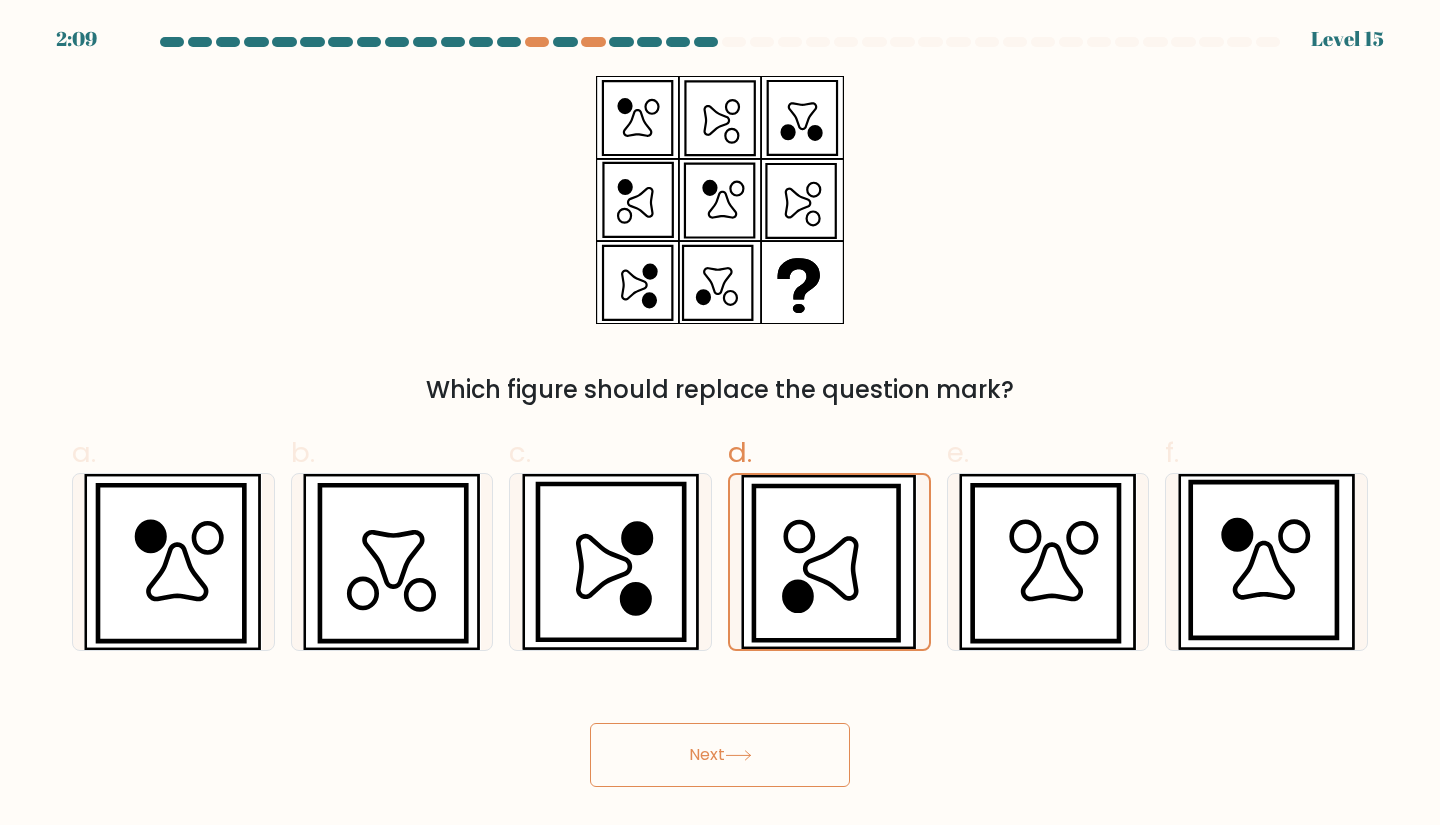 click on "Next" at bounding box center (720, 755) 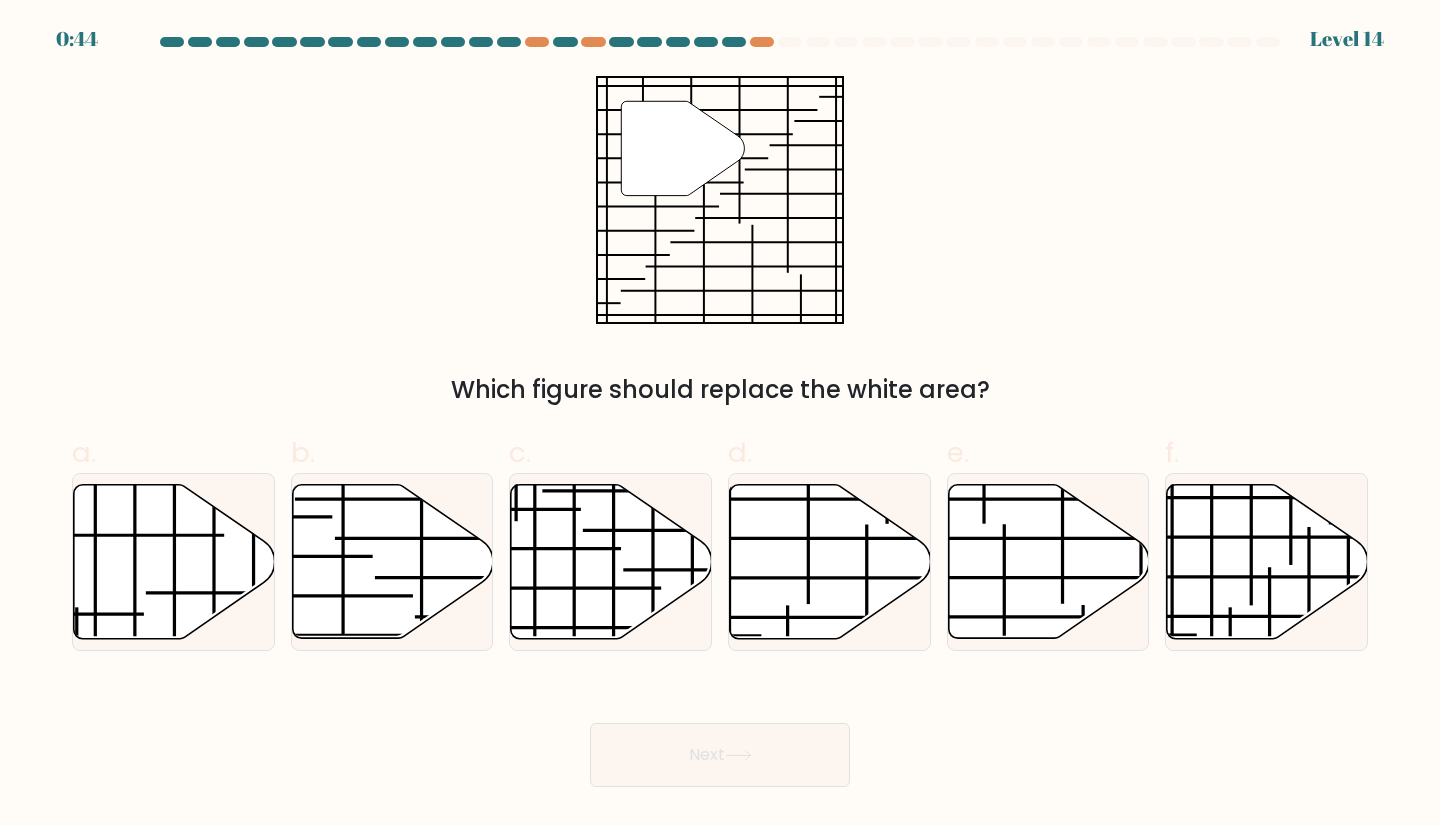 scroll, scrollTop: 0, scrollLeft: 0, axis: both 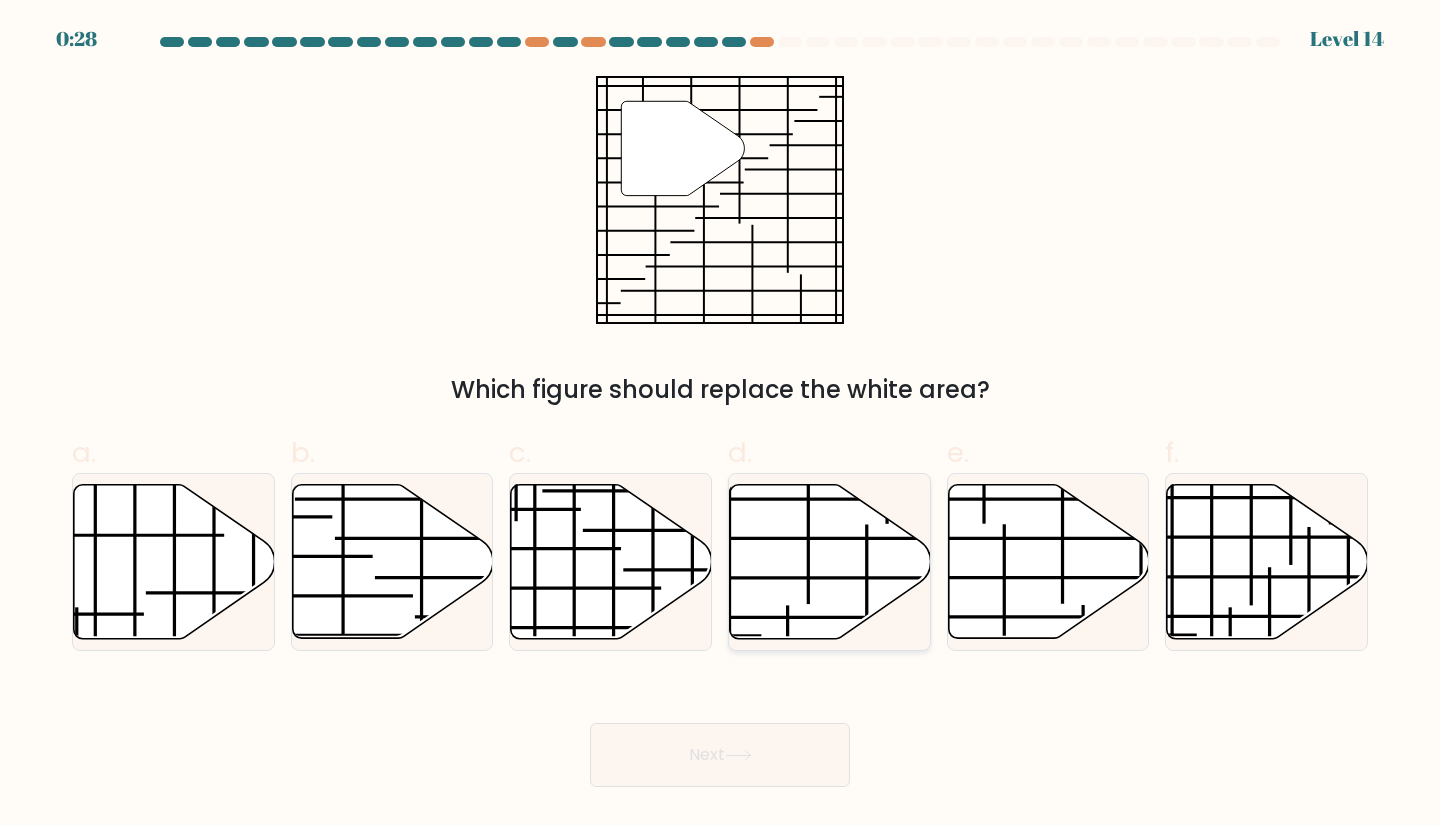 click 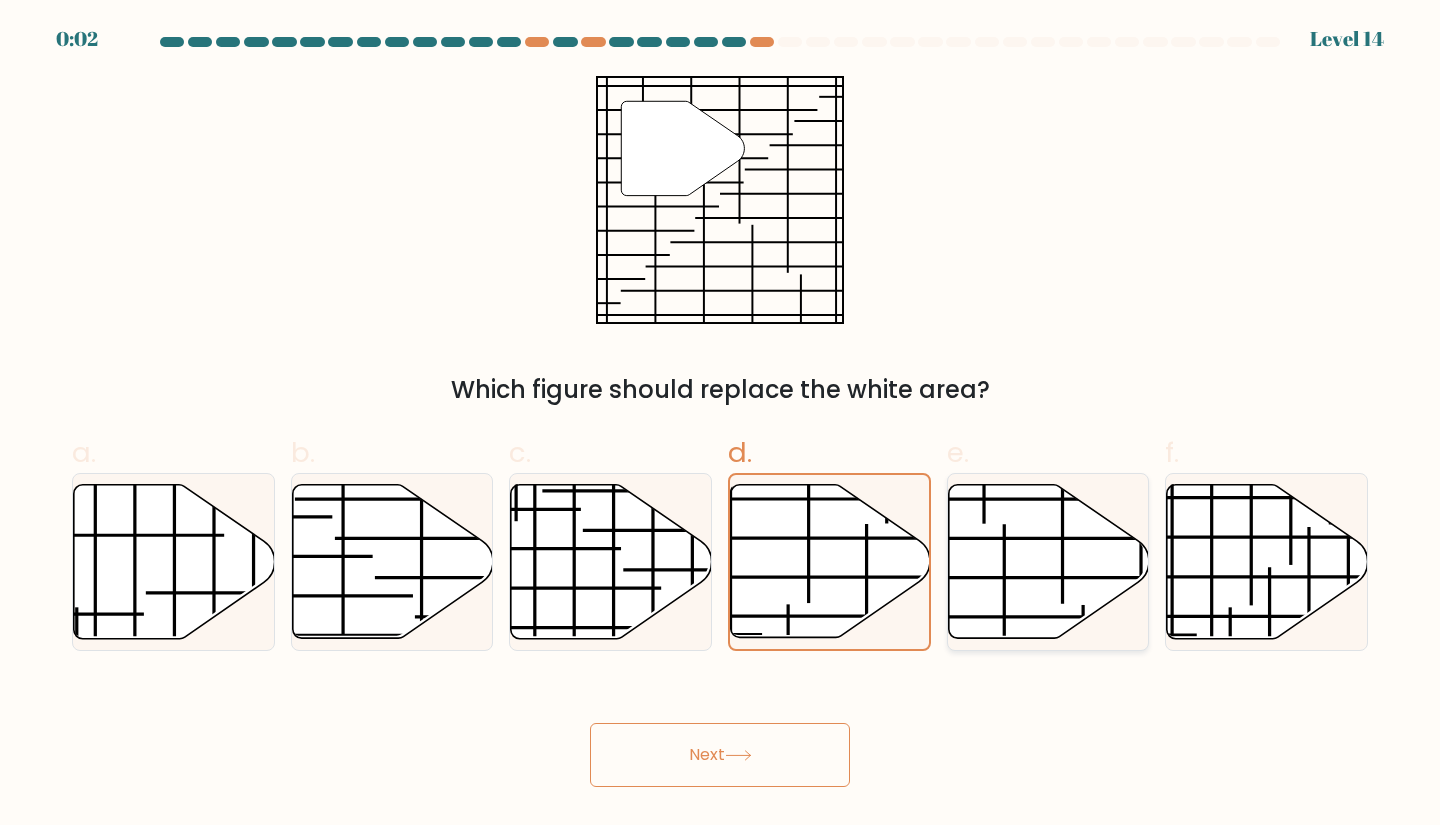 click 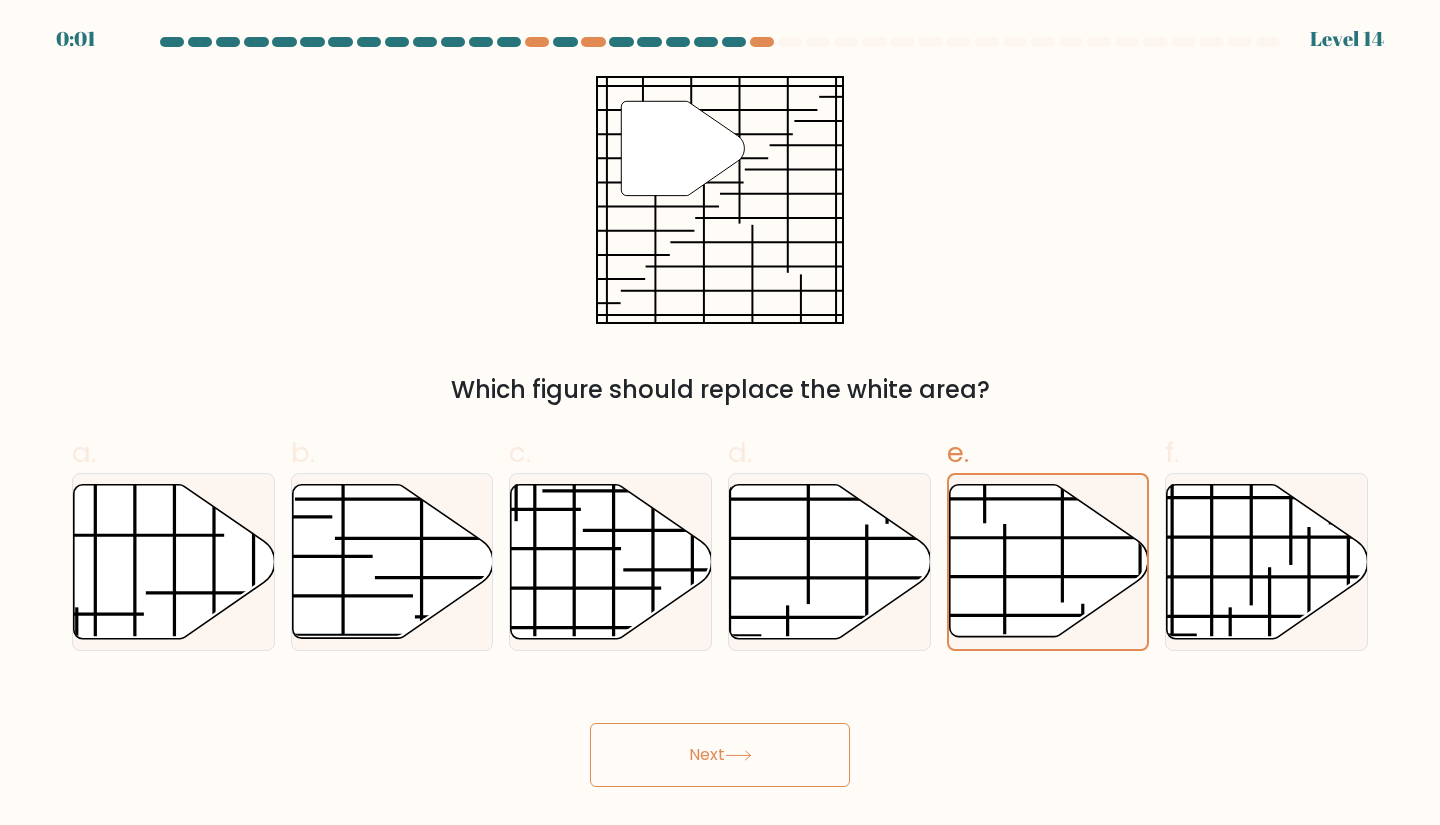 click on "Next" at bounding box center (720, 755) 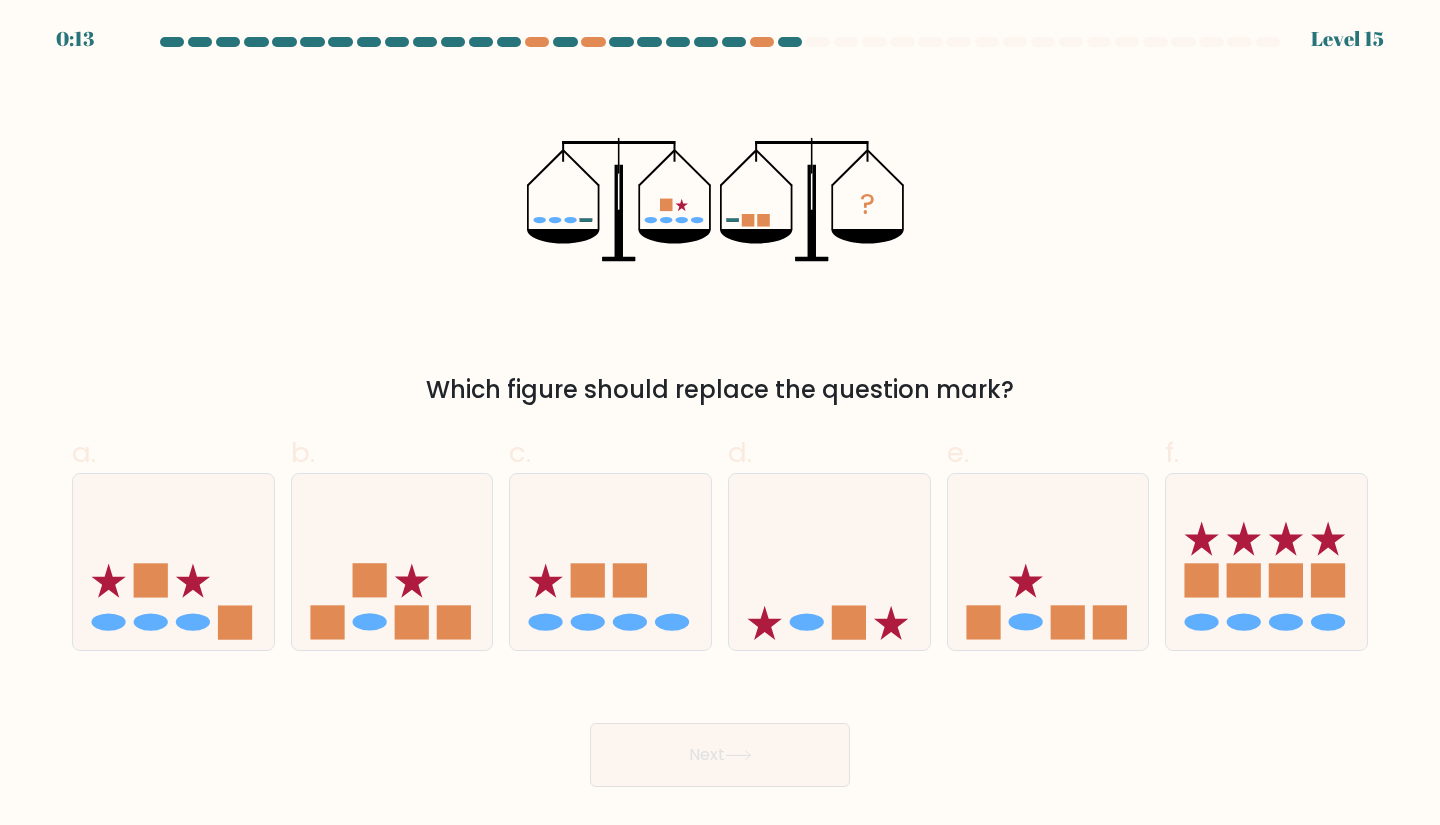 click 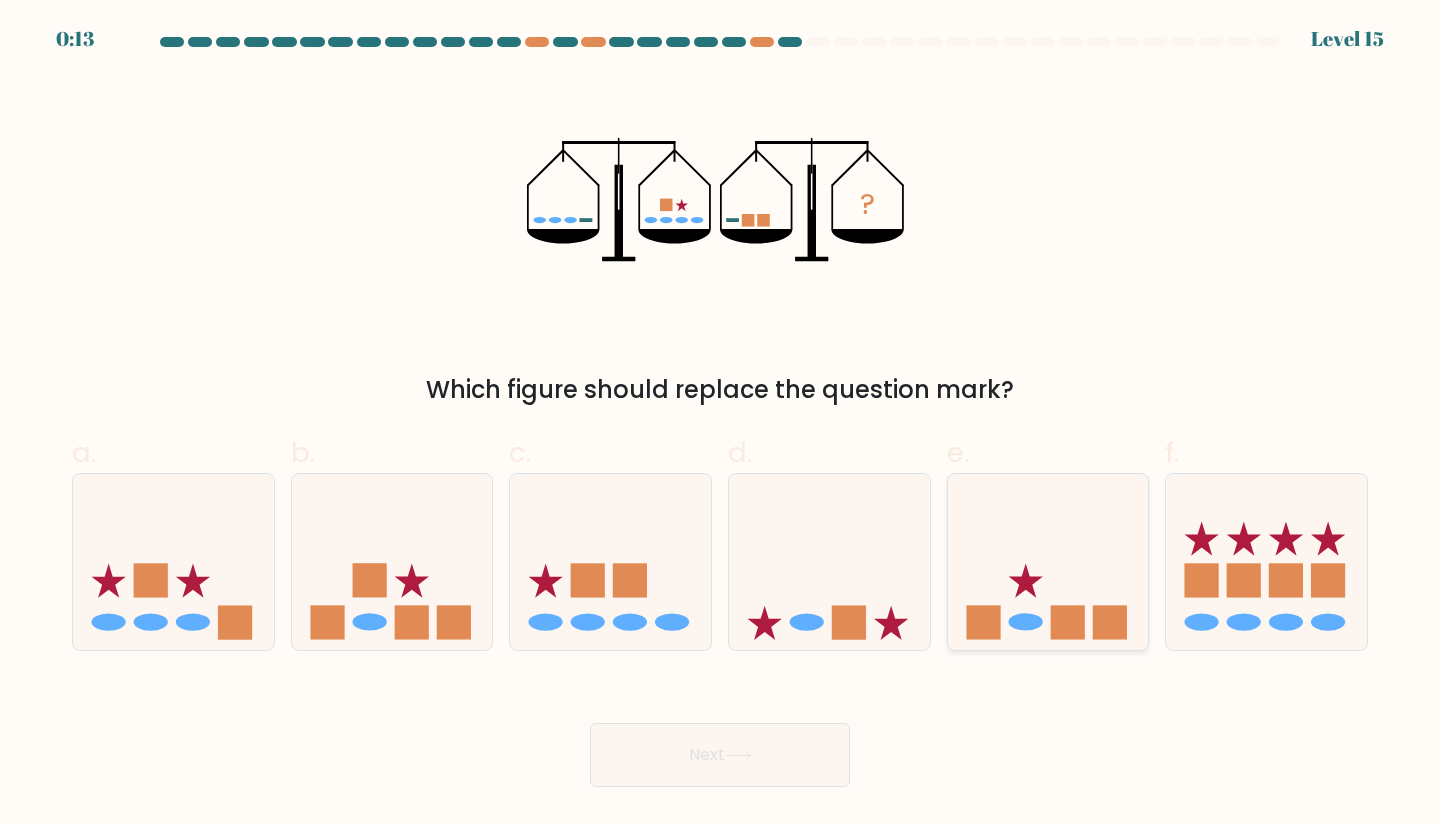 click on "e." at bounding box center (720, 419) 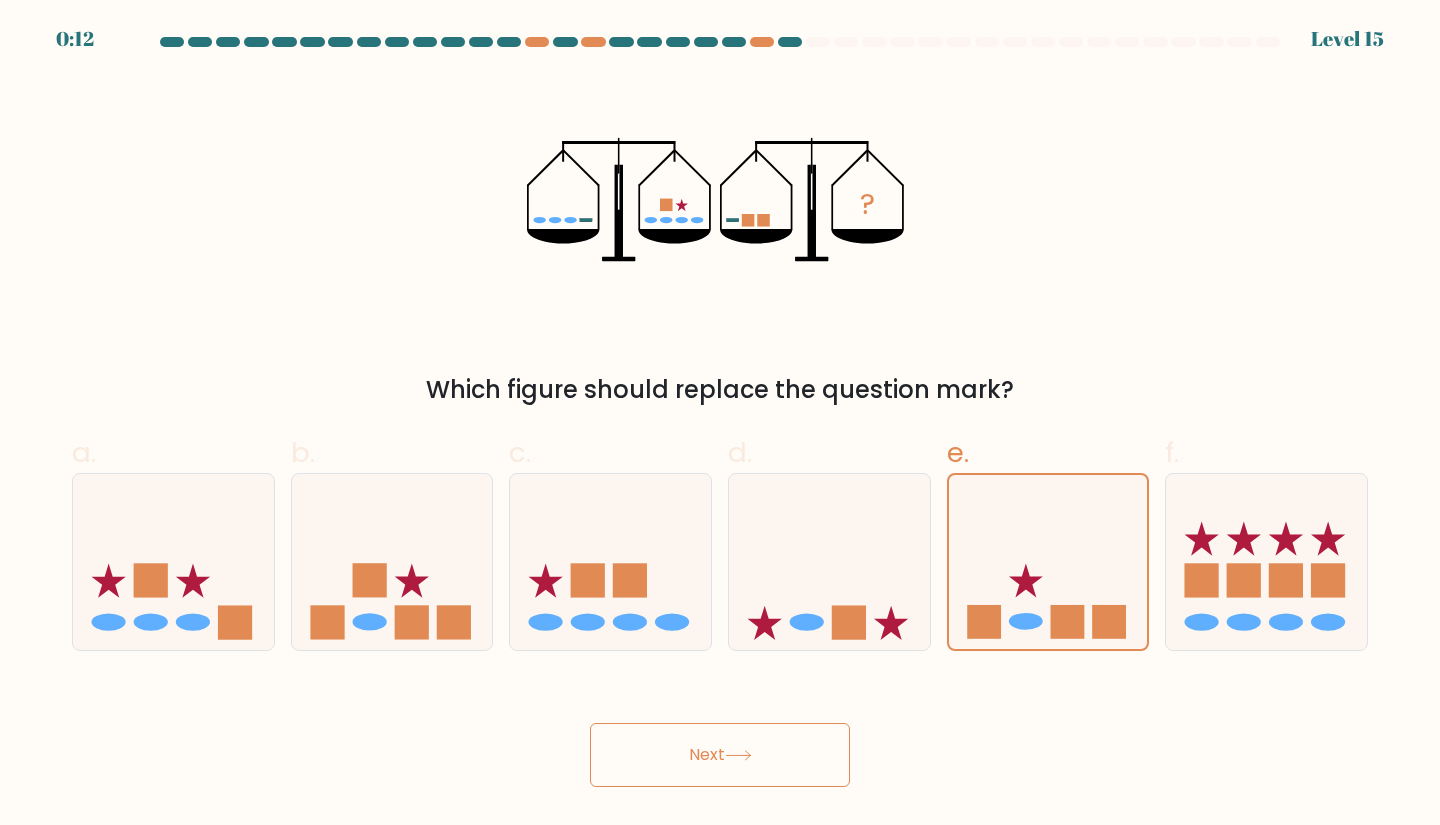 click on "Next" at bounding box center [720, 755] 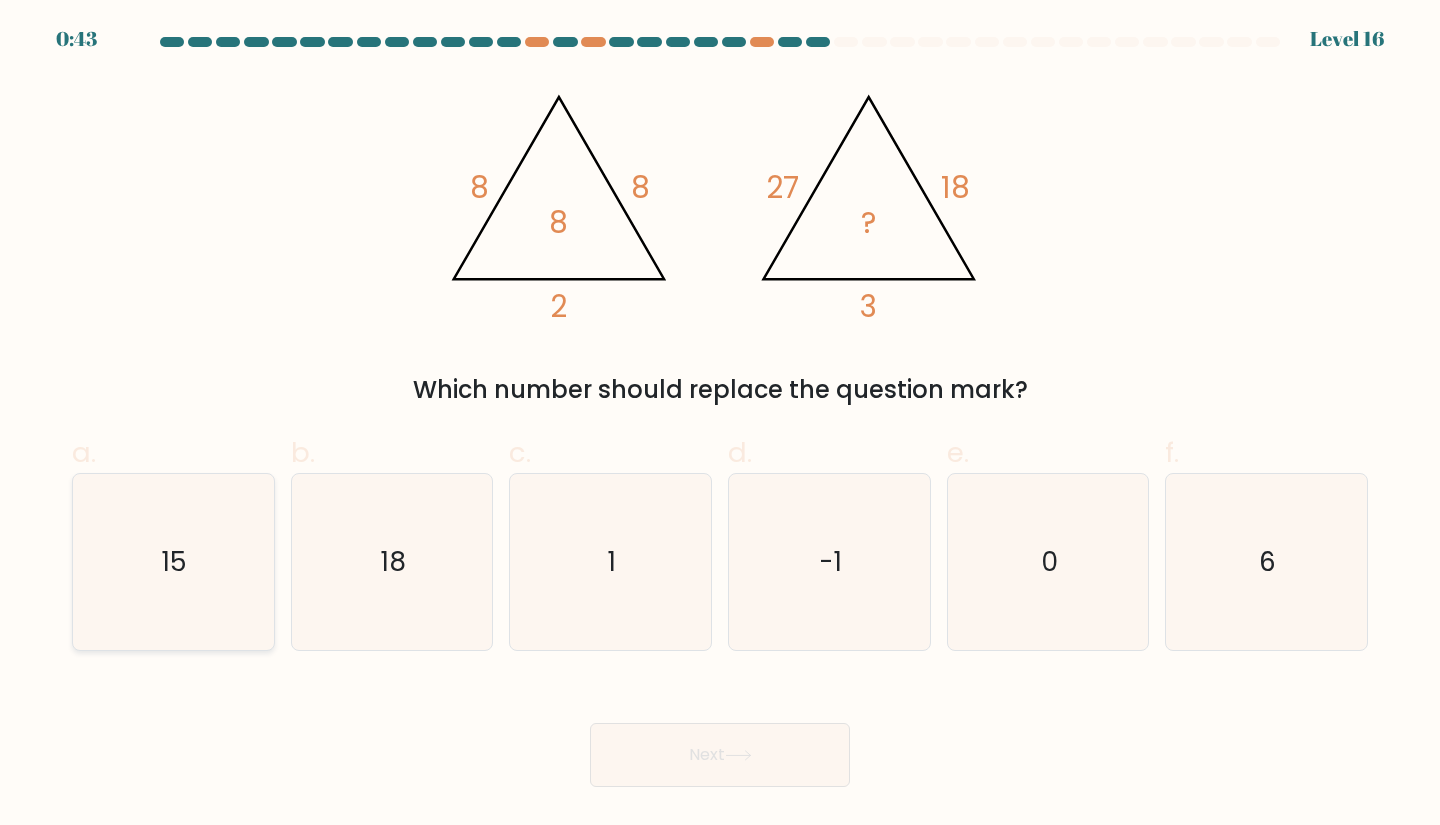 click on "15" 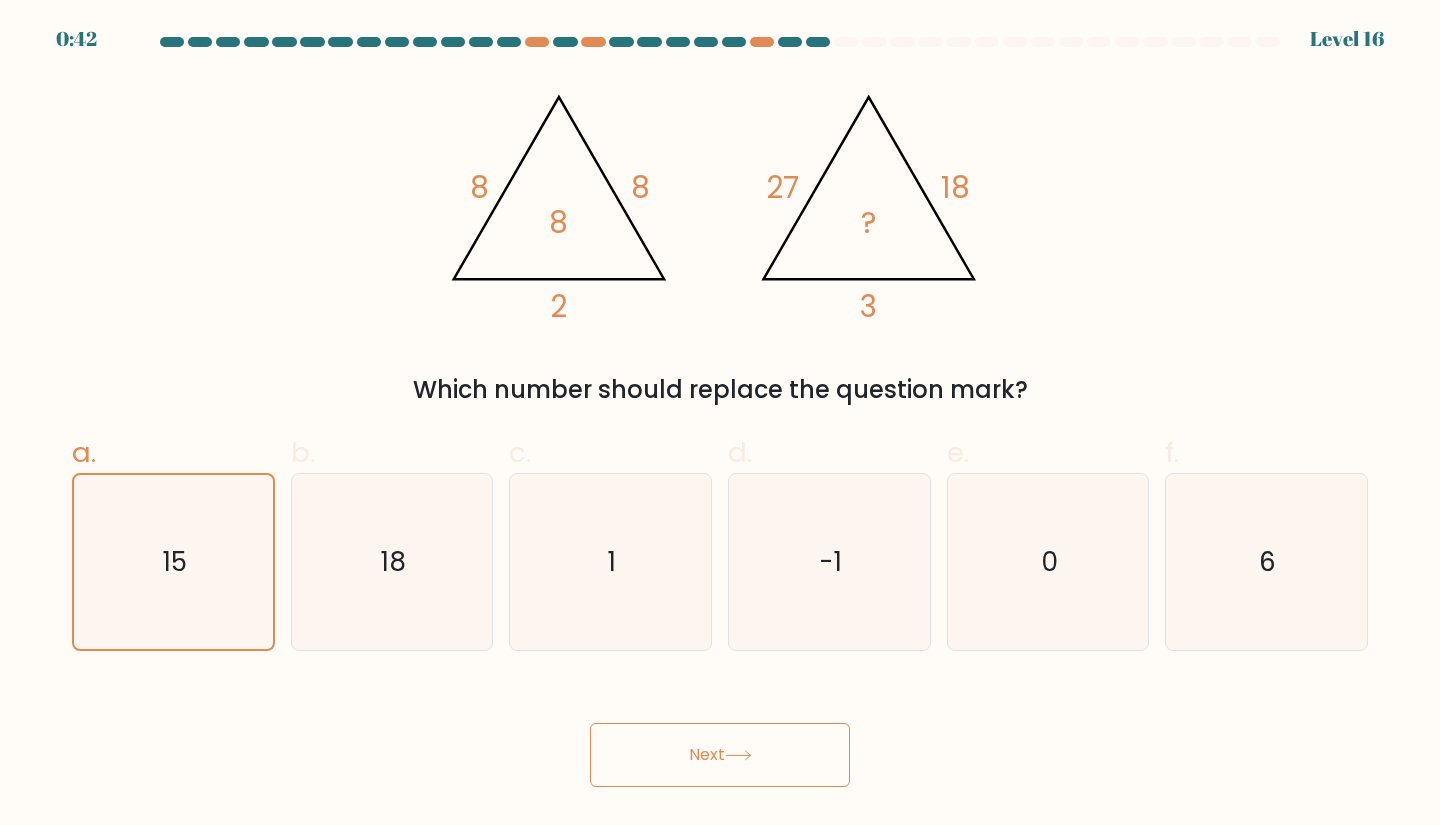 click on "Next" at bounding box center (720, 755) 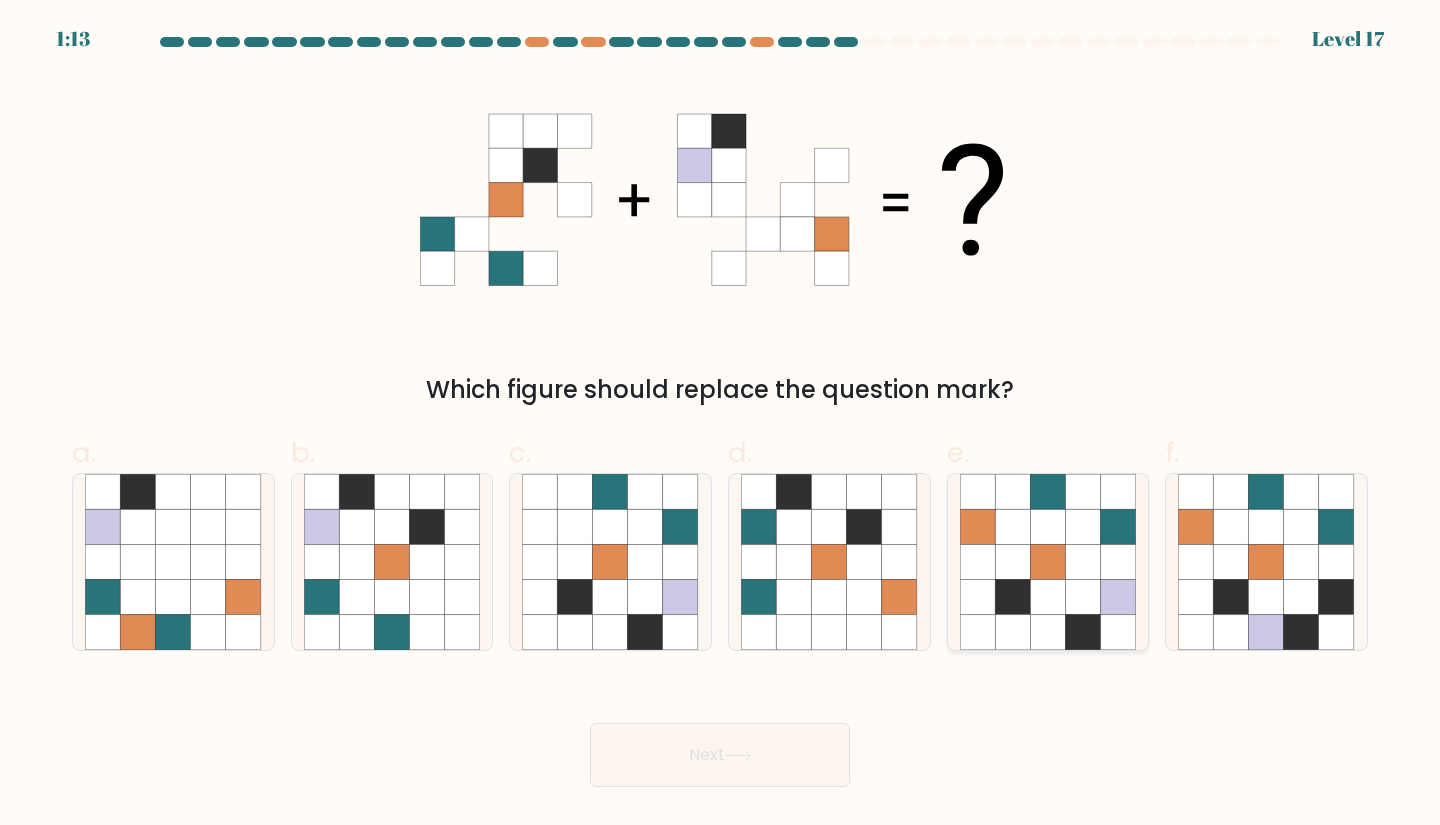 click 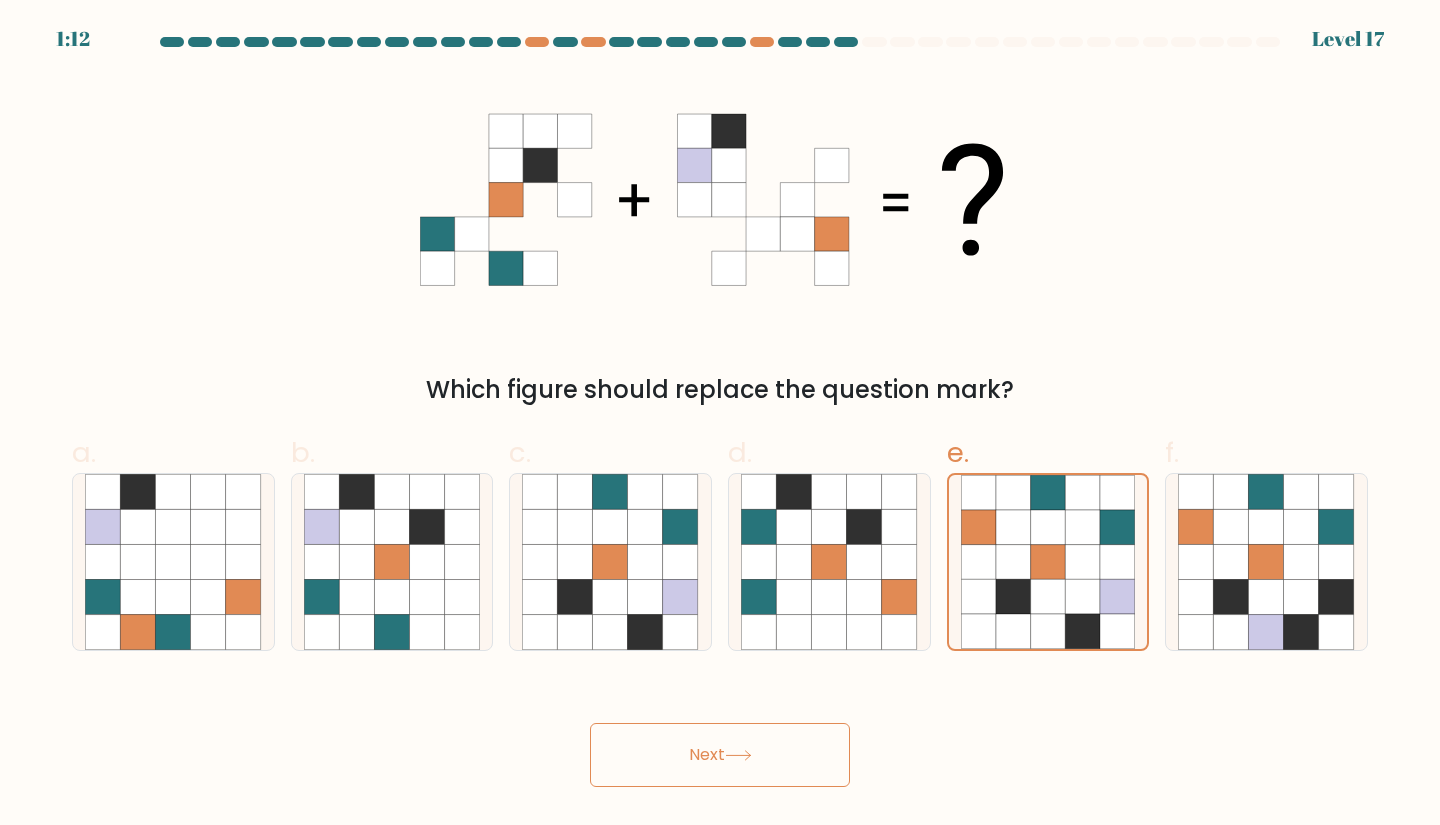 click on "Next" at bounding box center [720, 755] 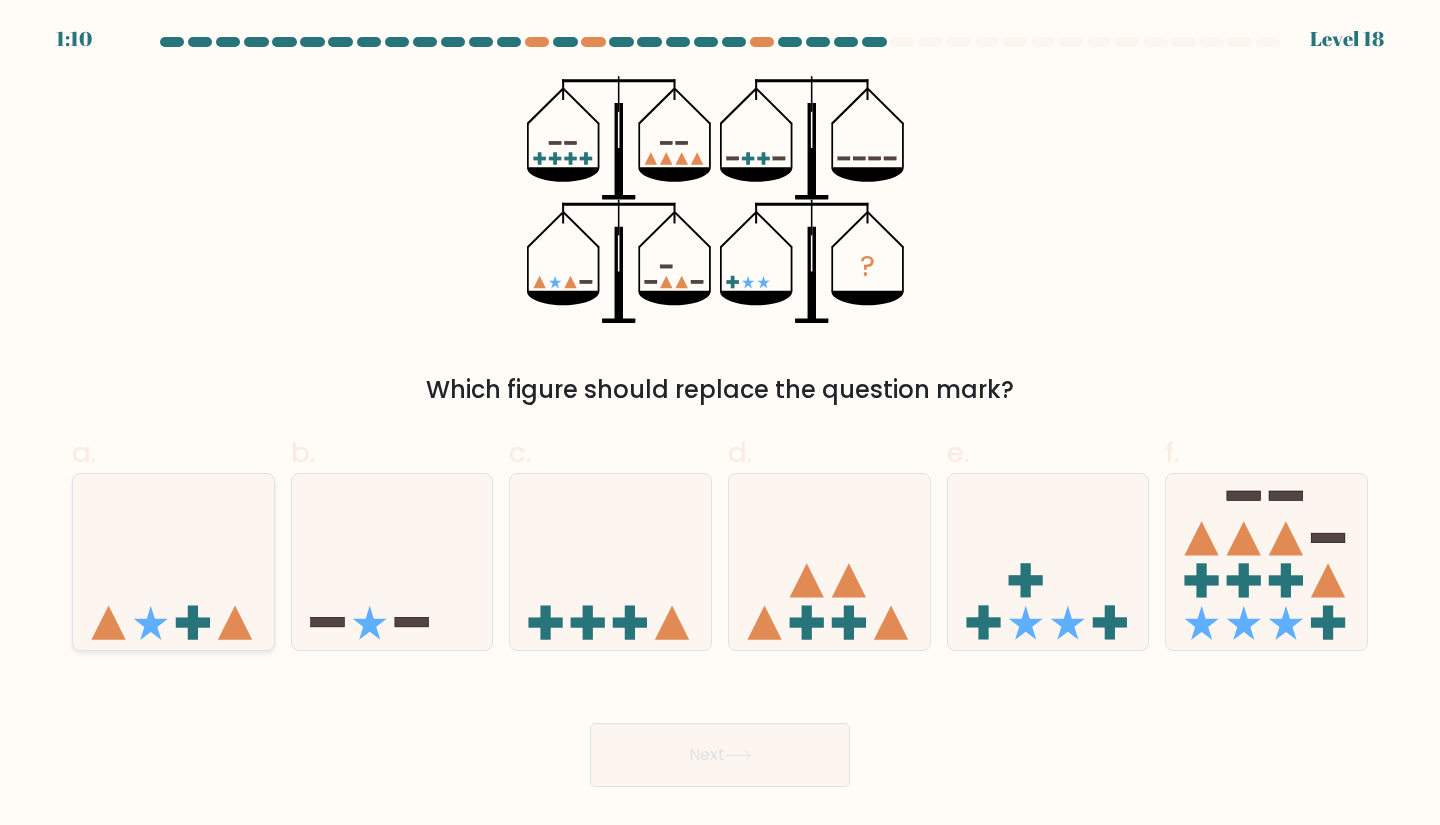 click 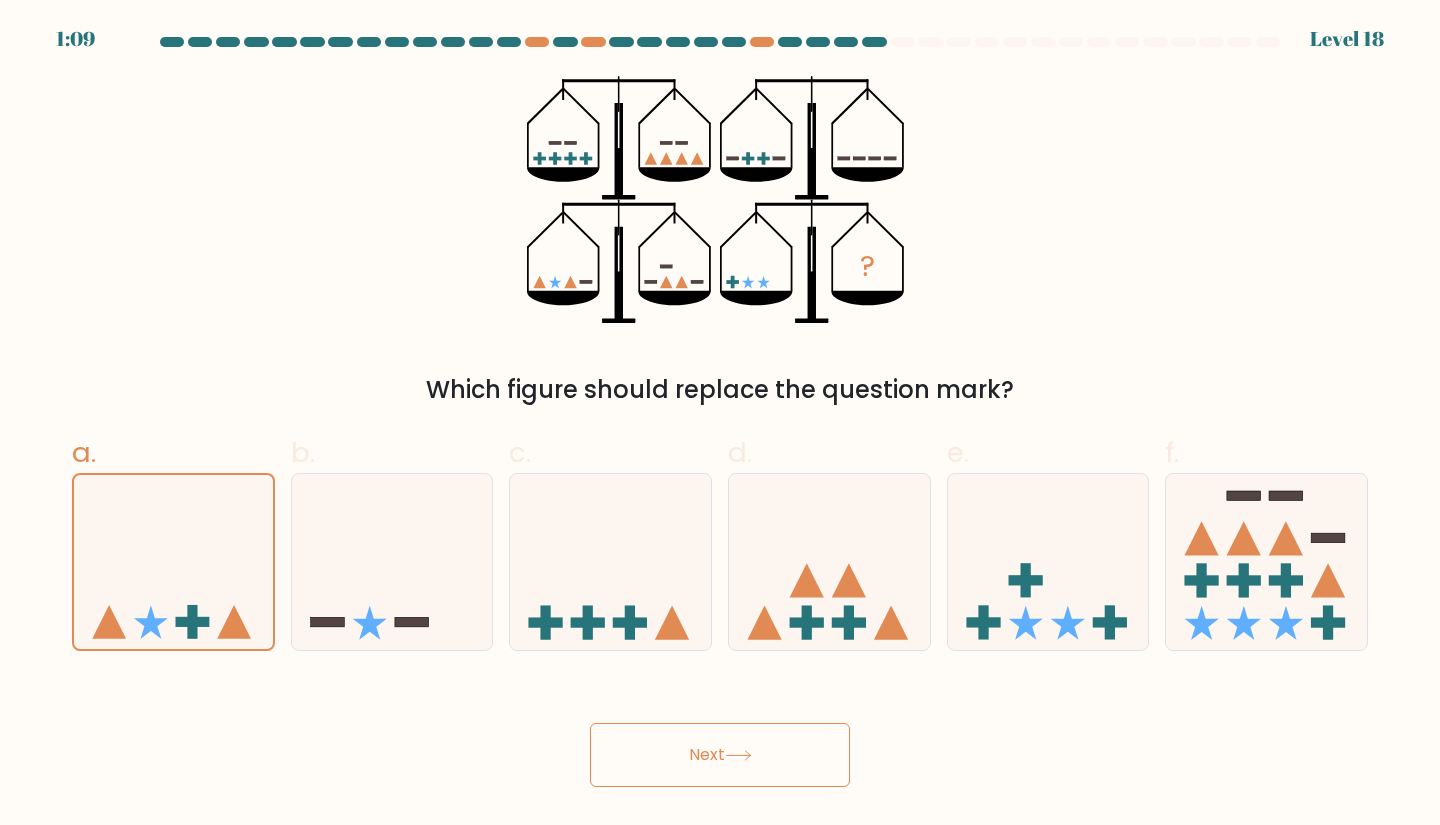 click on "Next" at bounding box center [720, 755] 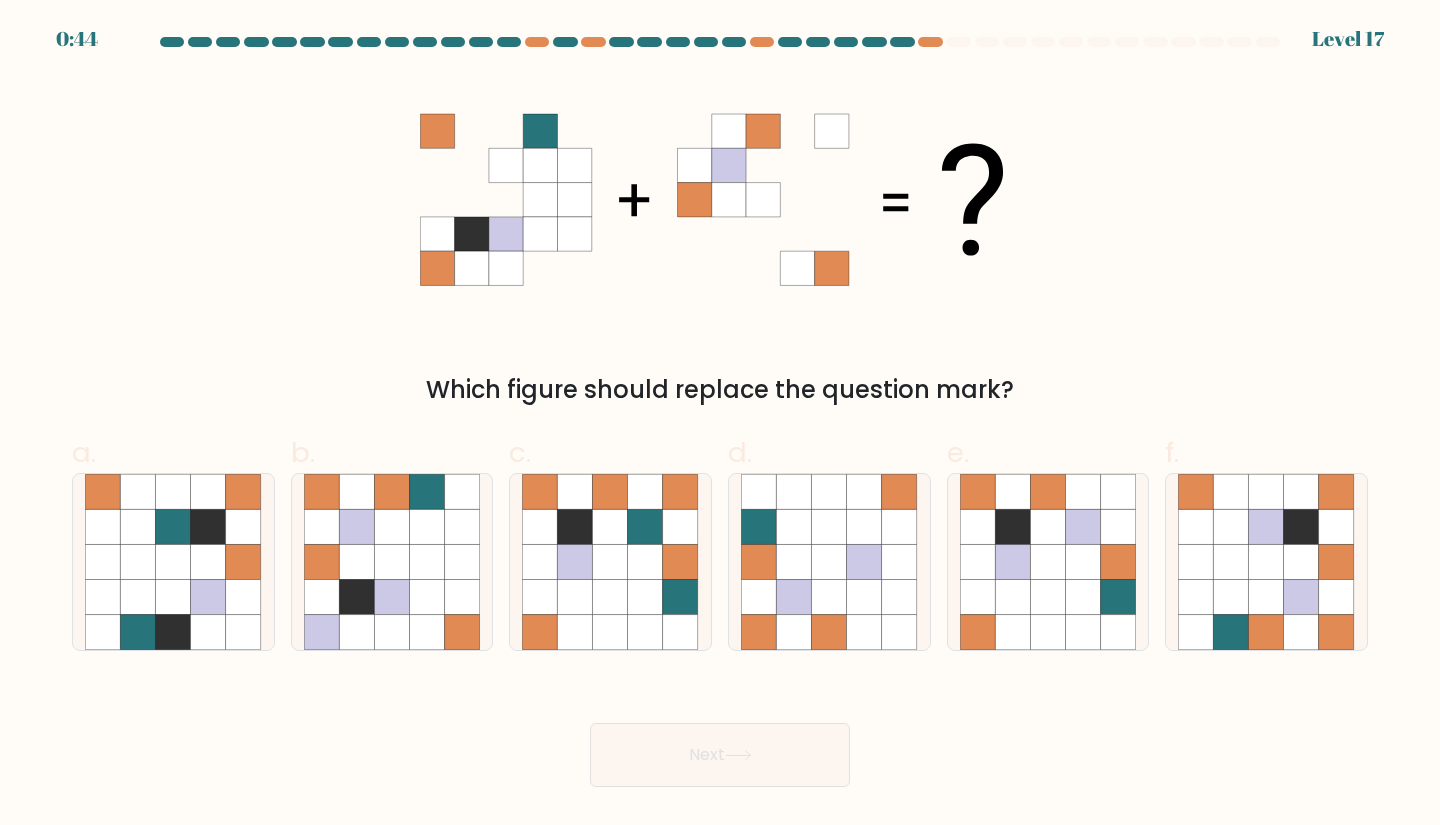 scroll, scrollTop: 0, scrollLeft: 0, axis: both 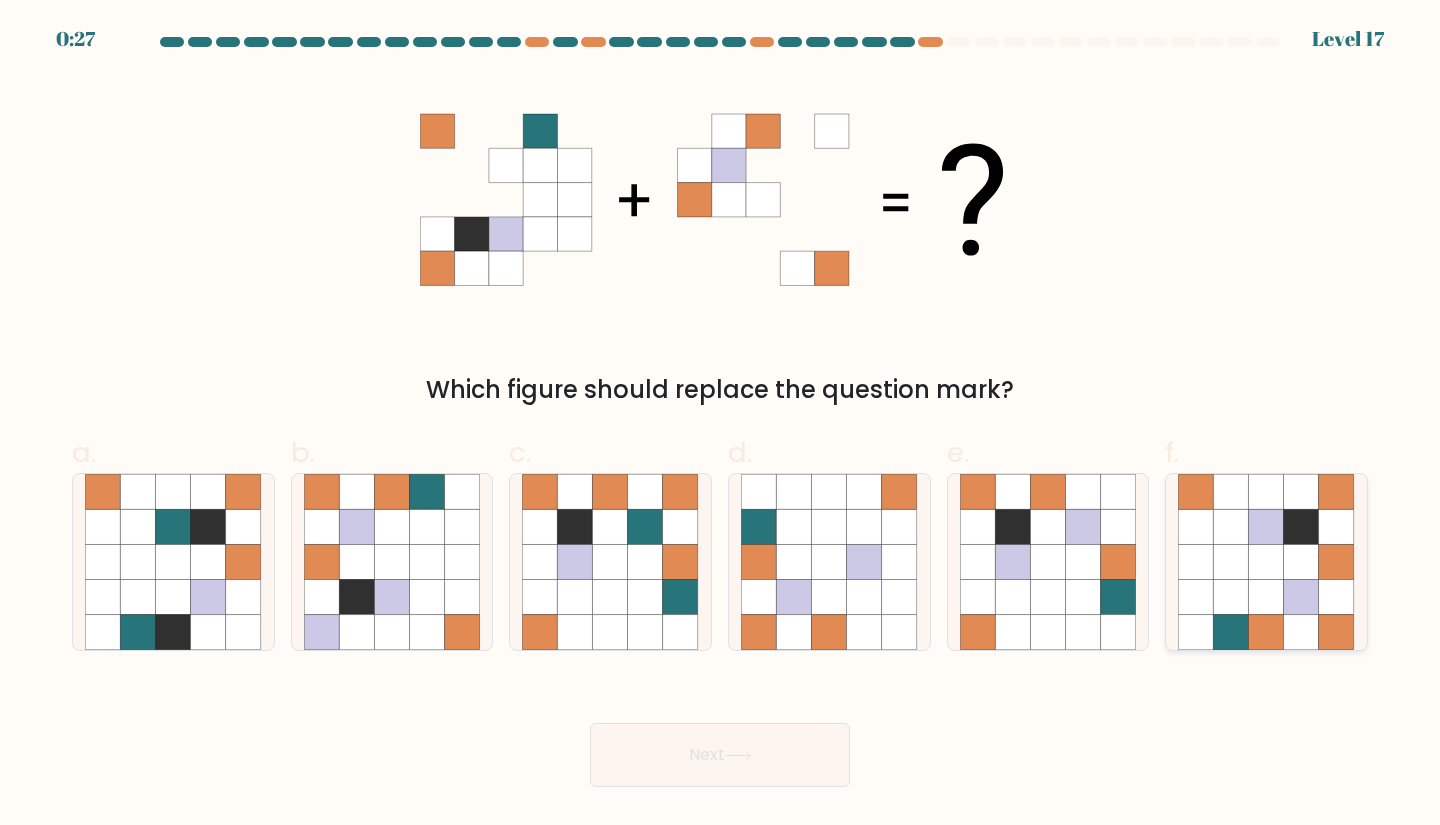 click 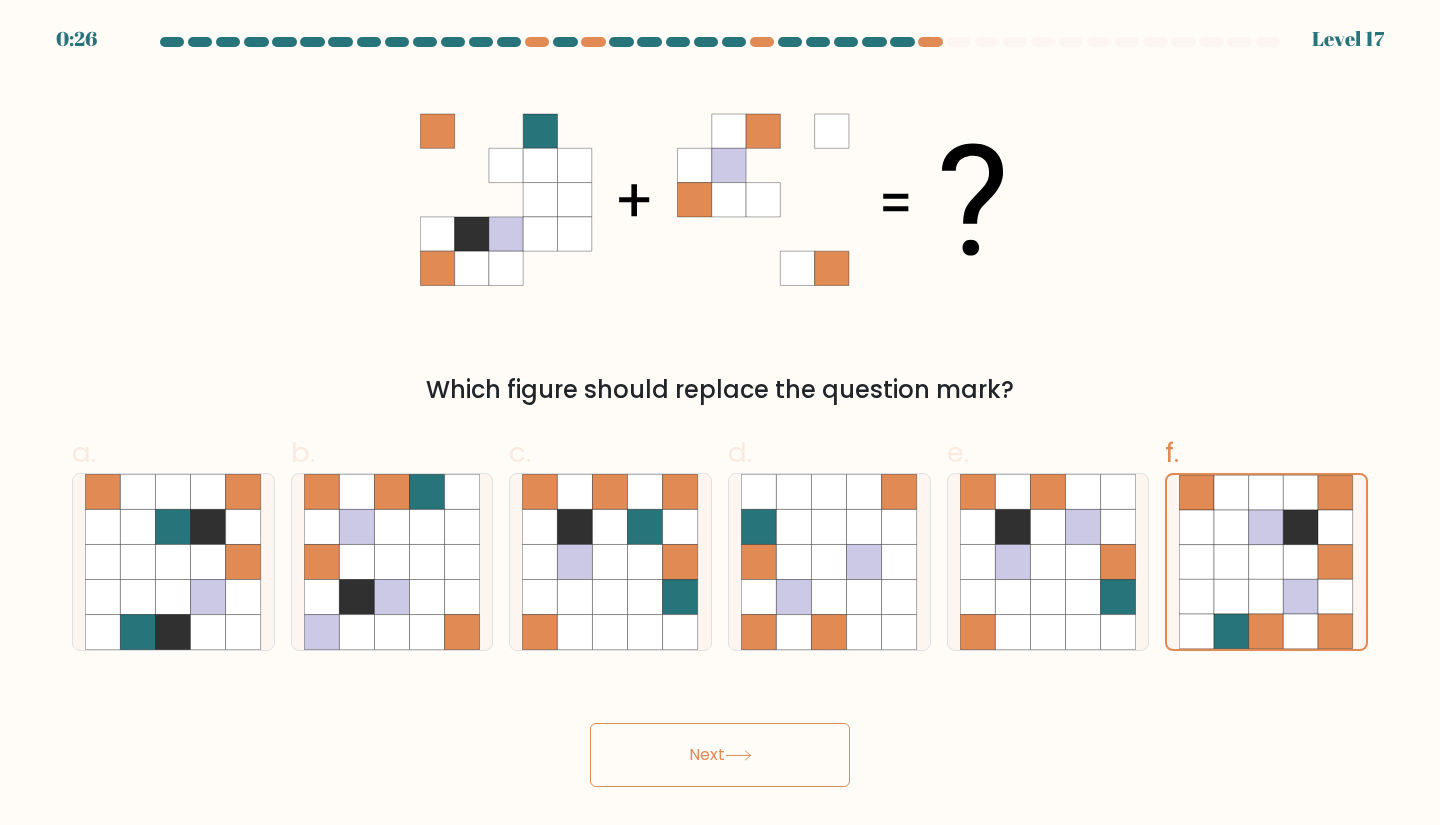 click on "Next" at bounding box center (720, 755) 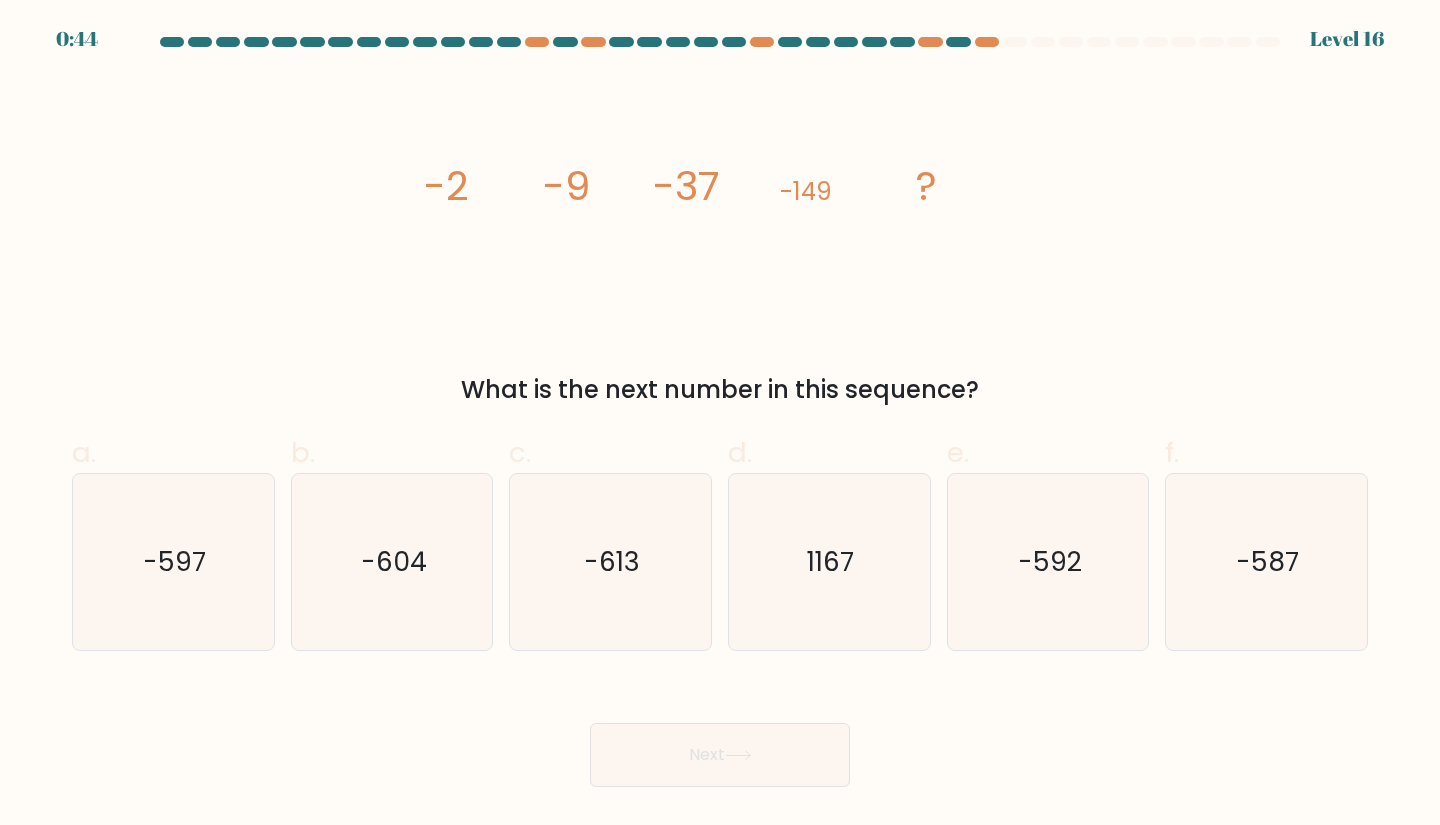 scroll, scrollTop: 0, scrollLeft: 0, axis: both 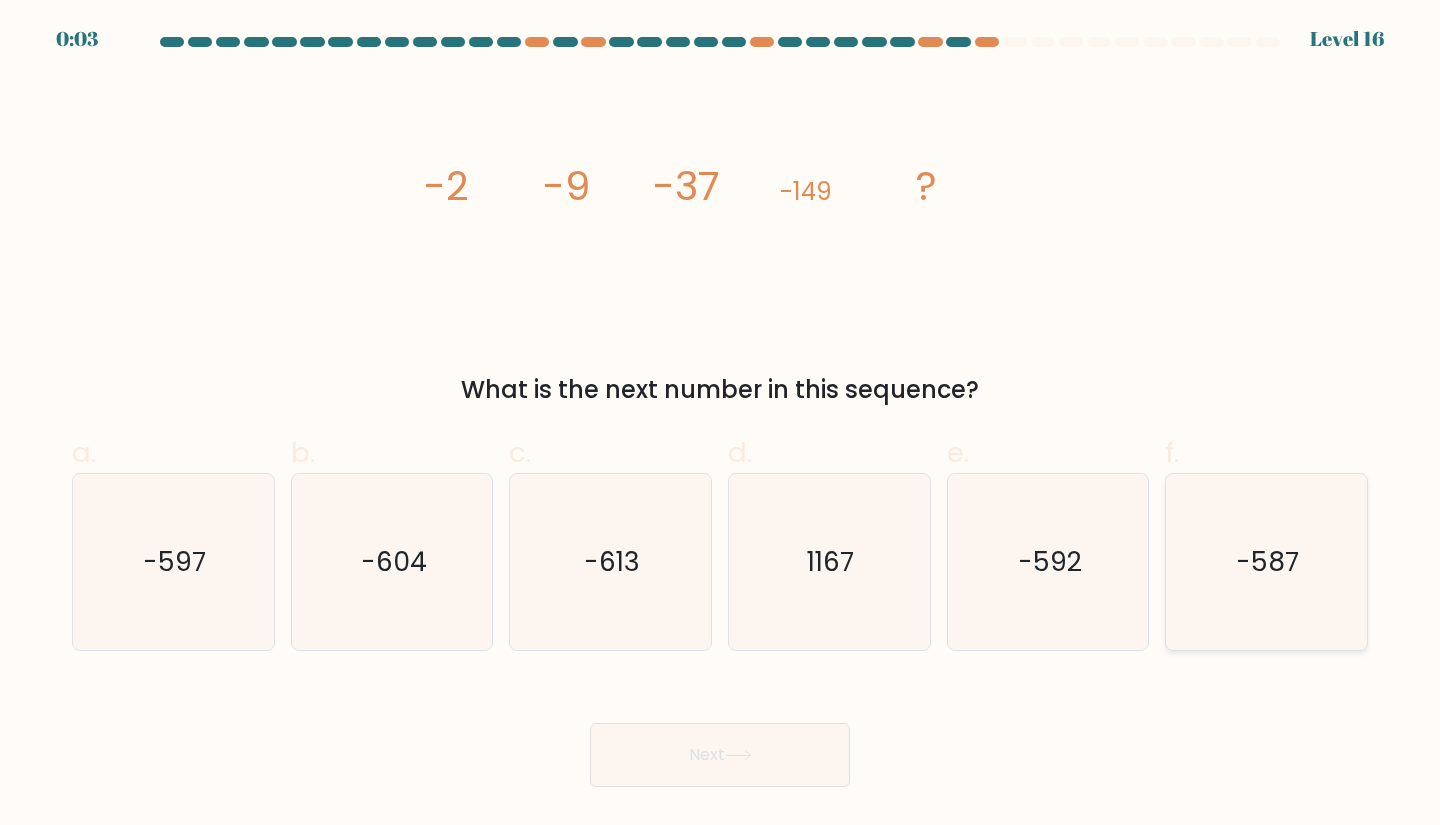 click on "-587" 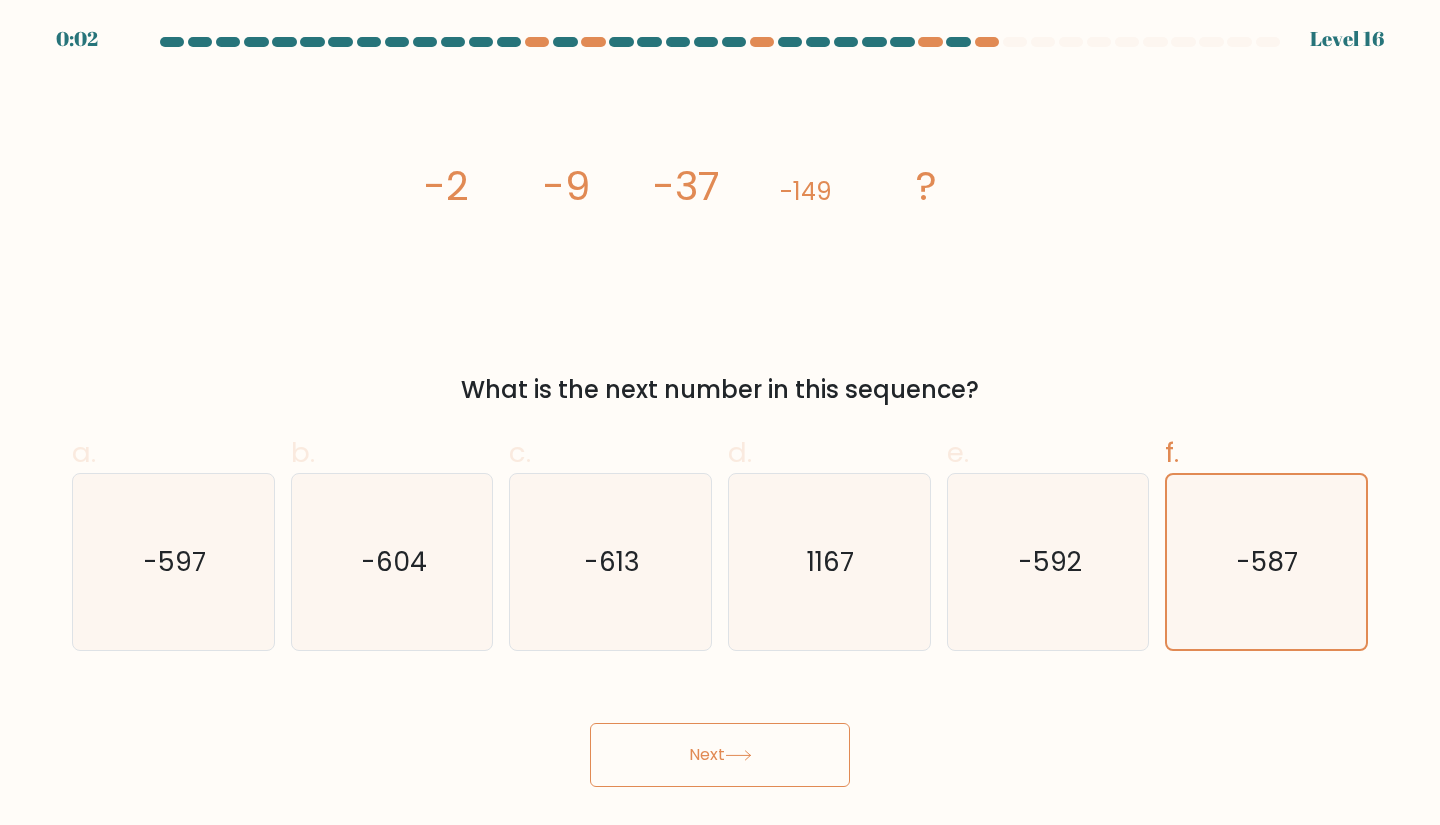 click on "Next" at bounding box center [720, 755] 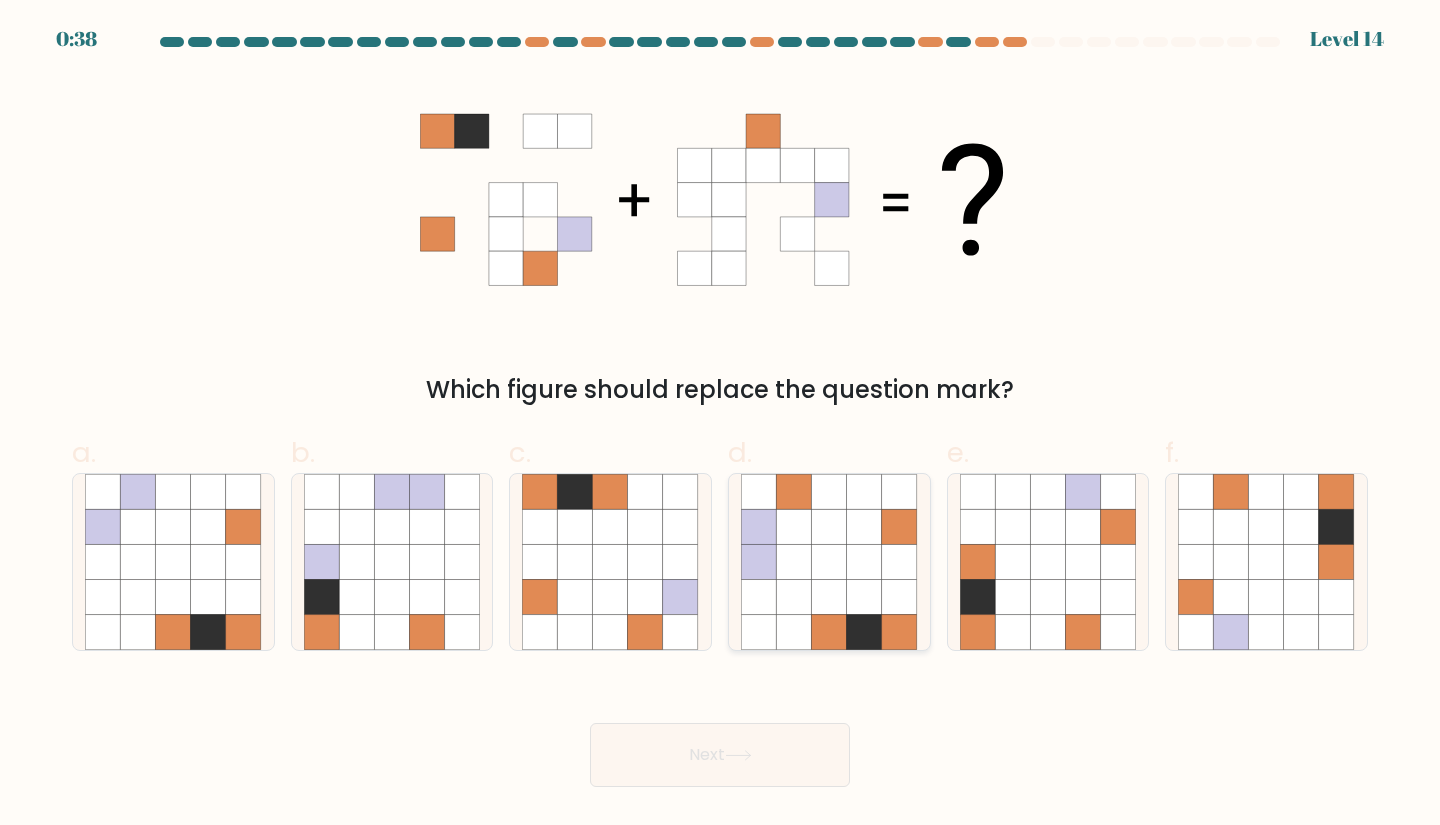 click 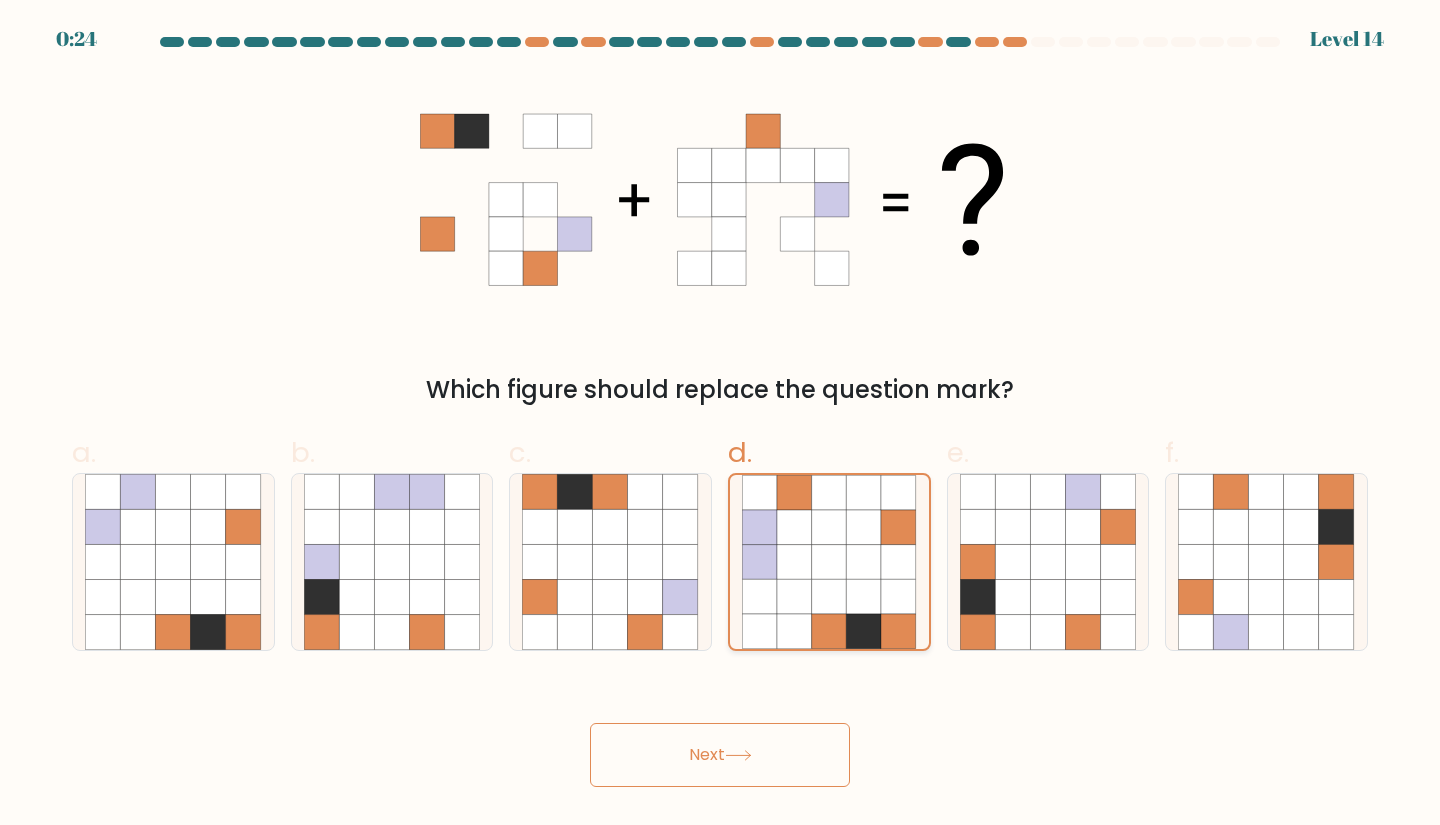 click 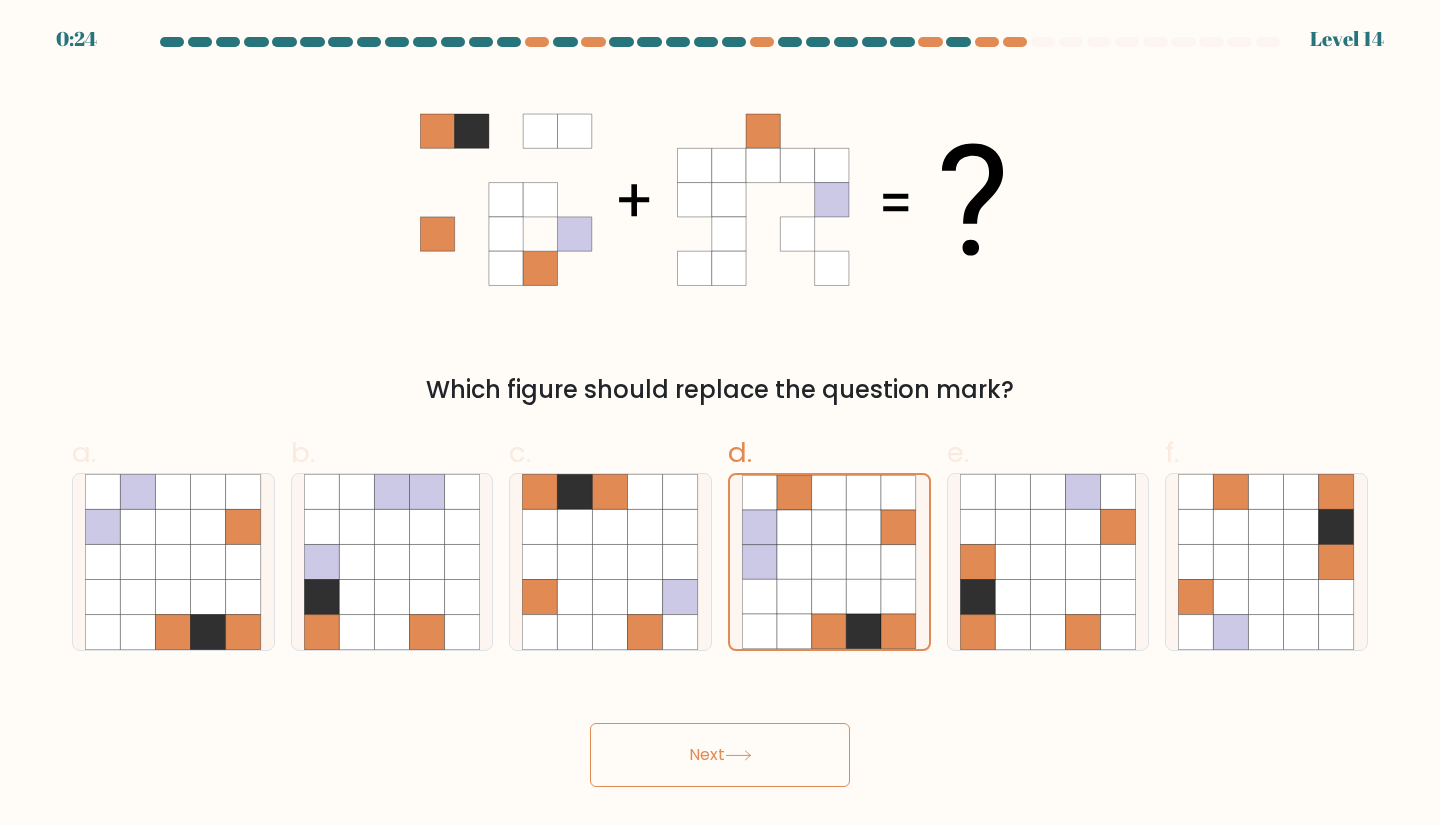 click on "Next" at bounding box center (720, 755) 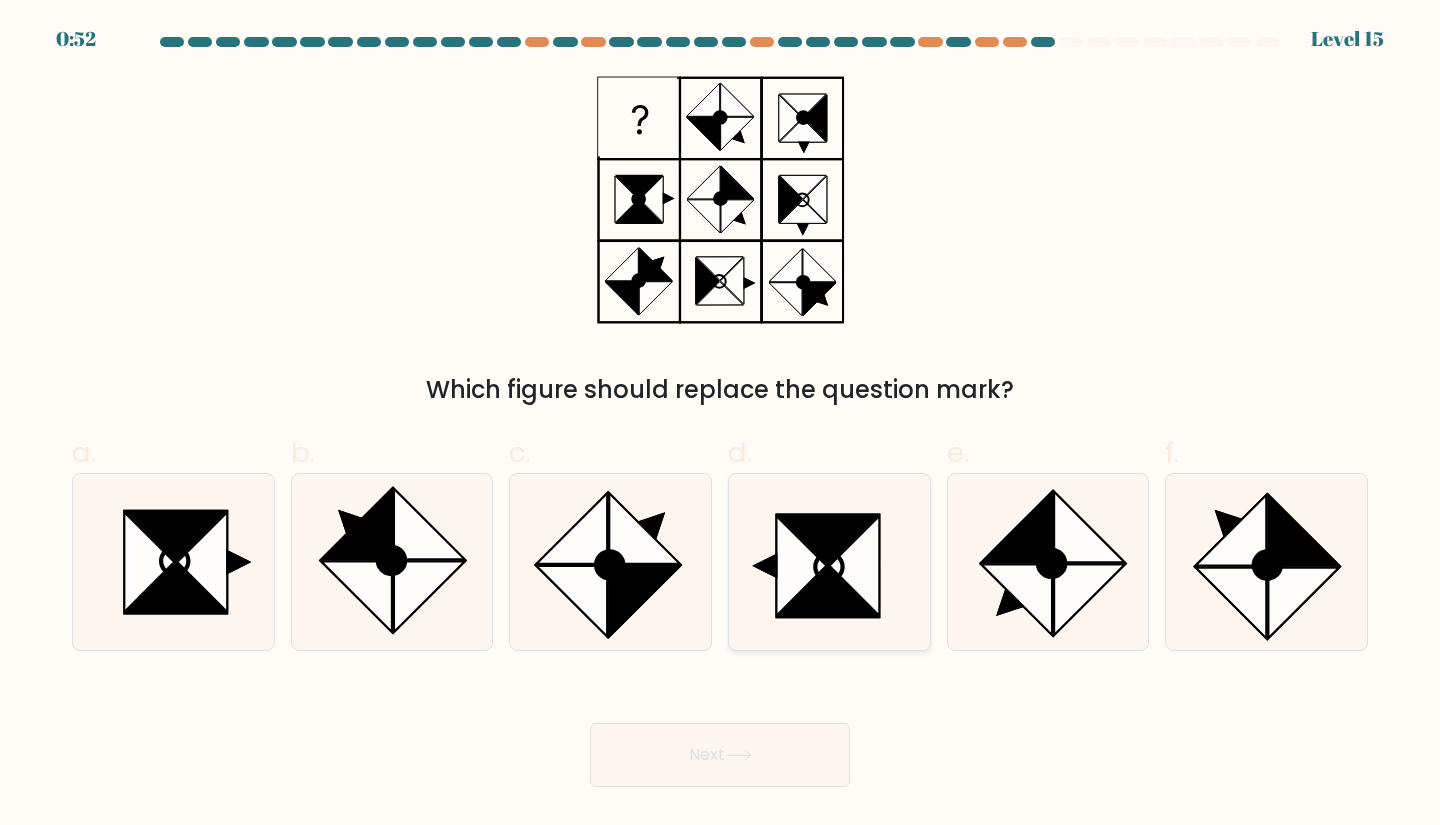 click 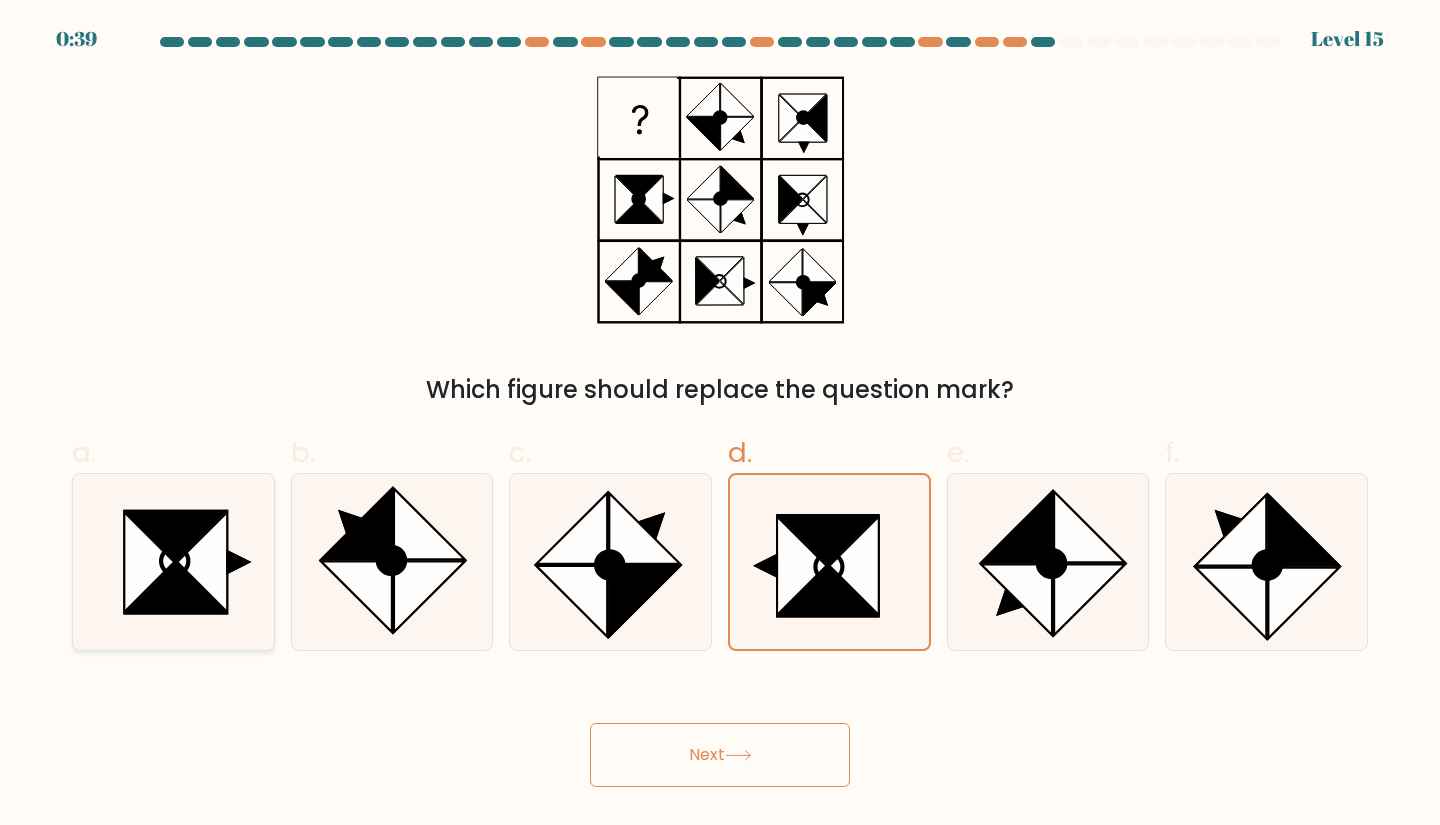 click 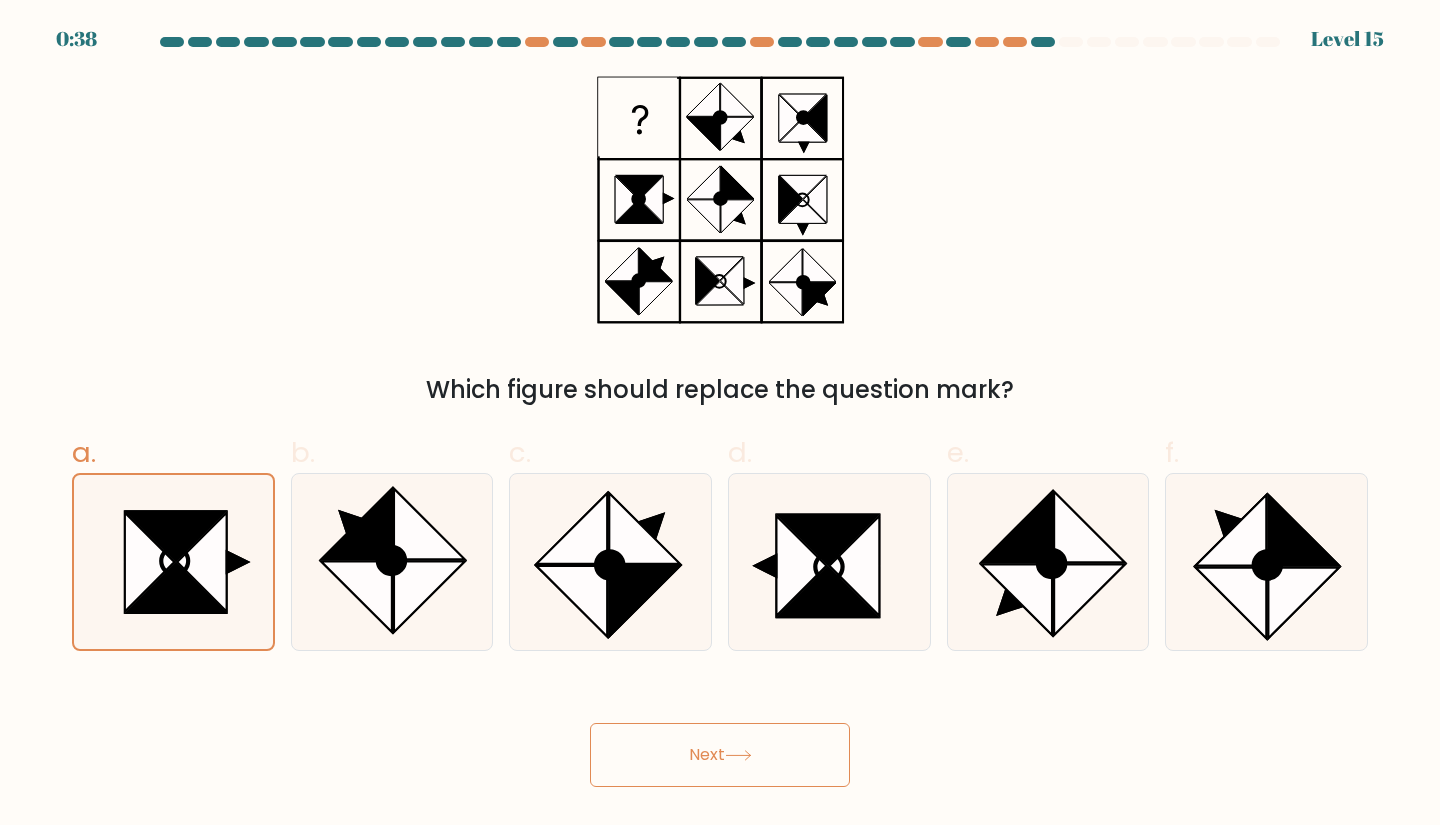 click on "Next" at bounding box center (720, 755) 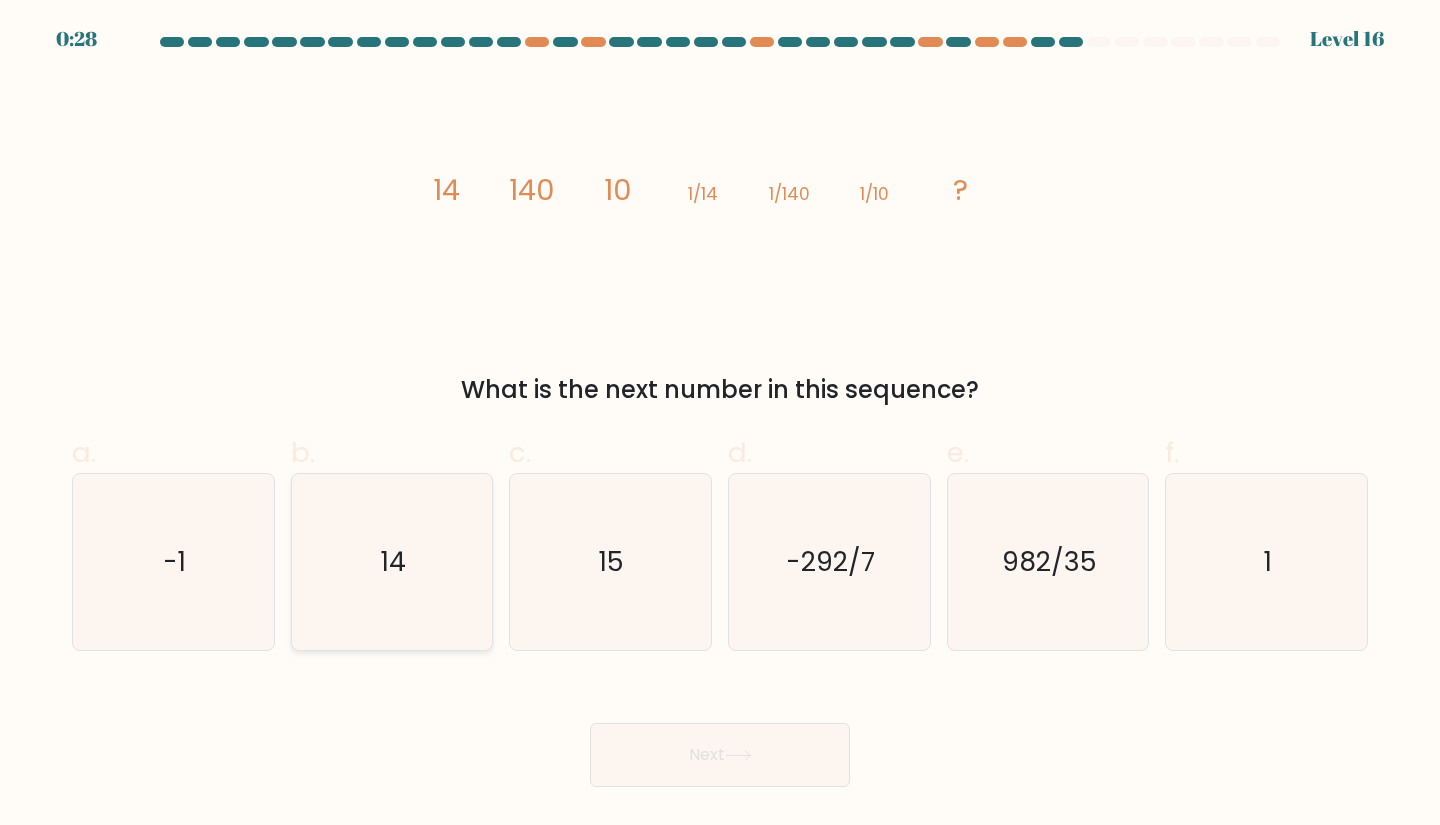 click on "14" 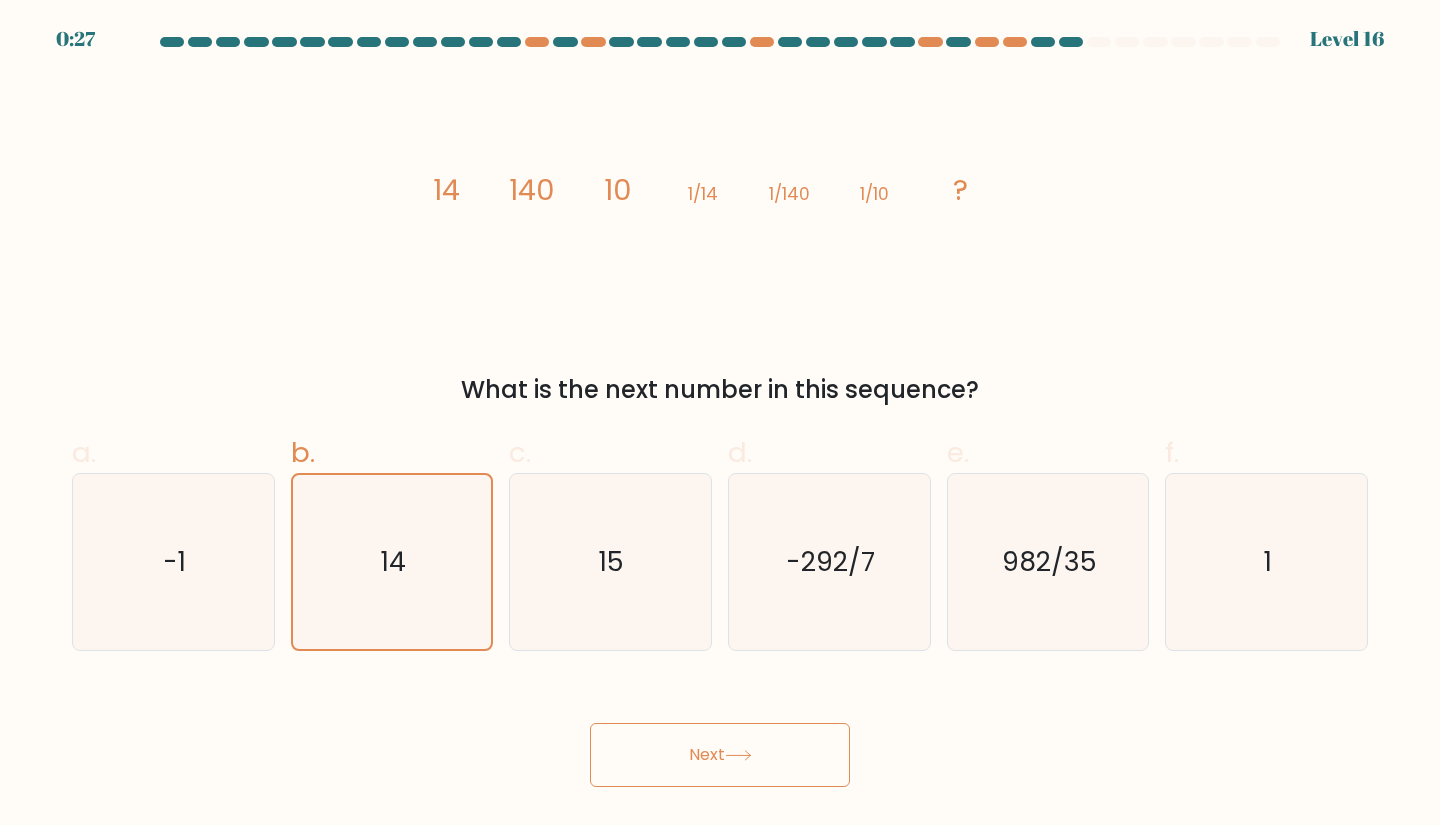 click on "Next" at bounding box center (720, 755) 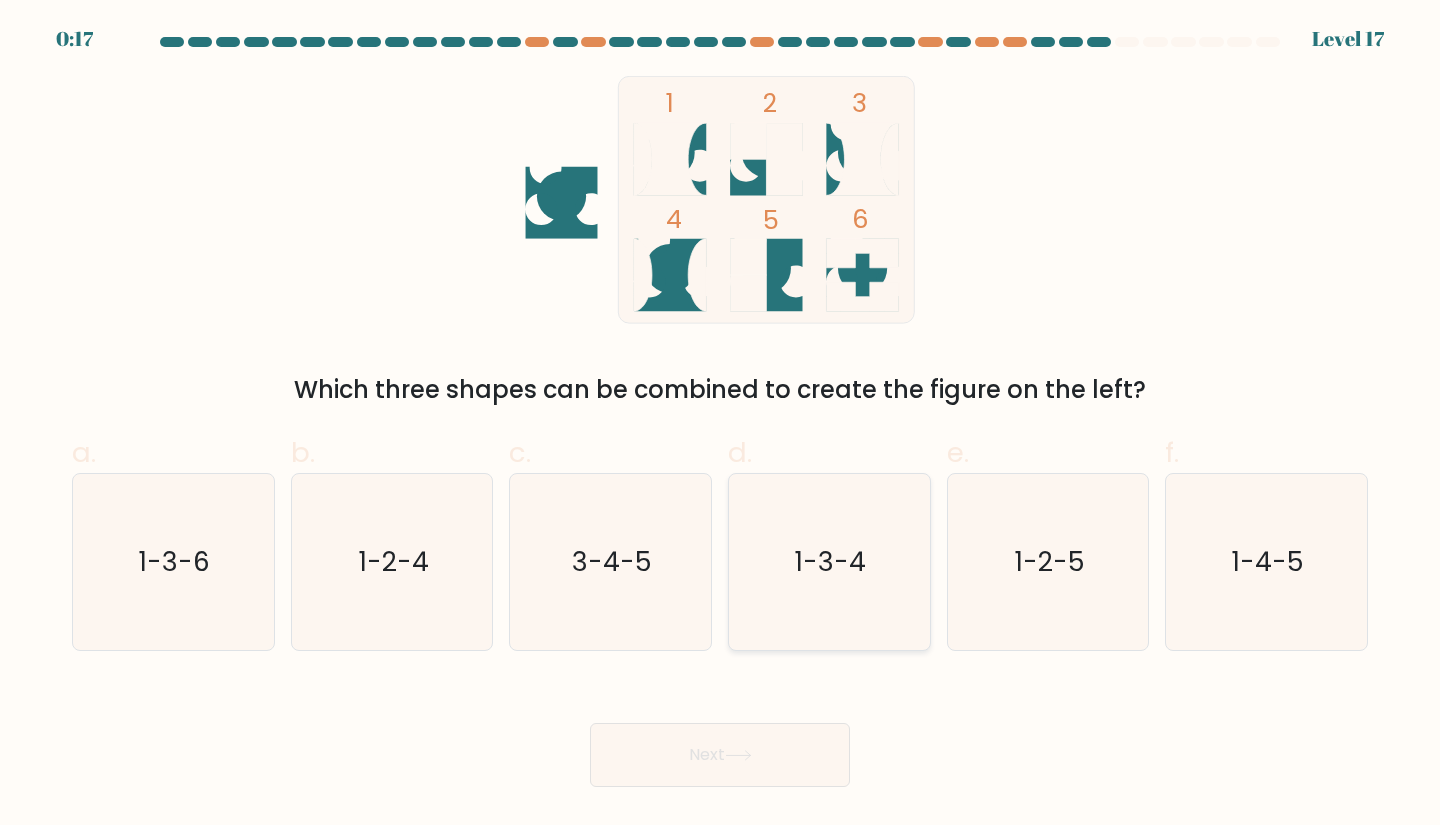 click on "1-3-4" 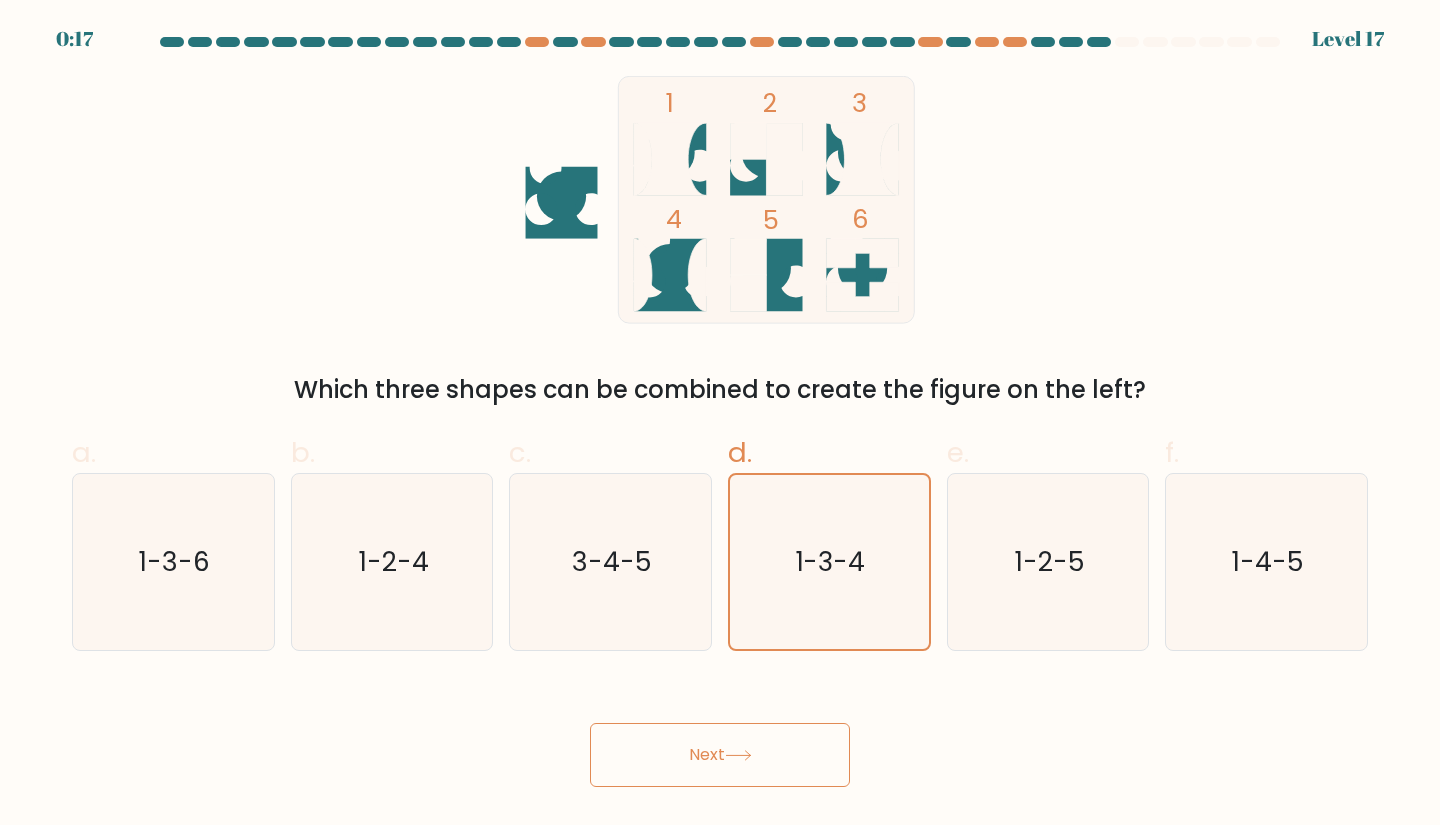click 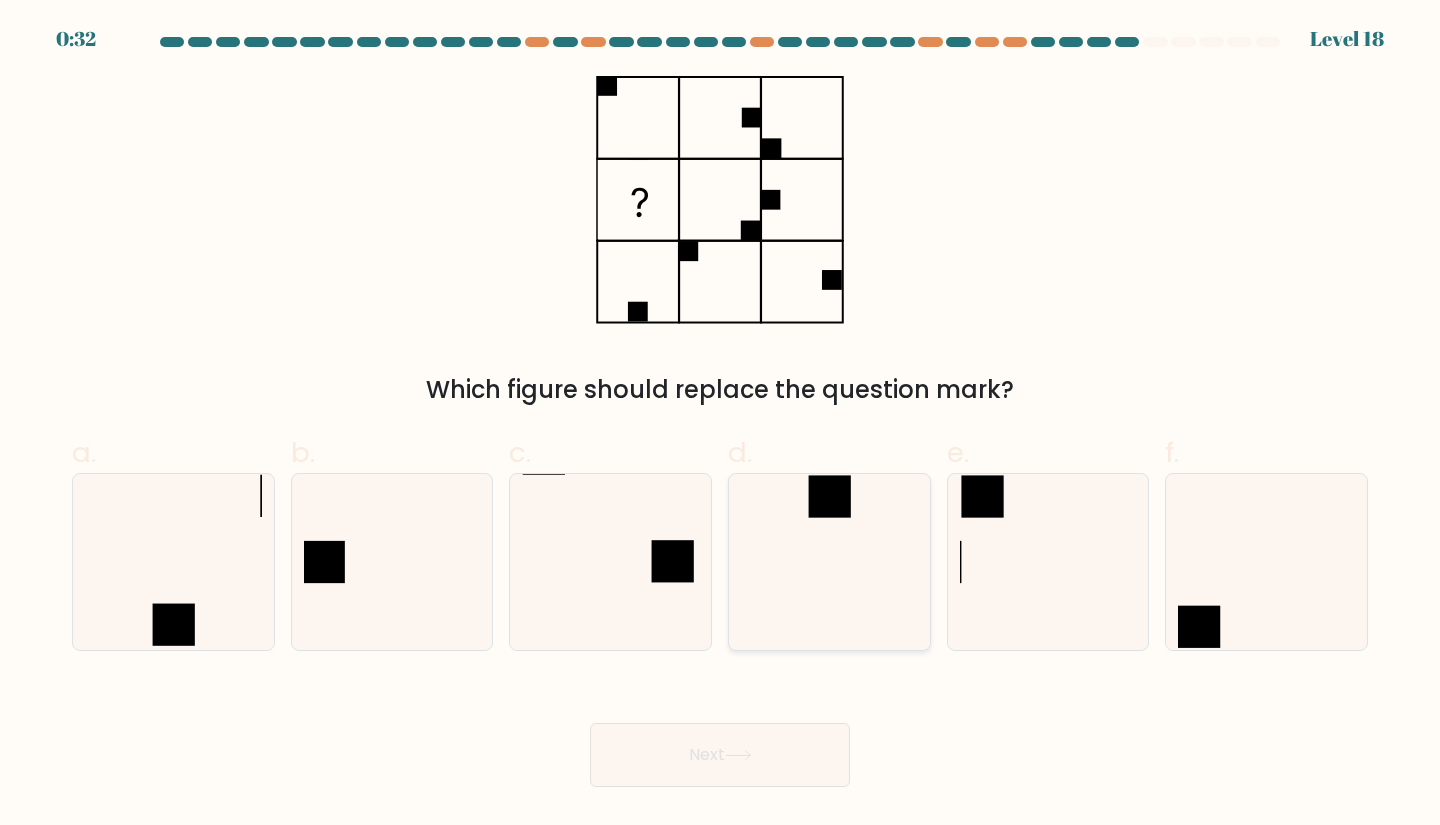 click 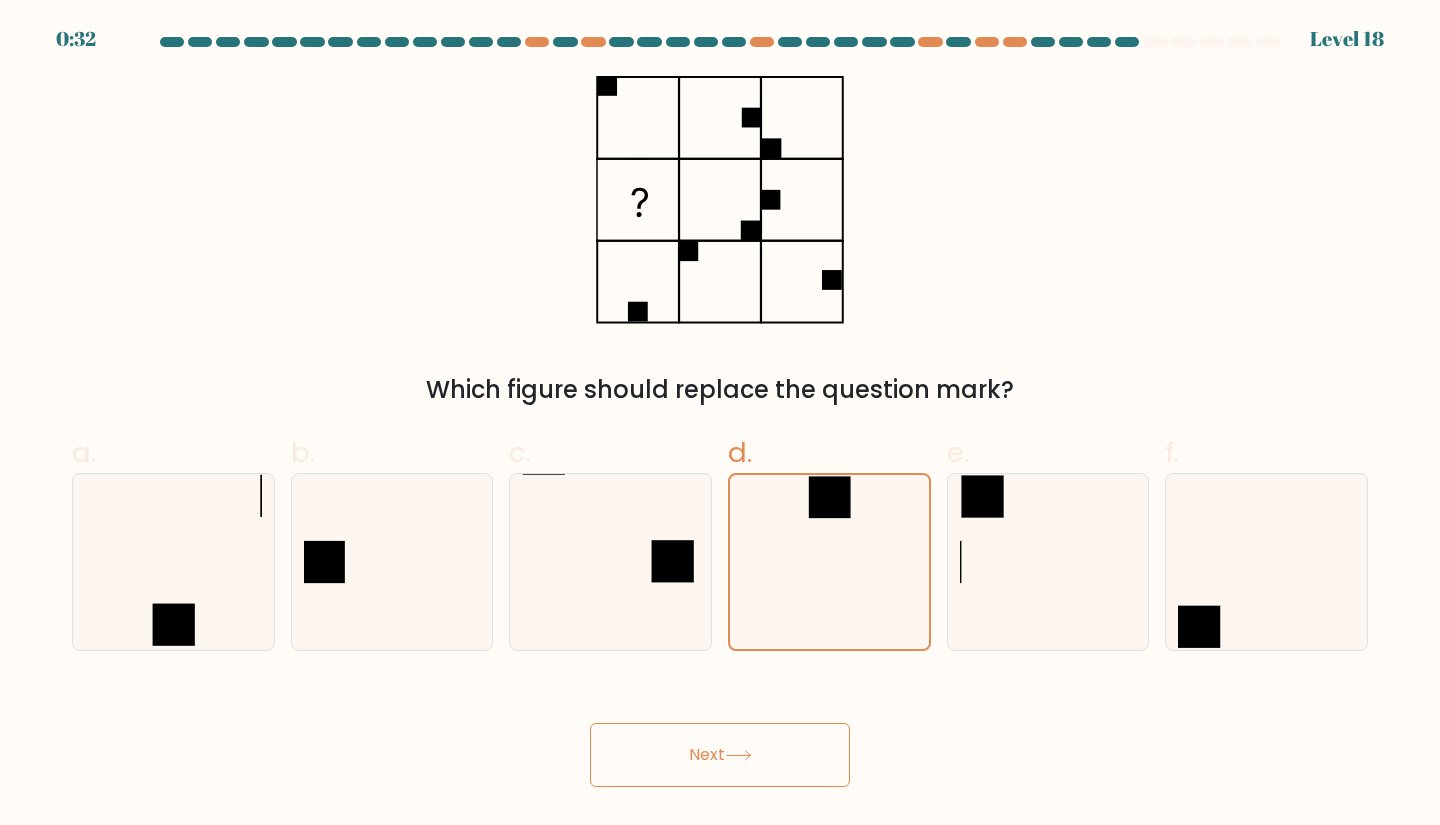 click 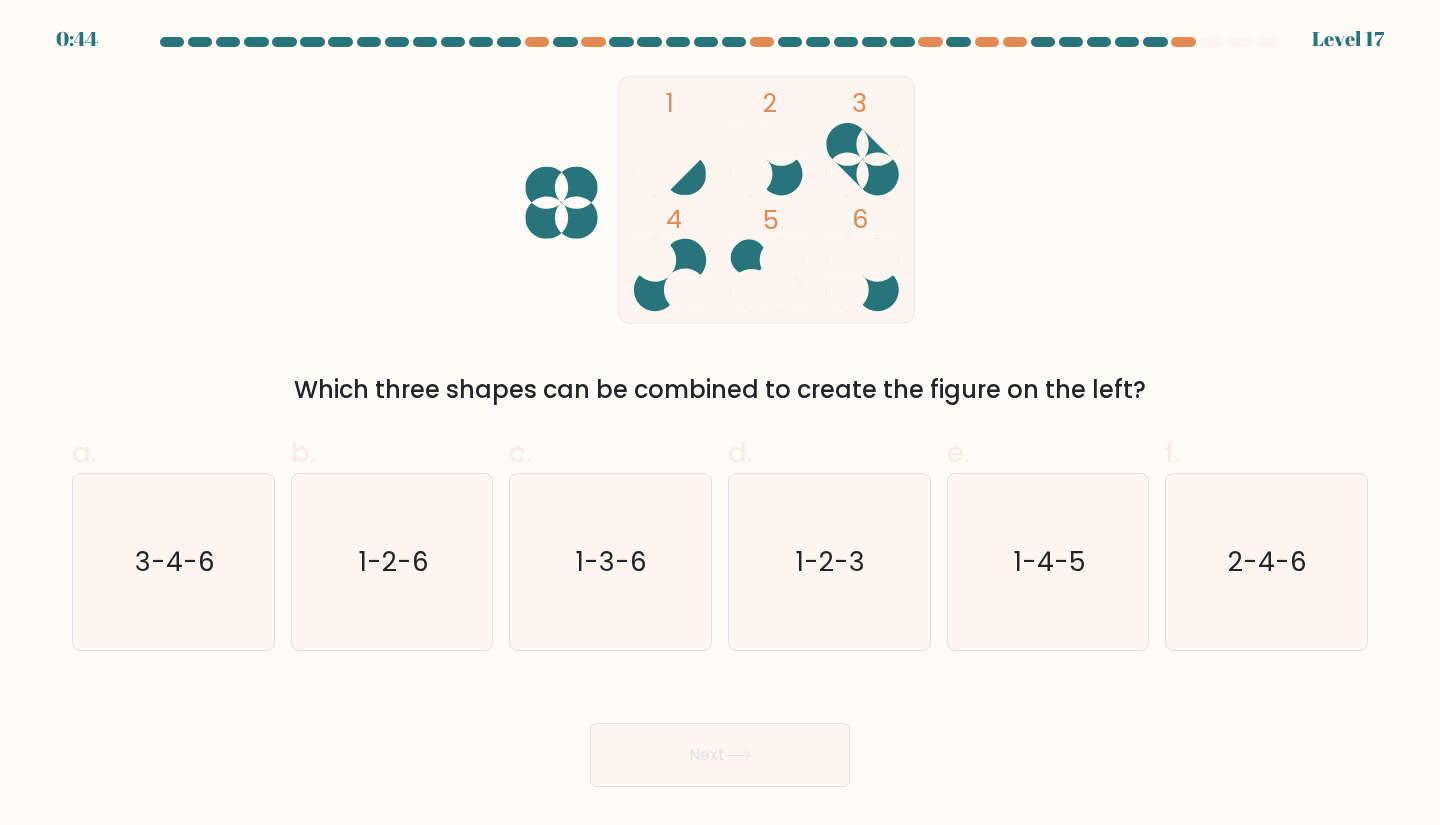 scroll, scrollTop: 0, scrollLeft: 0, axis: both 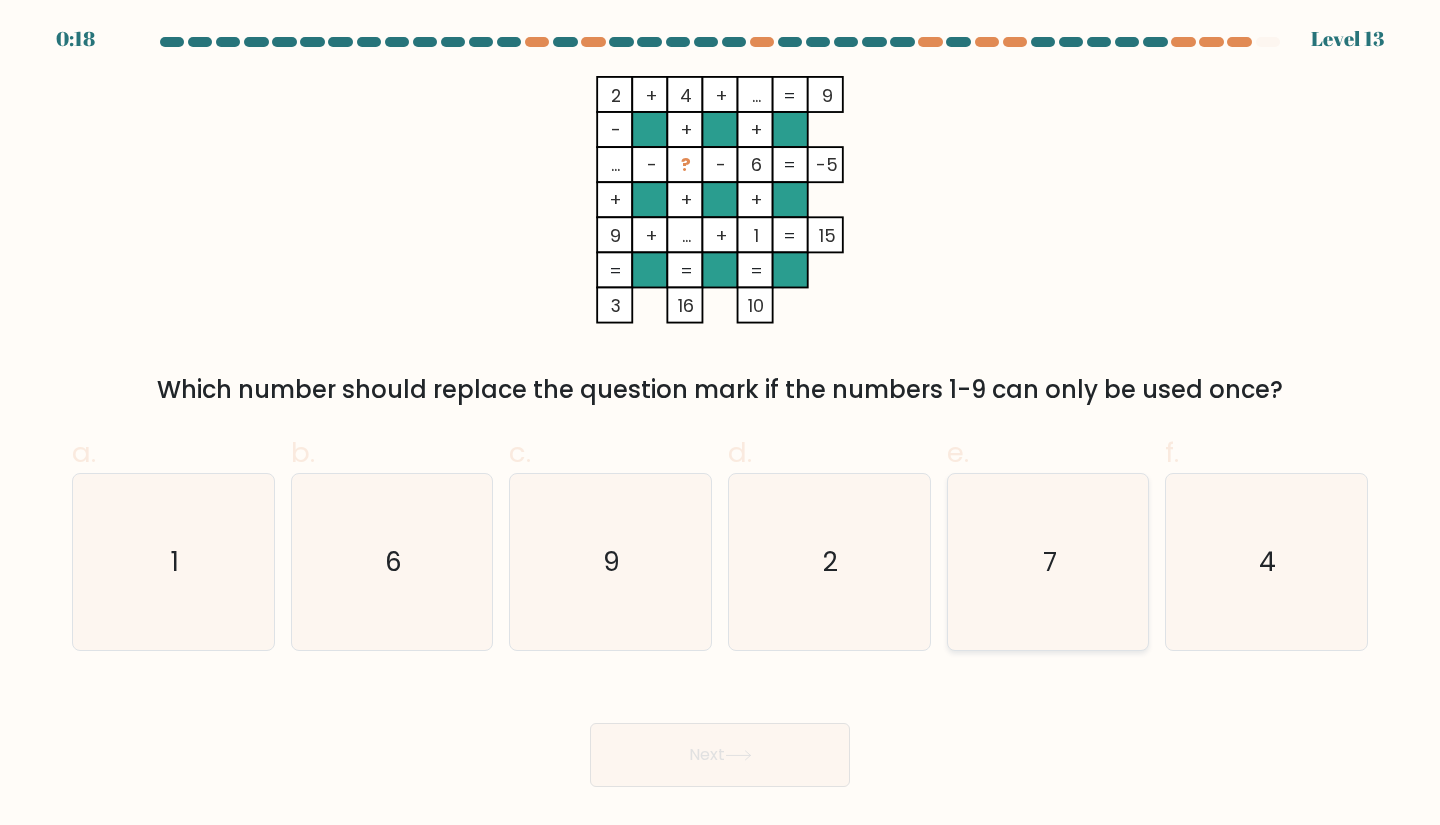 click on "7" 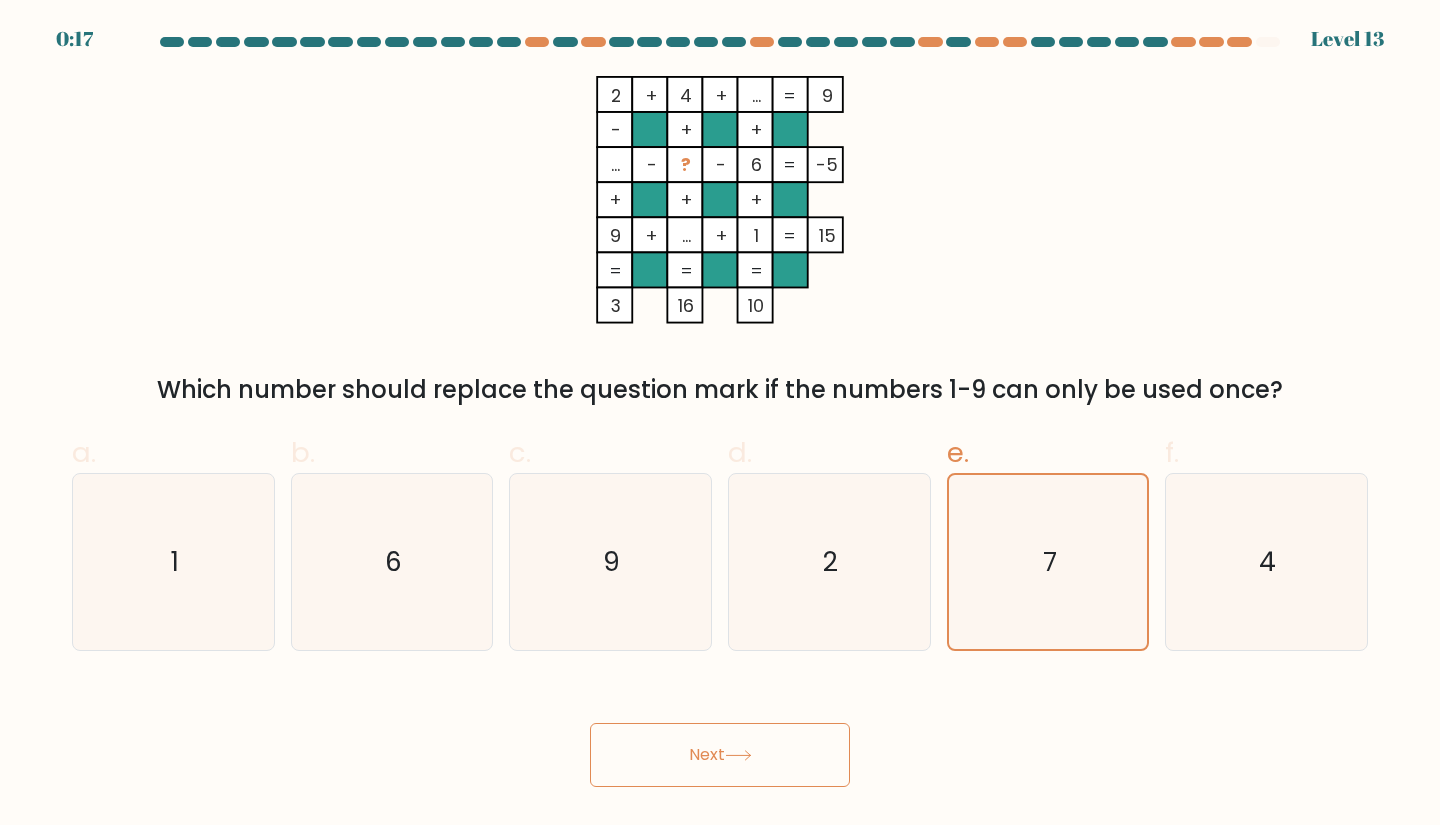 click on "Next" at bounding box center [720, 755] 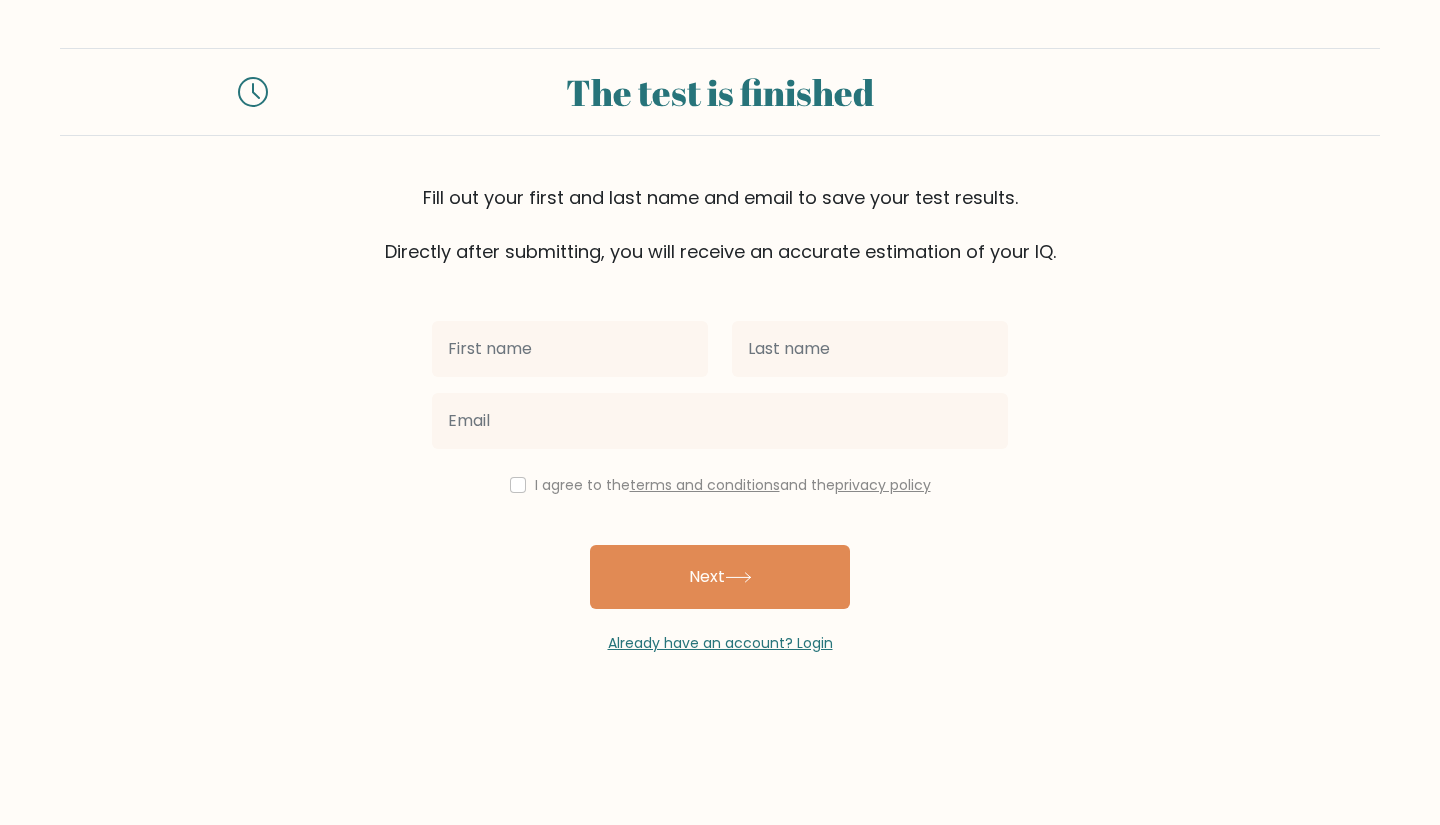 scroll, scrollTop: 0, scrollLeft: 0, axis: both 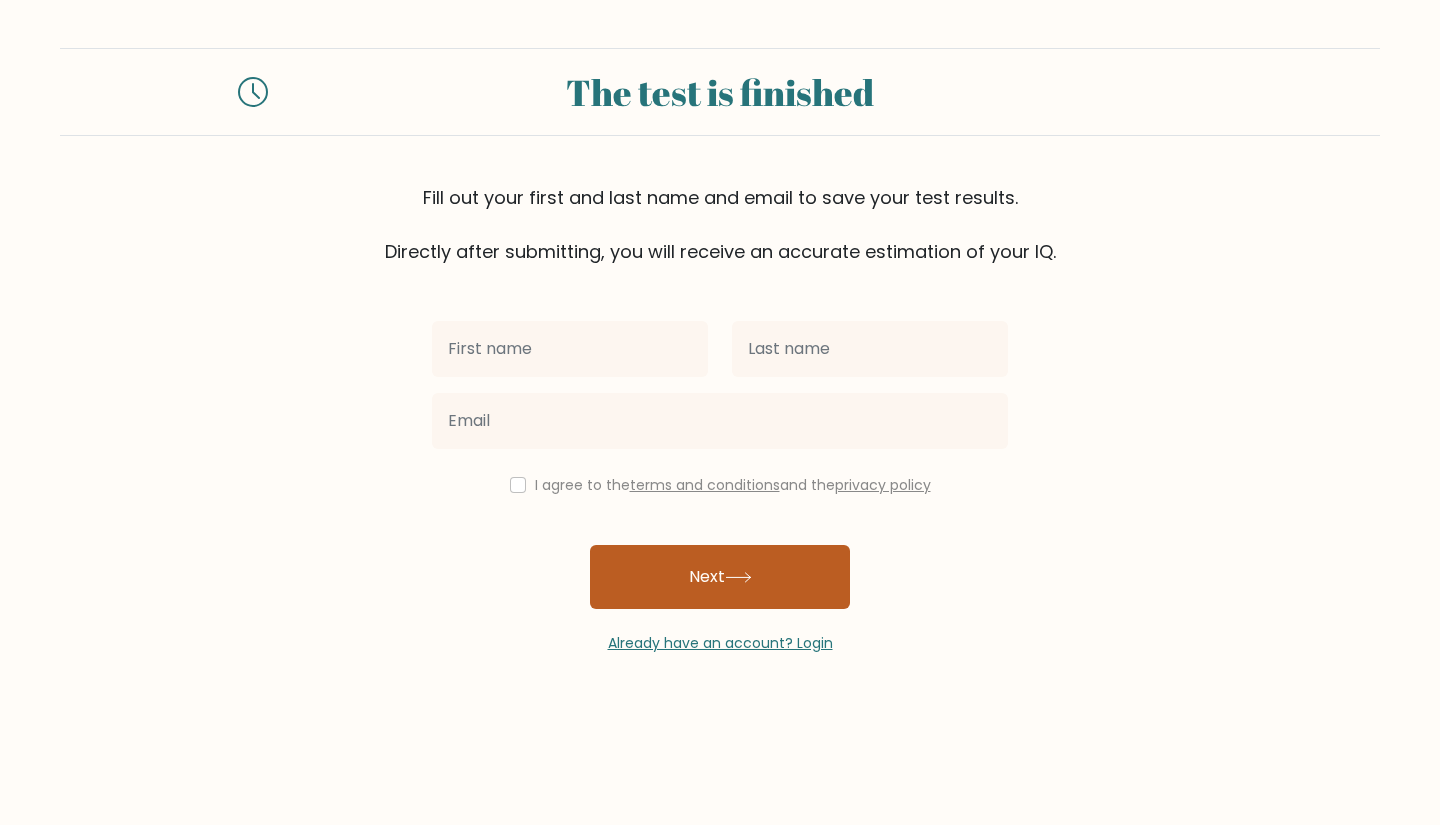 click on "Next" at bounding box center (720, 577) 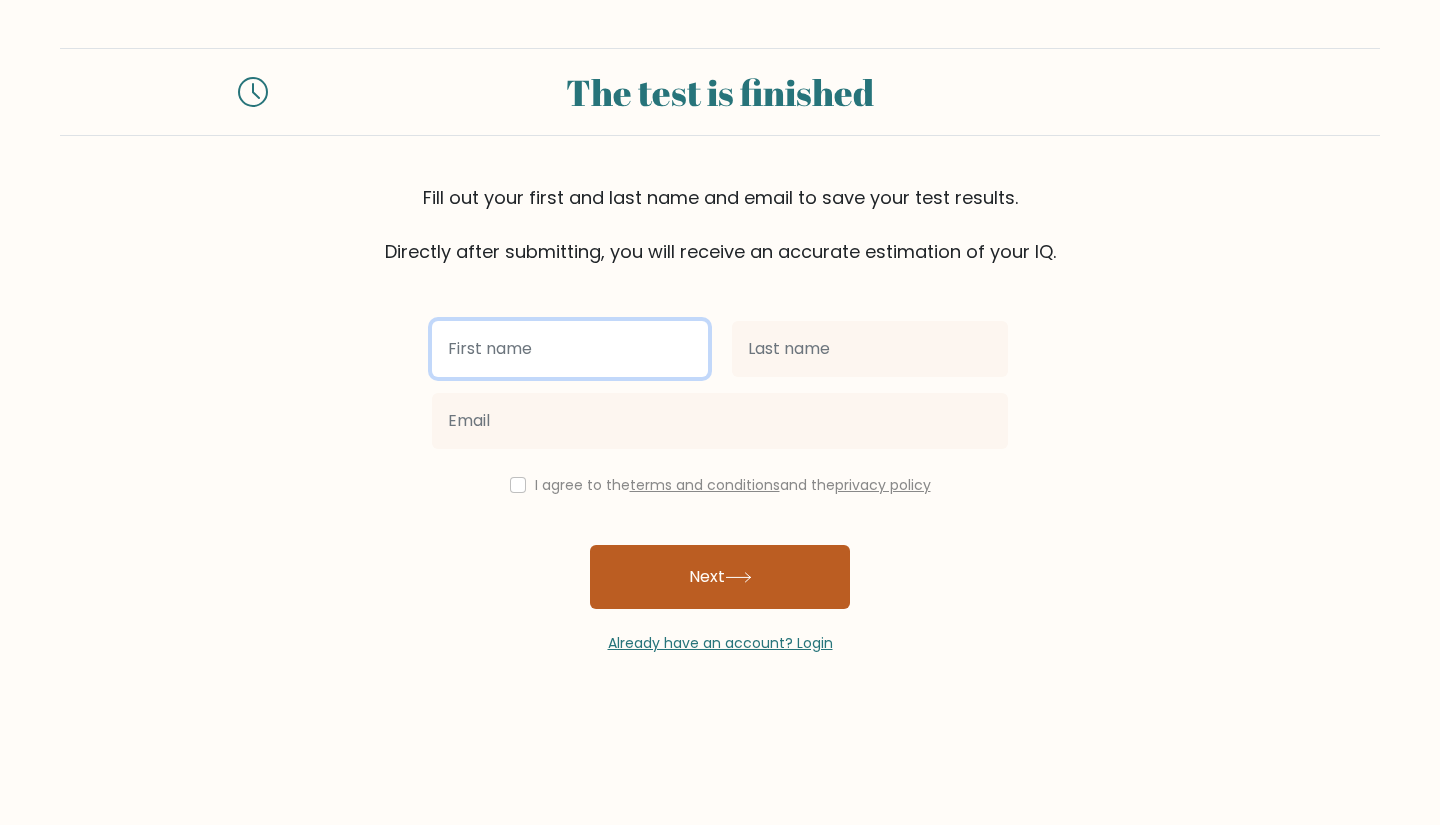 type on "[USERNAME]" 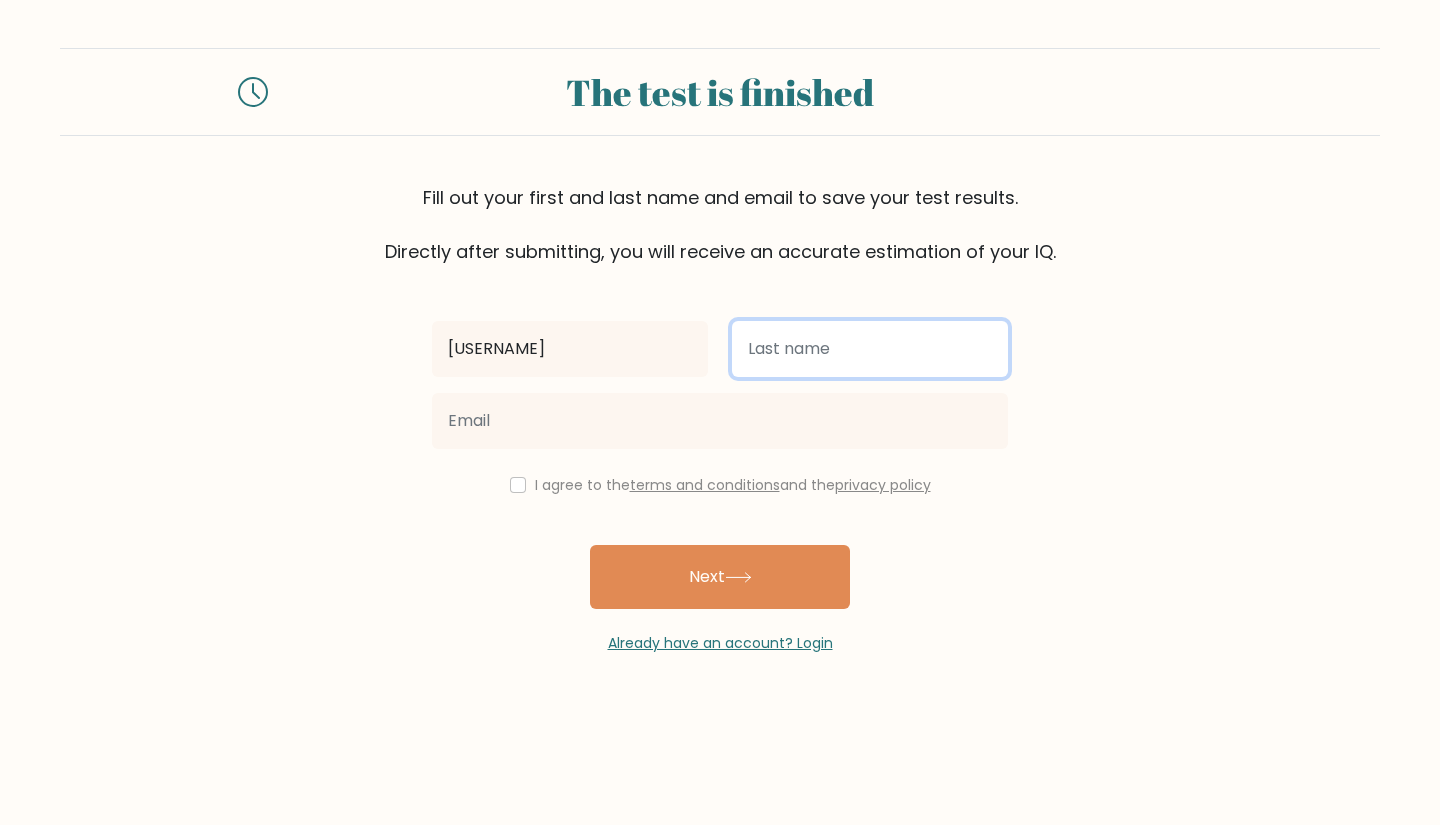 click at bounding box center (870, 349) 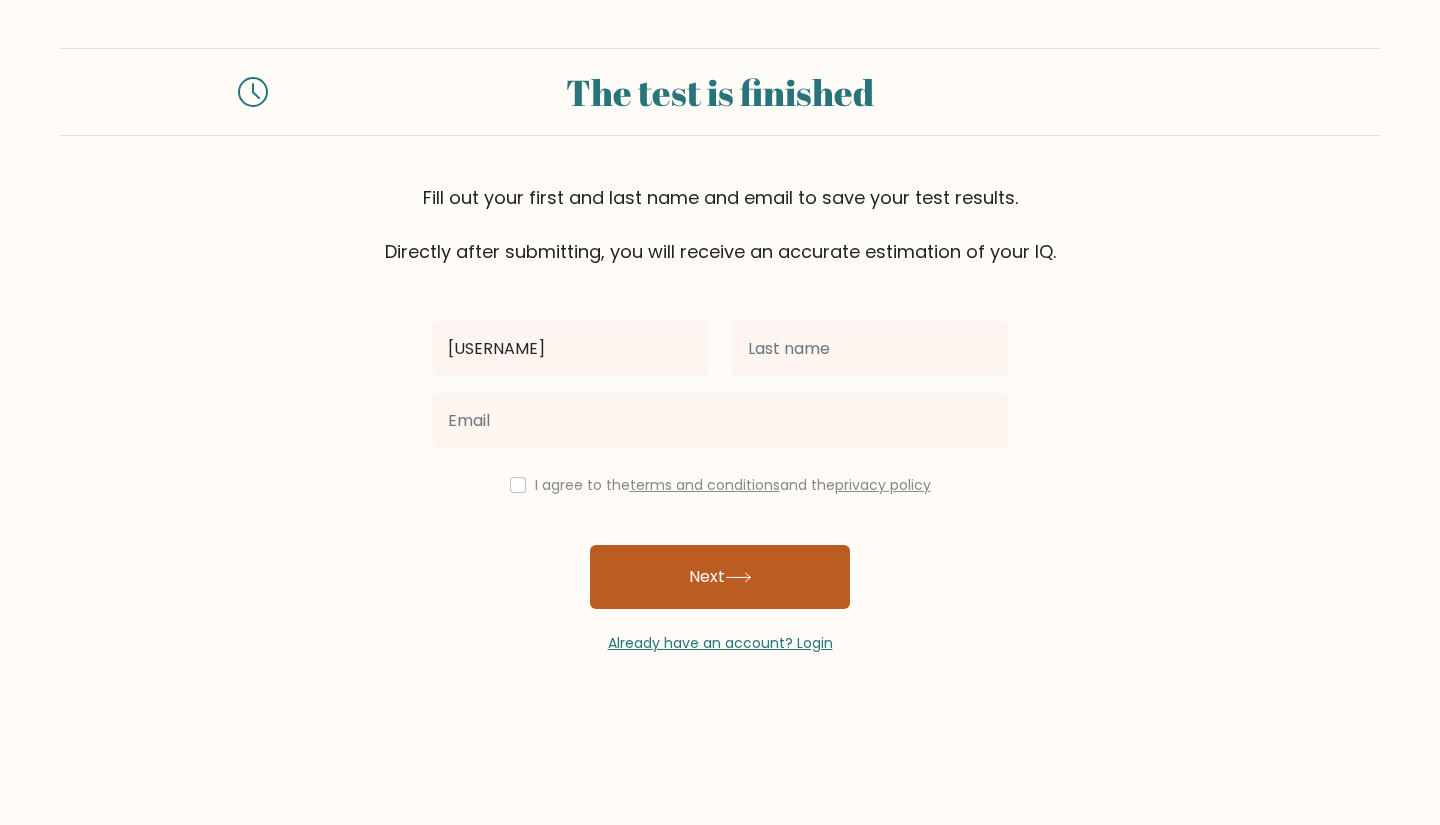 click on "Next" at bounding box center (720, 577) 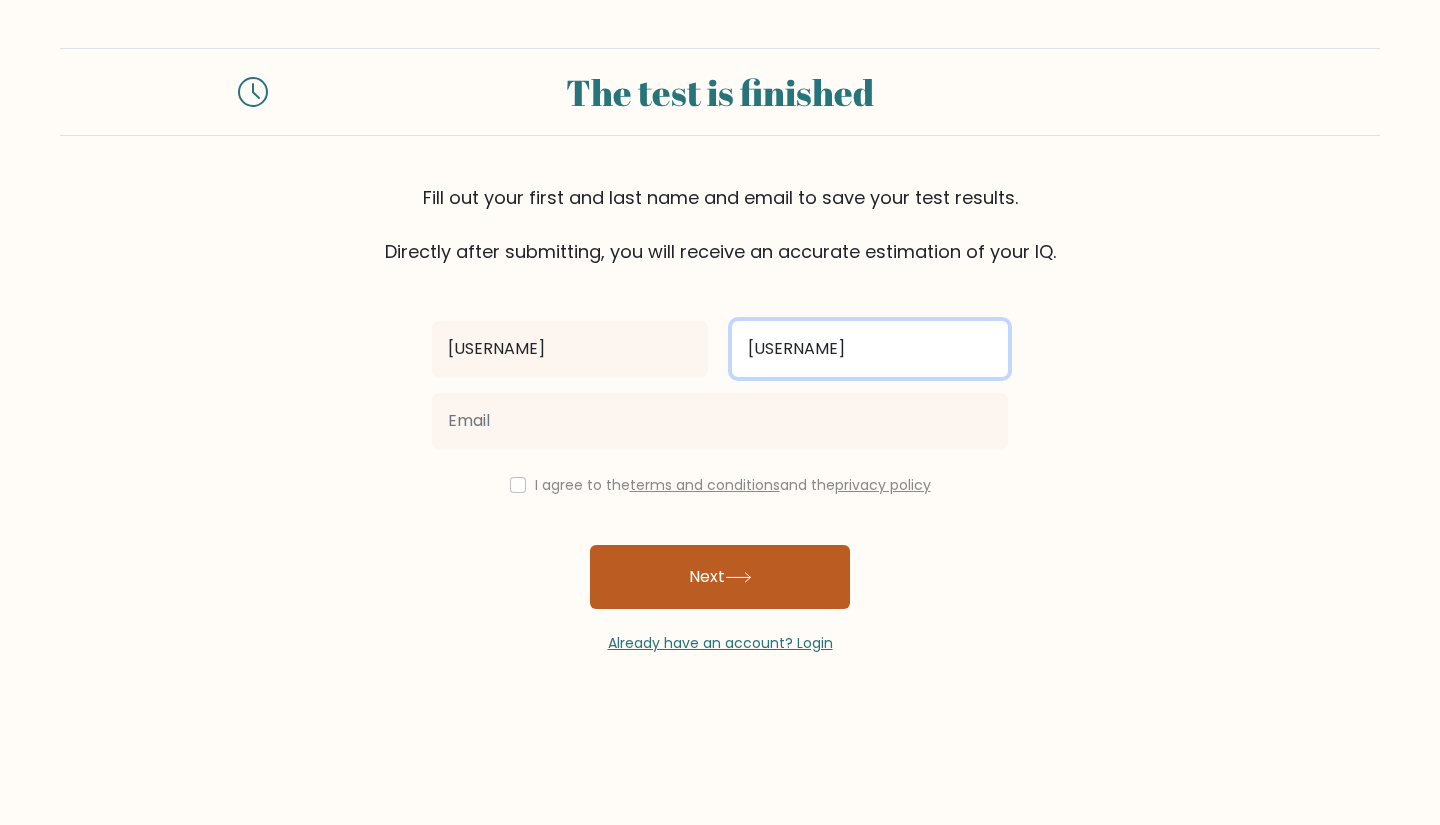 type on "uyijl" 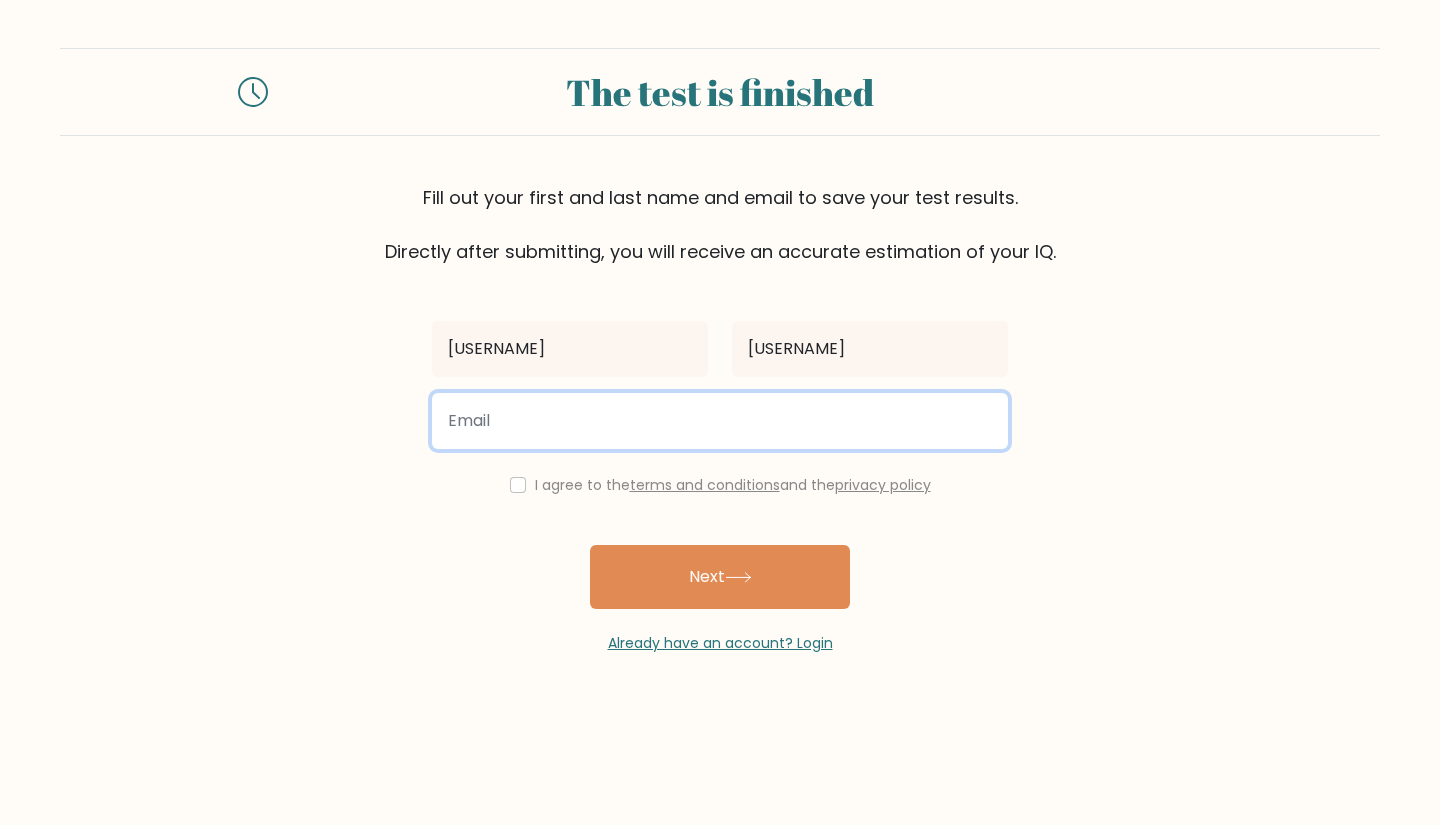 click at bounding box center (720, 421) 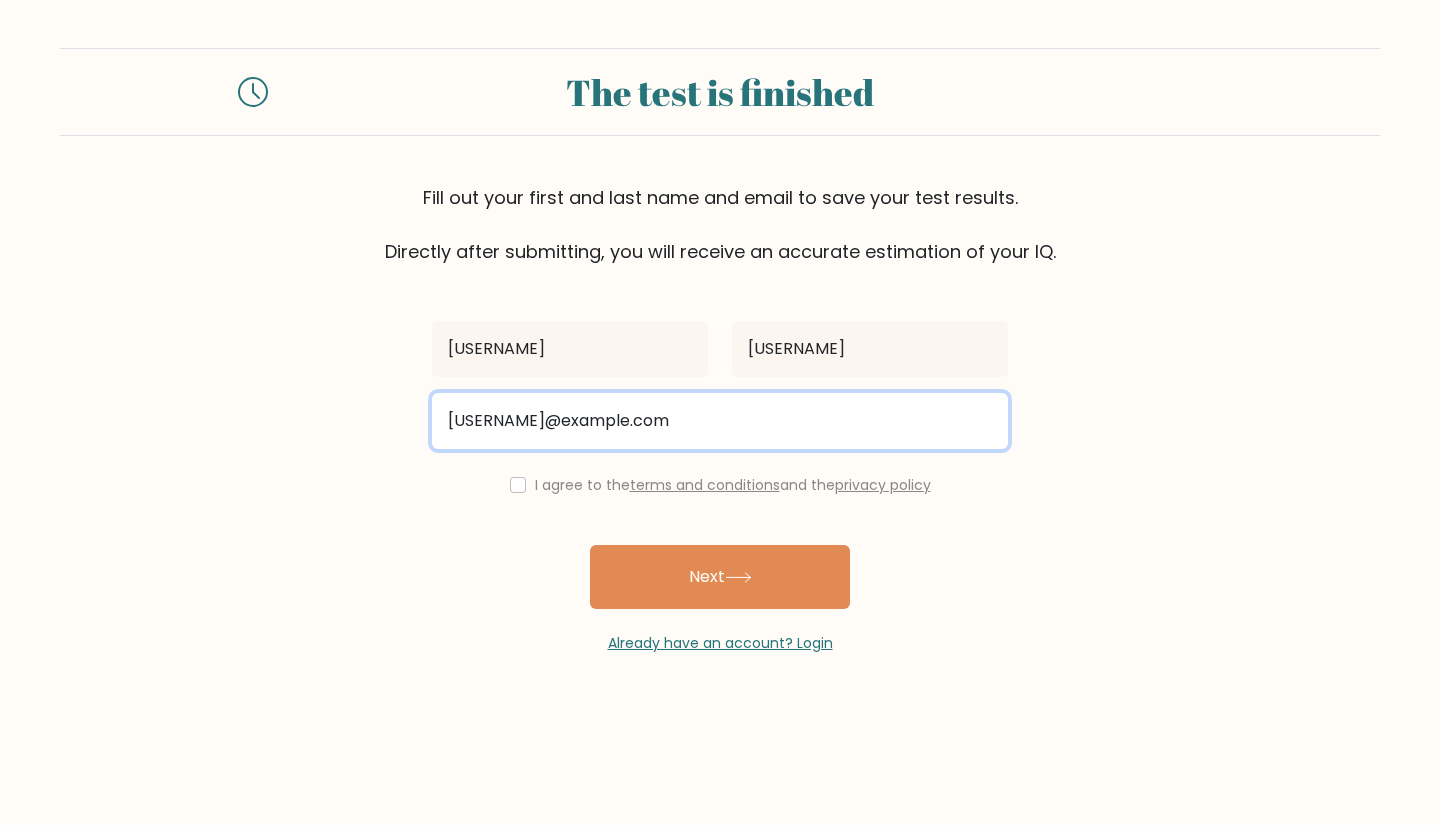 type on "7yuij@ddf.com" 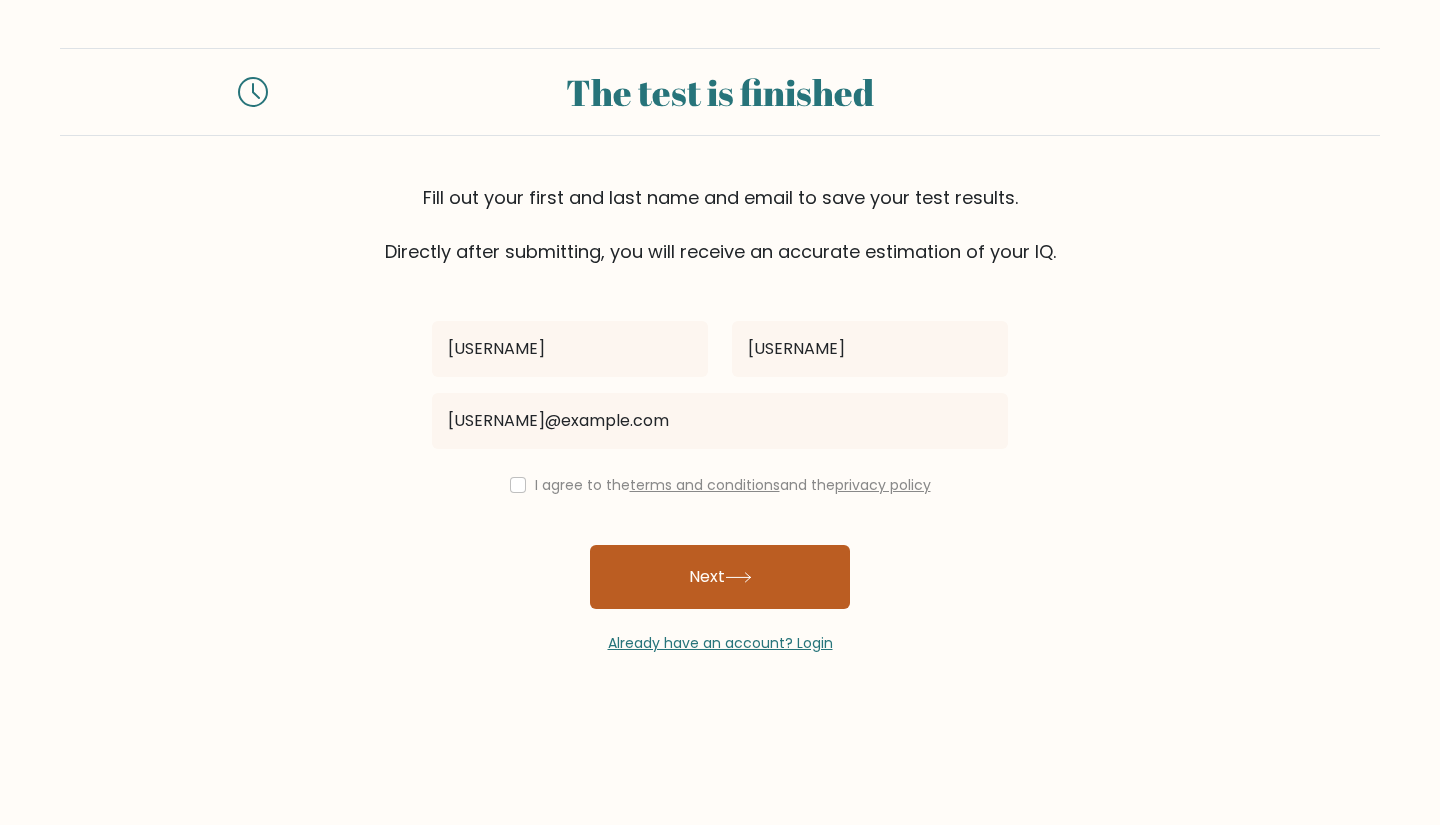 click on "Next" at bounding box center [720, 577] 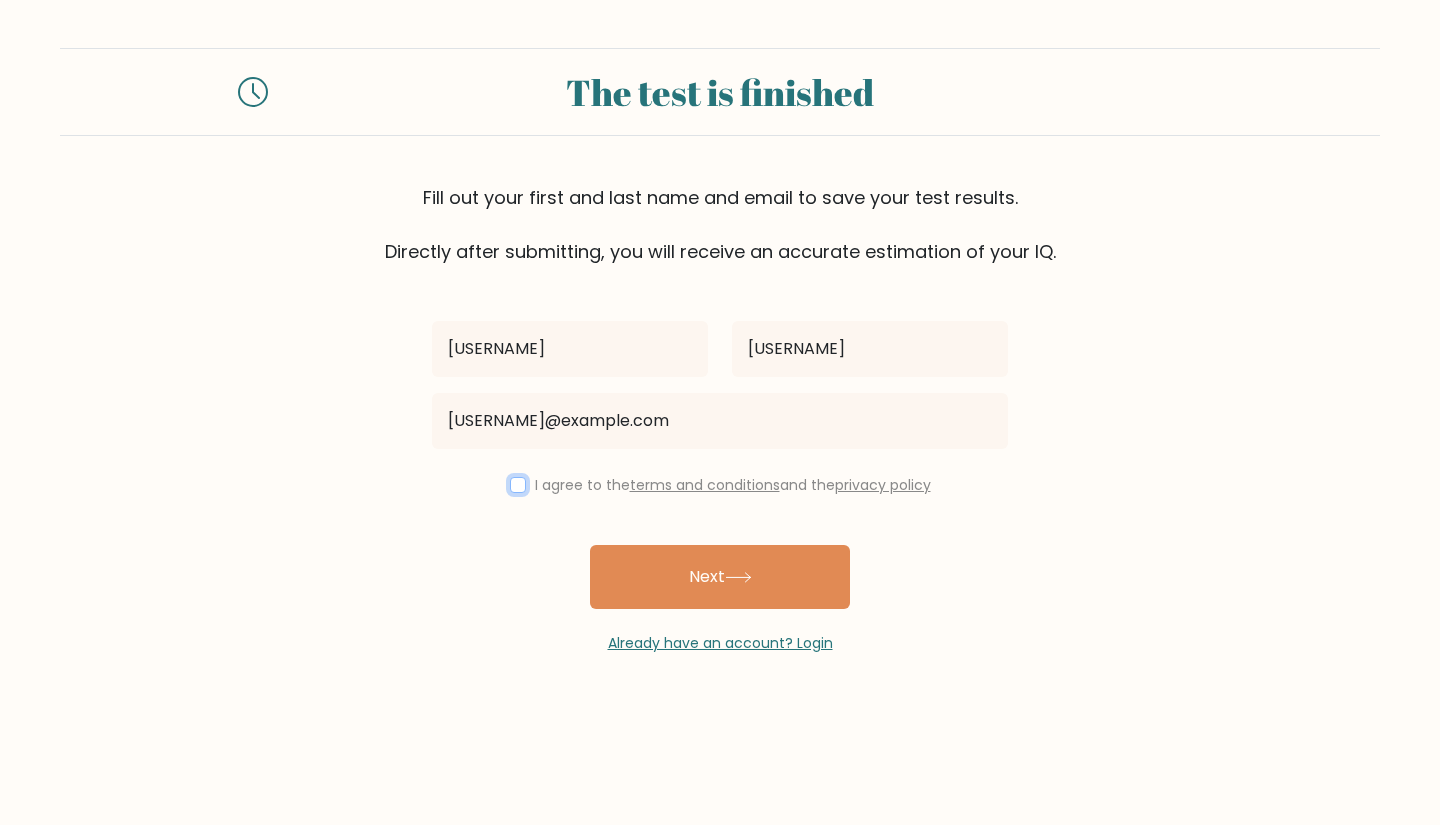 click at bounding box center [518, 485] 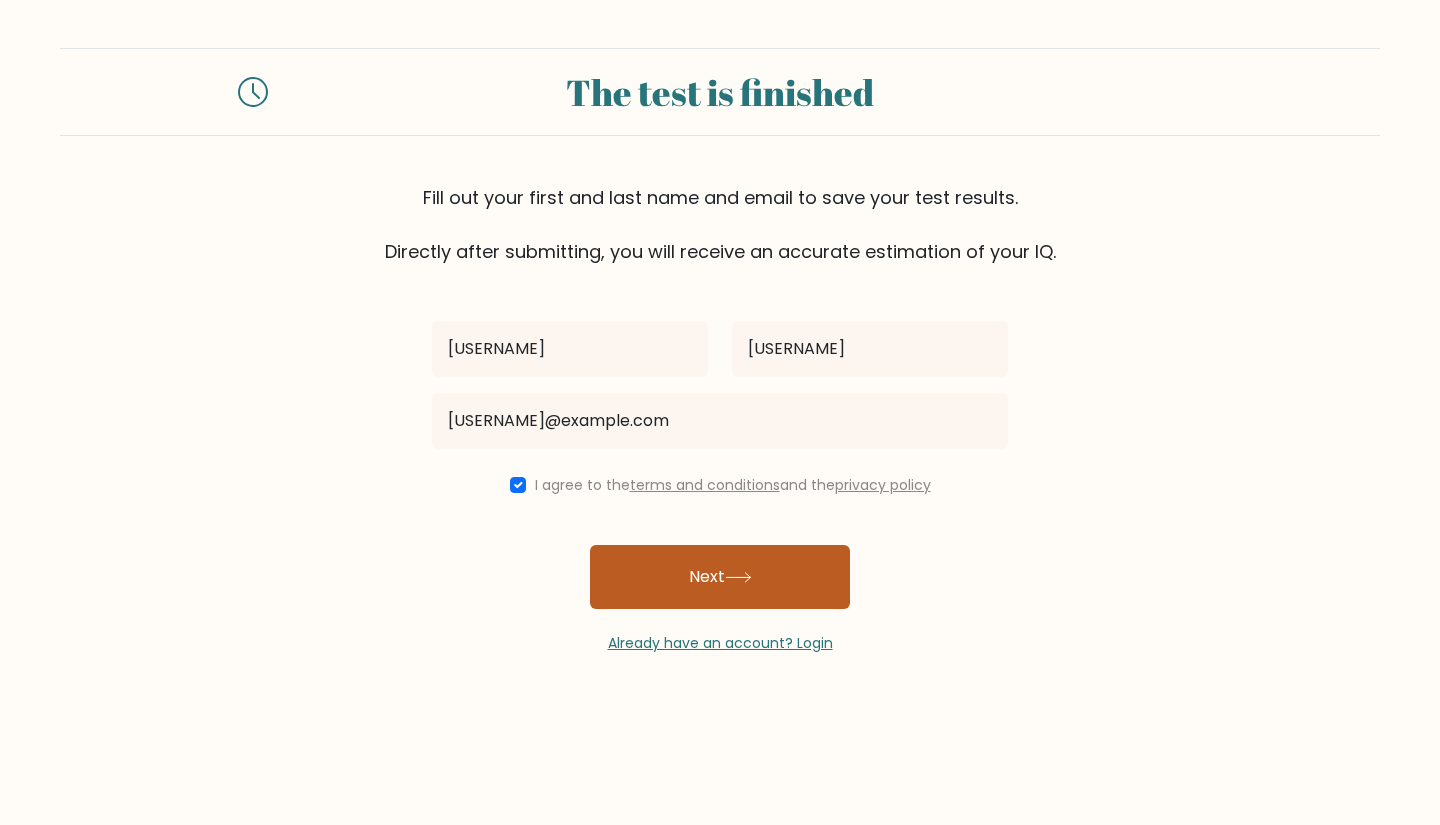 click on "Next" at bounding box center (720, 577) 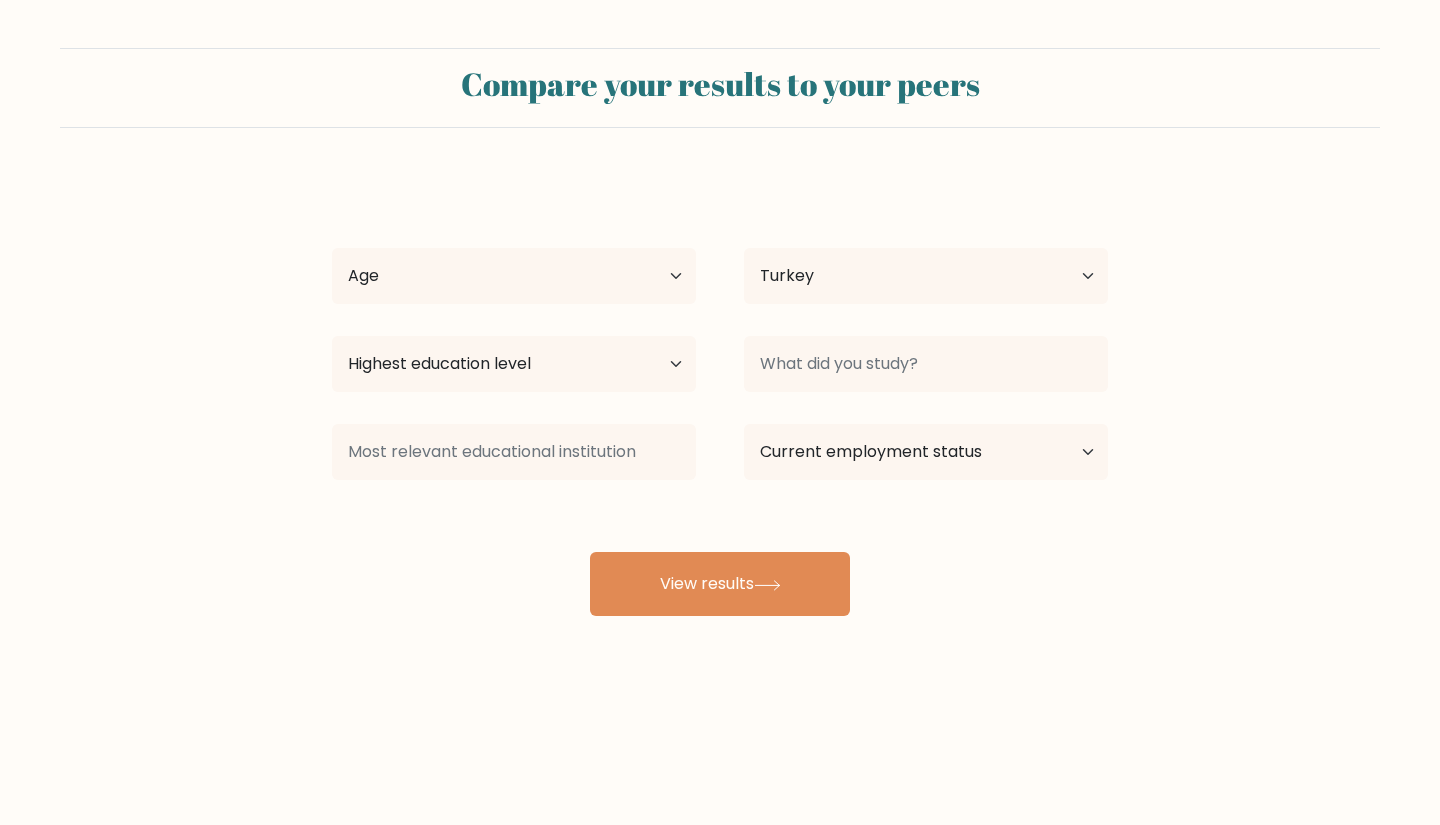 select on "TR" 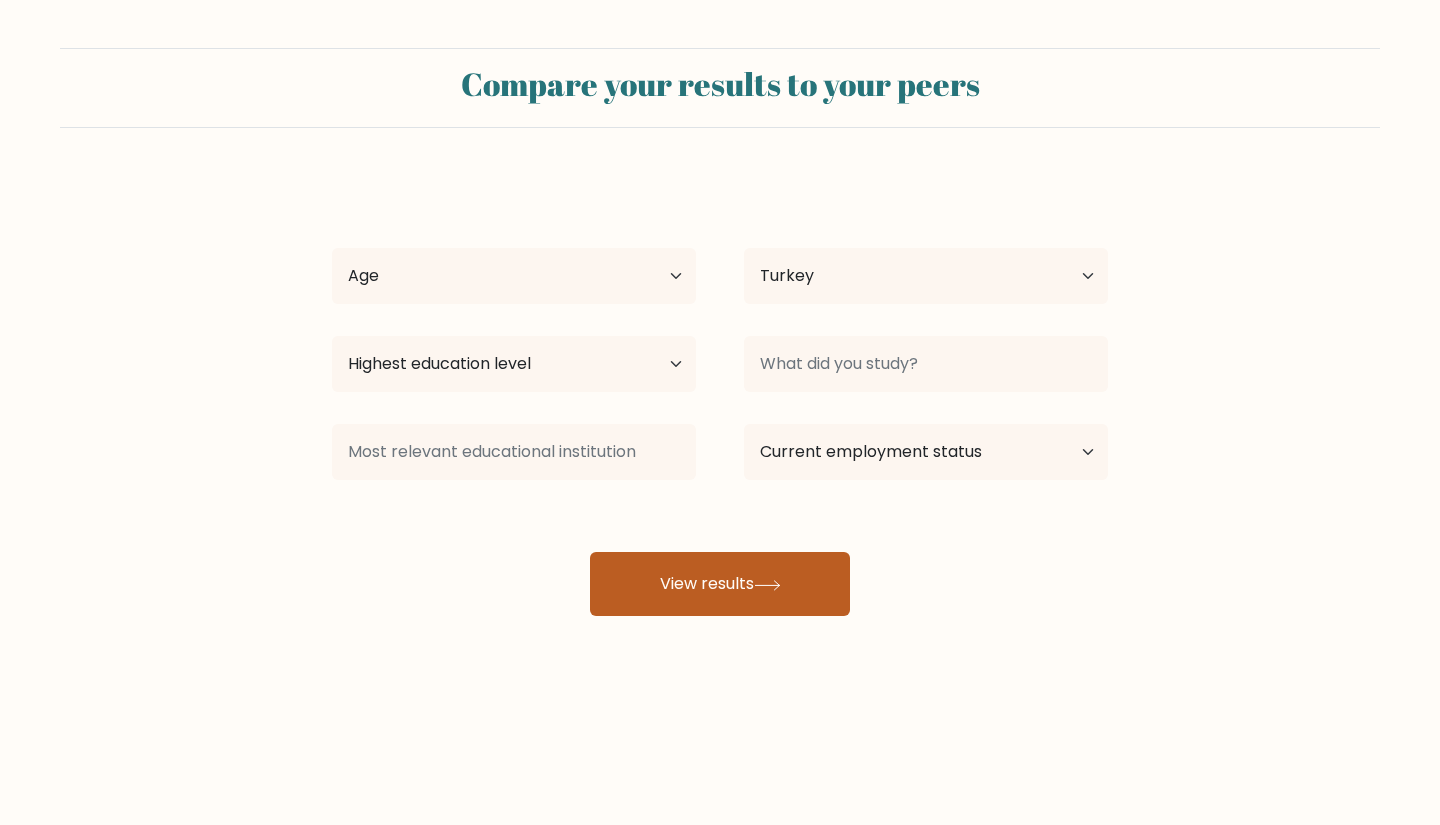 click on "View results" at bounding box center [720, 584] 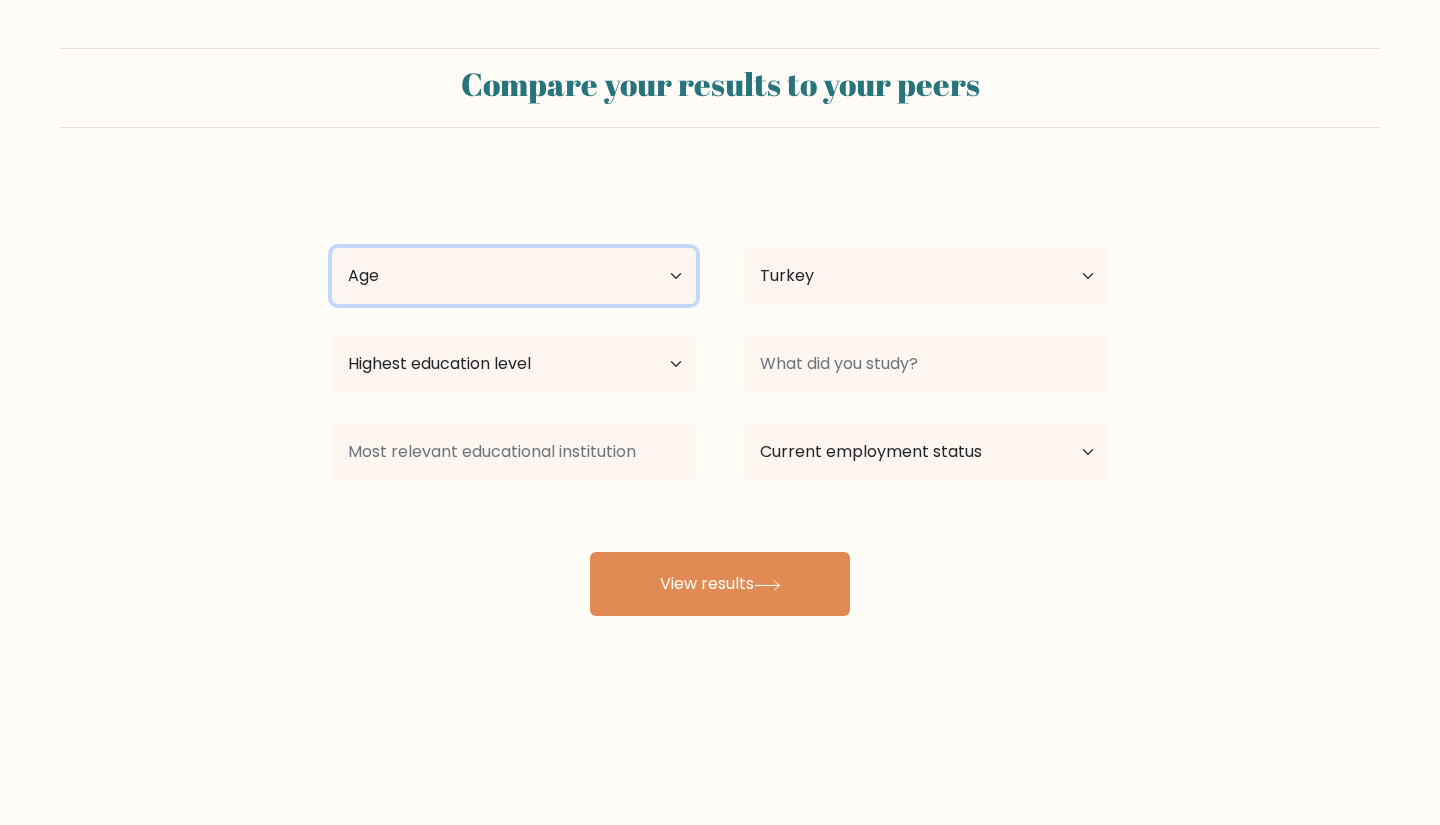 click on "Age
Under 18 years old
18-24 years old
25-34 years old
35-44 years old
45-54 years old
55-64 years old
65 years old and above" at bounding box center [514, 276] 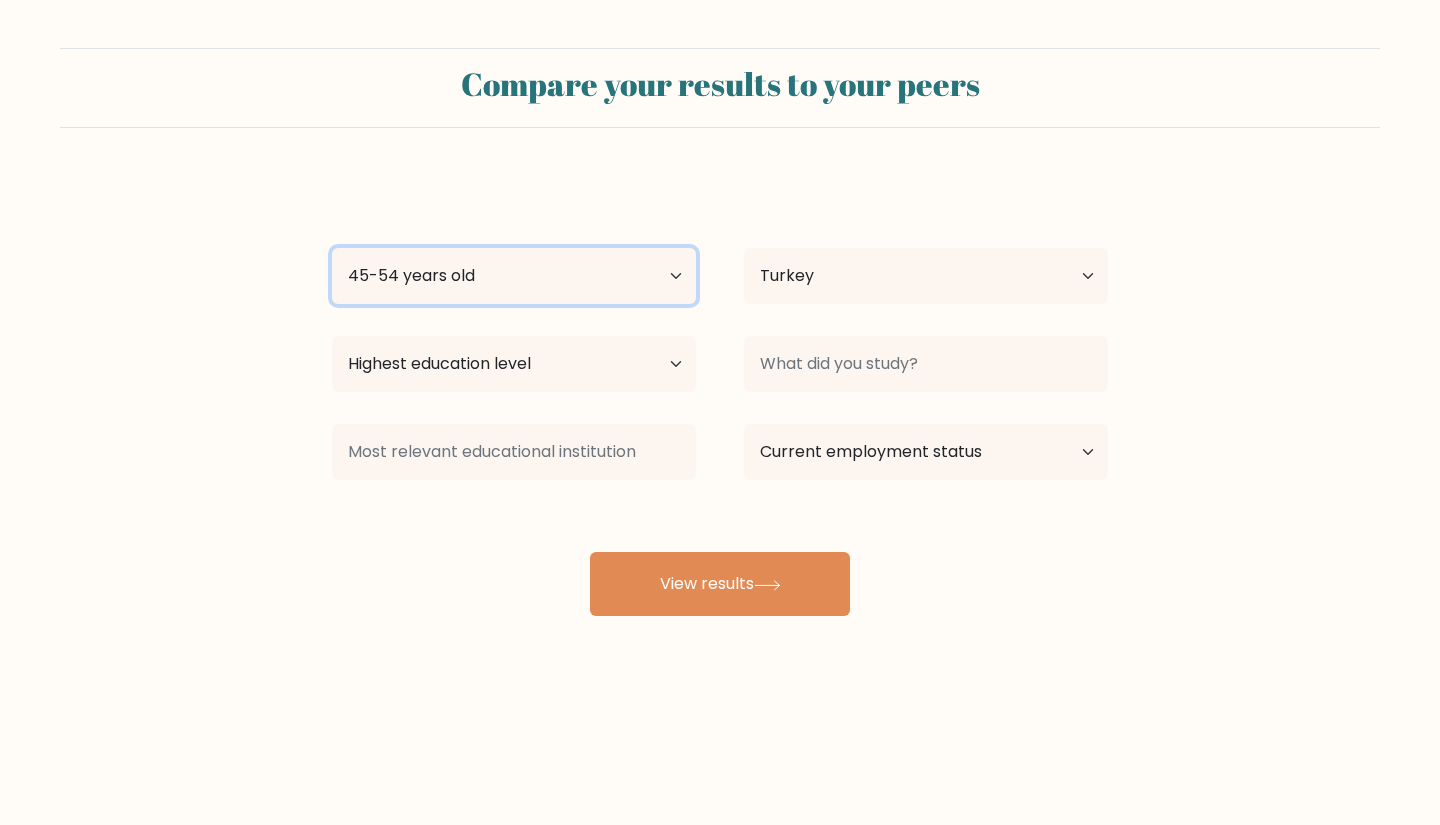 click on "Age
Under 18 years old
18-24 years old
25-34 years old
35-44 years old
45-54 years old
55-64 years old
65 years old and above" at bounding box center [514, 276] 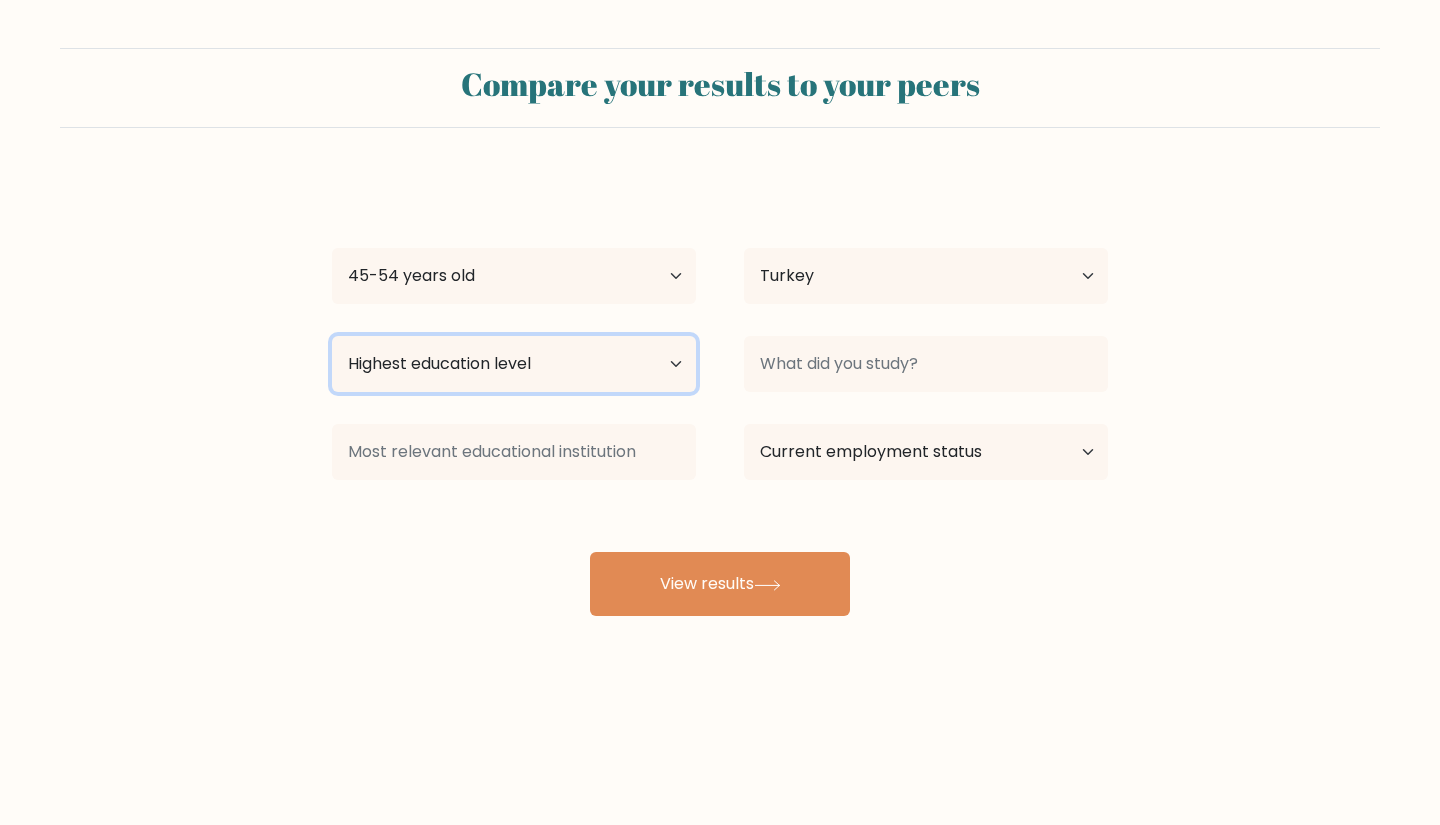 click on "Highest education level
No schooling
Primary
Lower Secondary
Upper Secondary
Occupation Specific
Bachelor's degree
Master's degree
Doctoral degree" at bounding box center (514, 364) 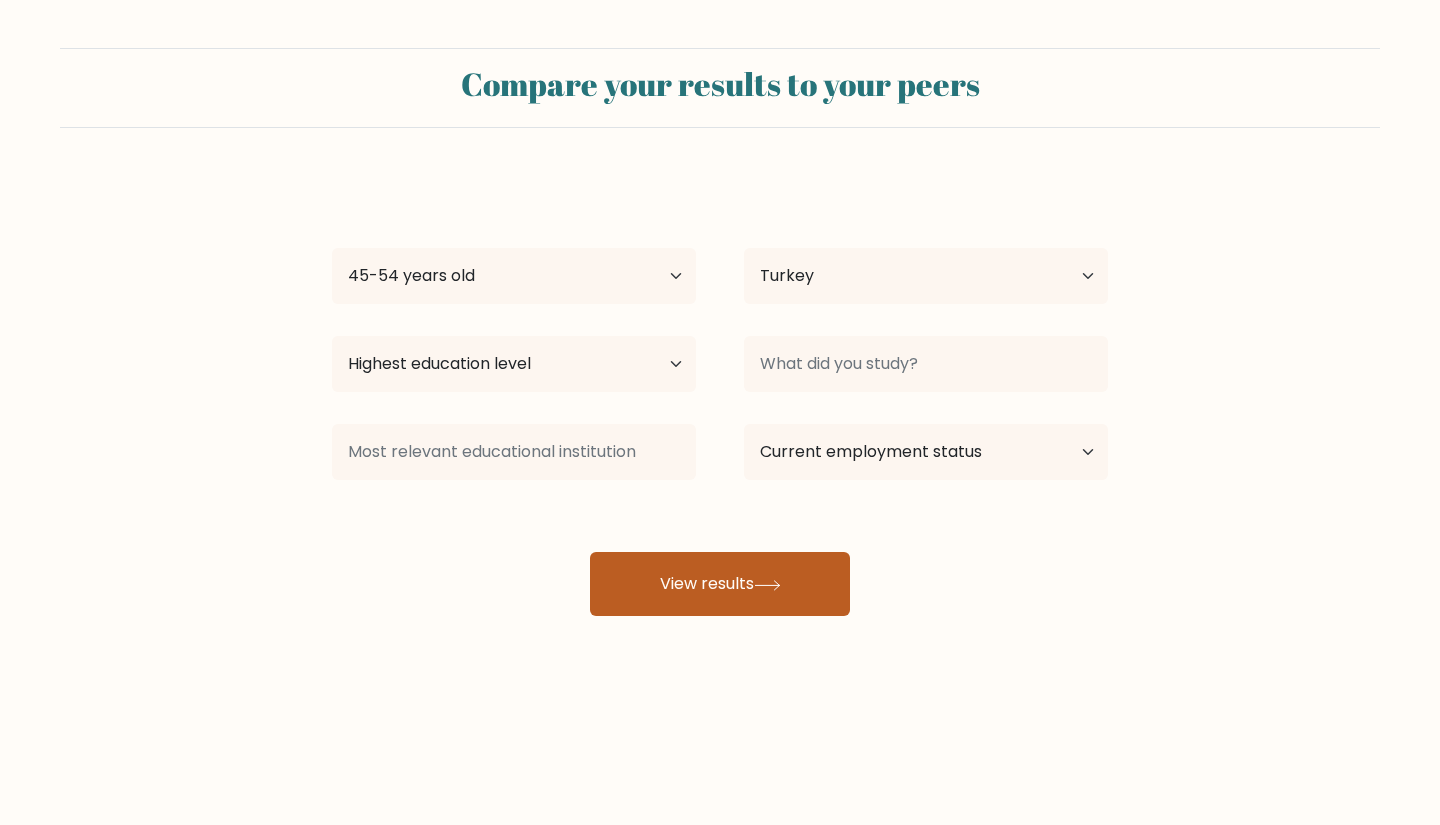 click on "View results" at bounding box center (720, 584) 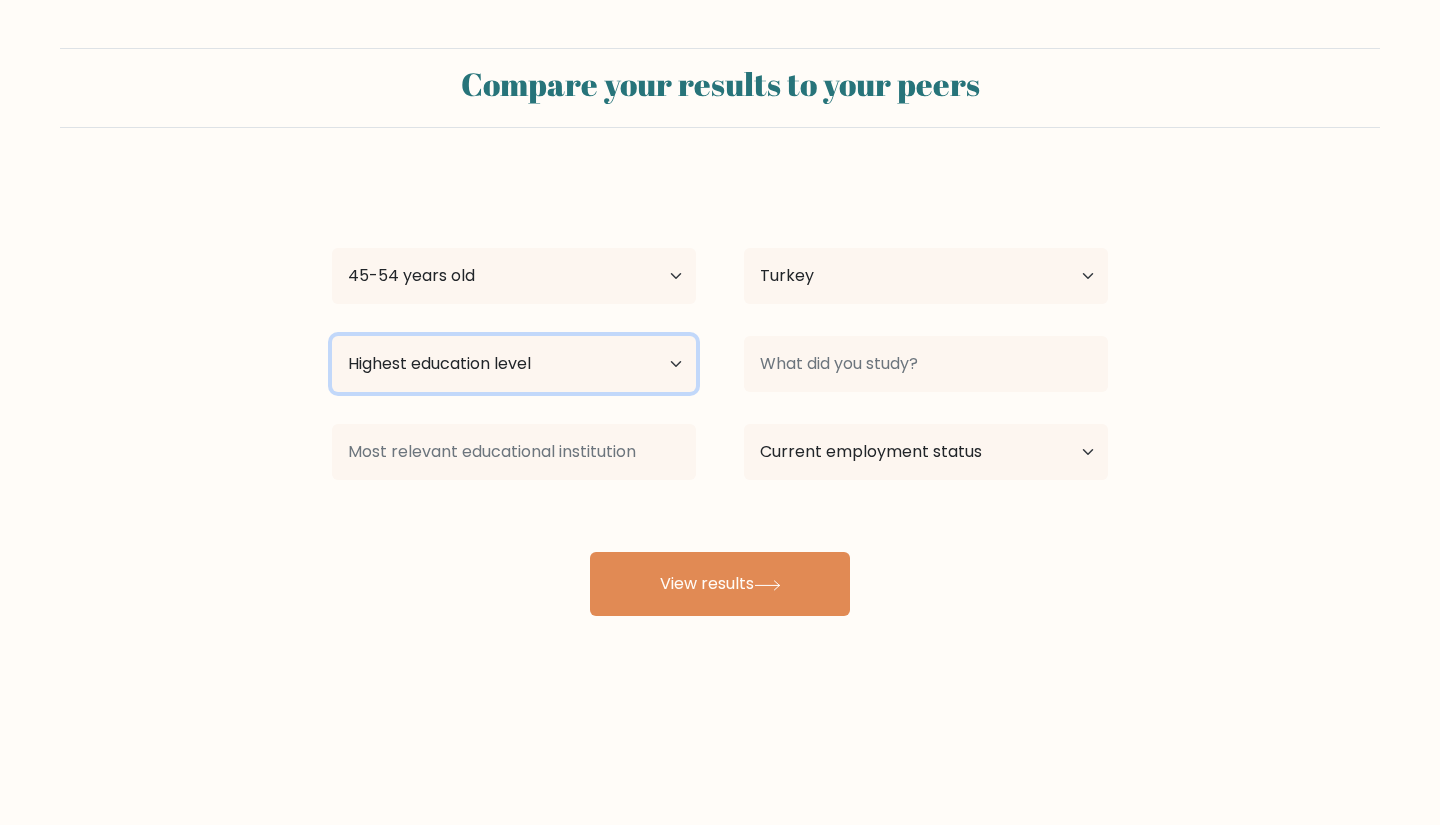 click on "Highest education level
No schooling
Primary
Lower Secondary
Upper Secondary
Occupation Specific
Bachelor's degree
Master's degree
Doctoral degree" at bounding box center (514, 364) 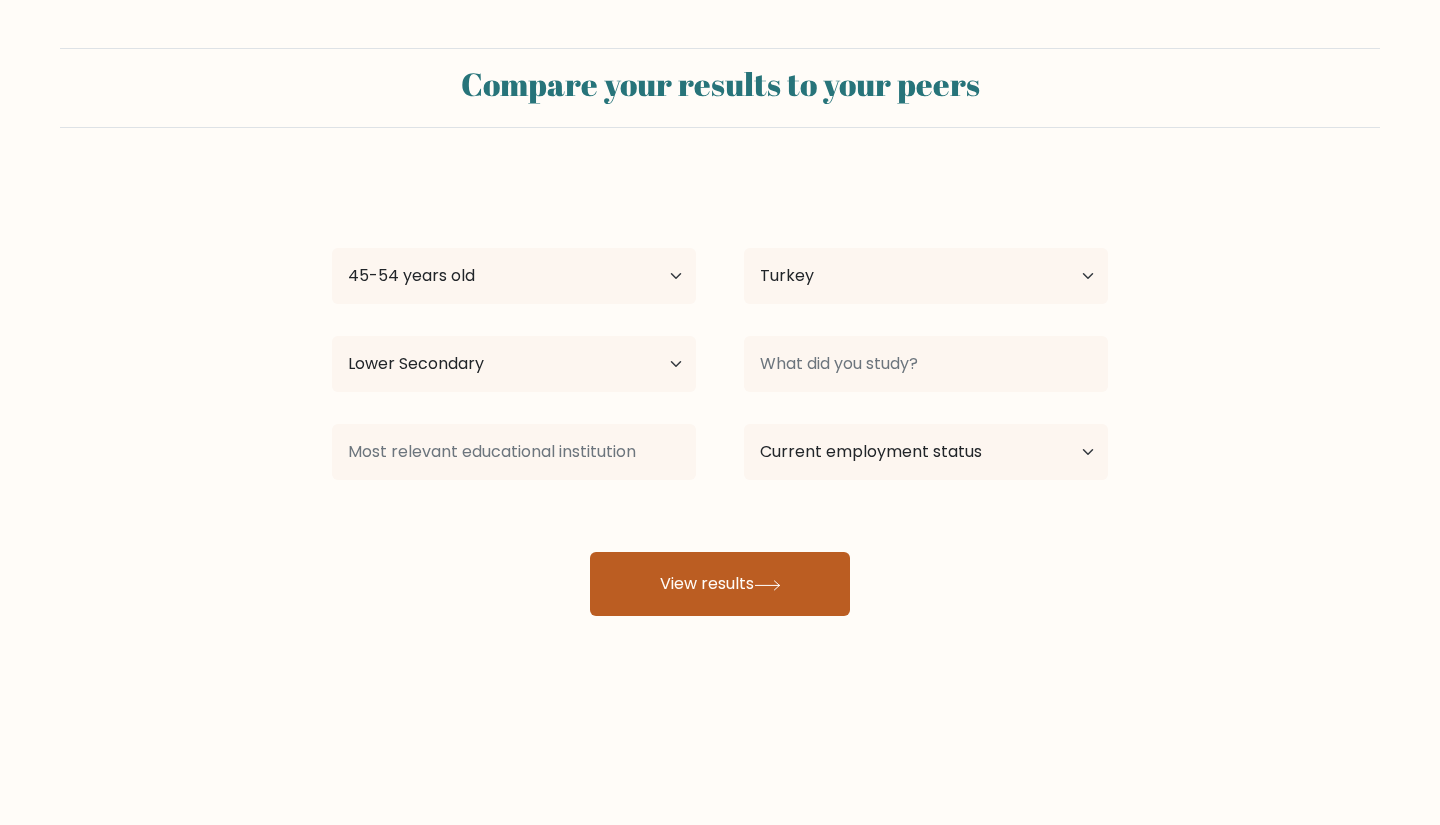 click on "View results" at bounding box center (720, 584) 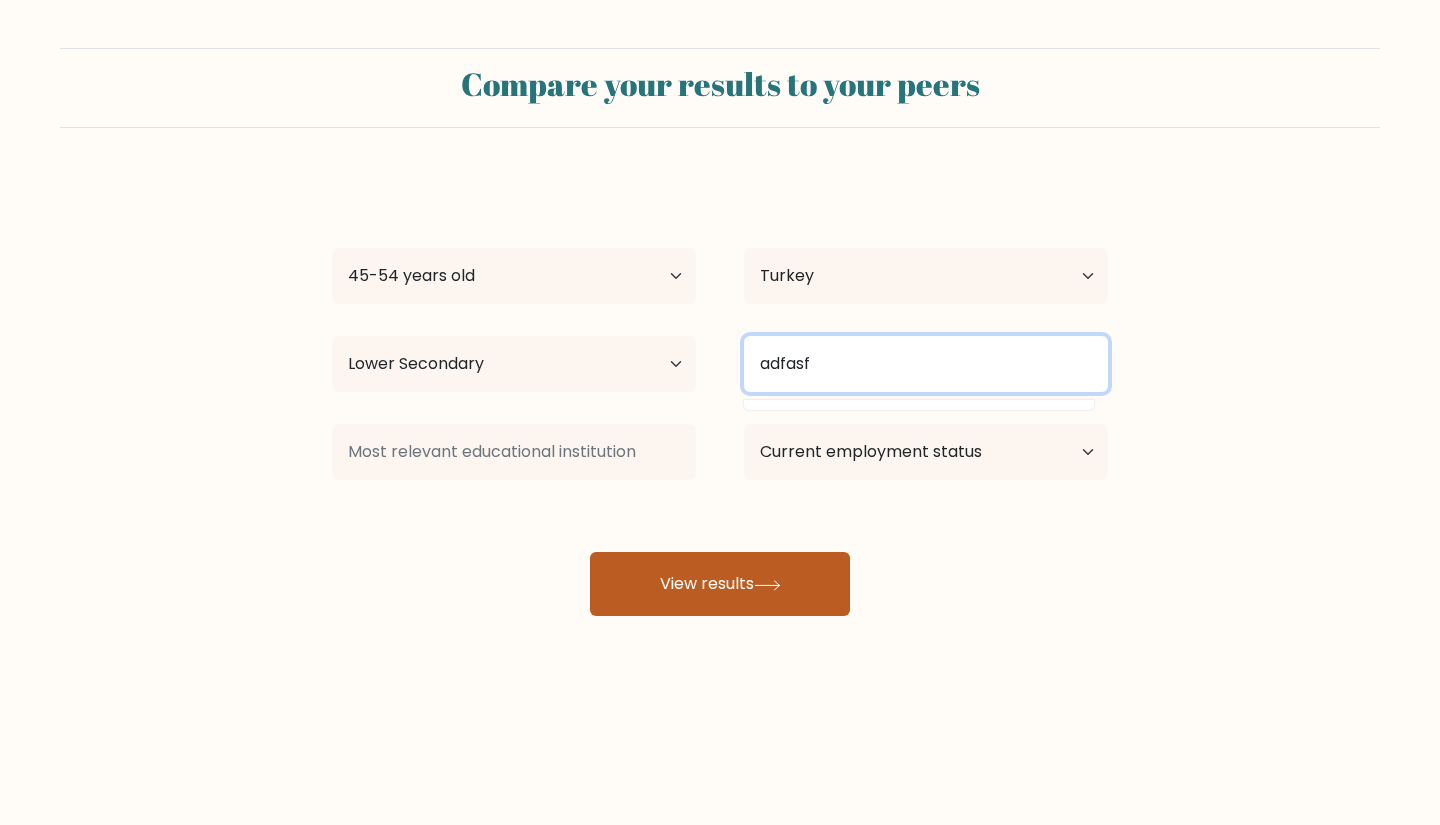 type on "adfasf" 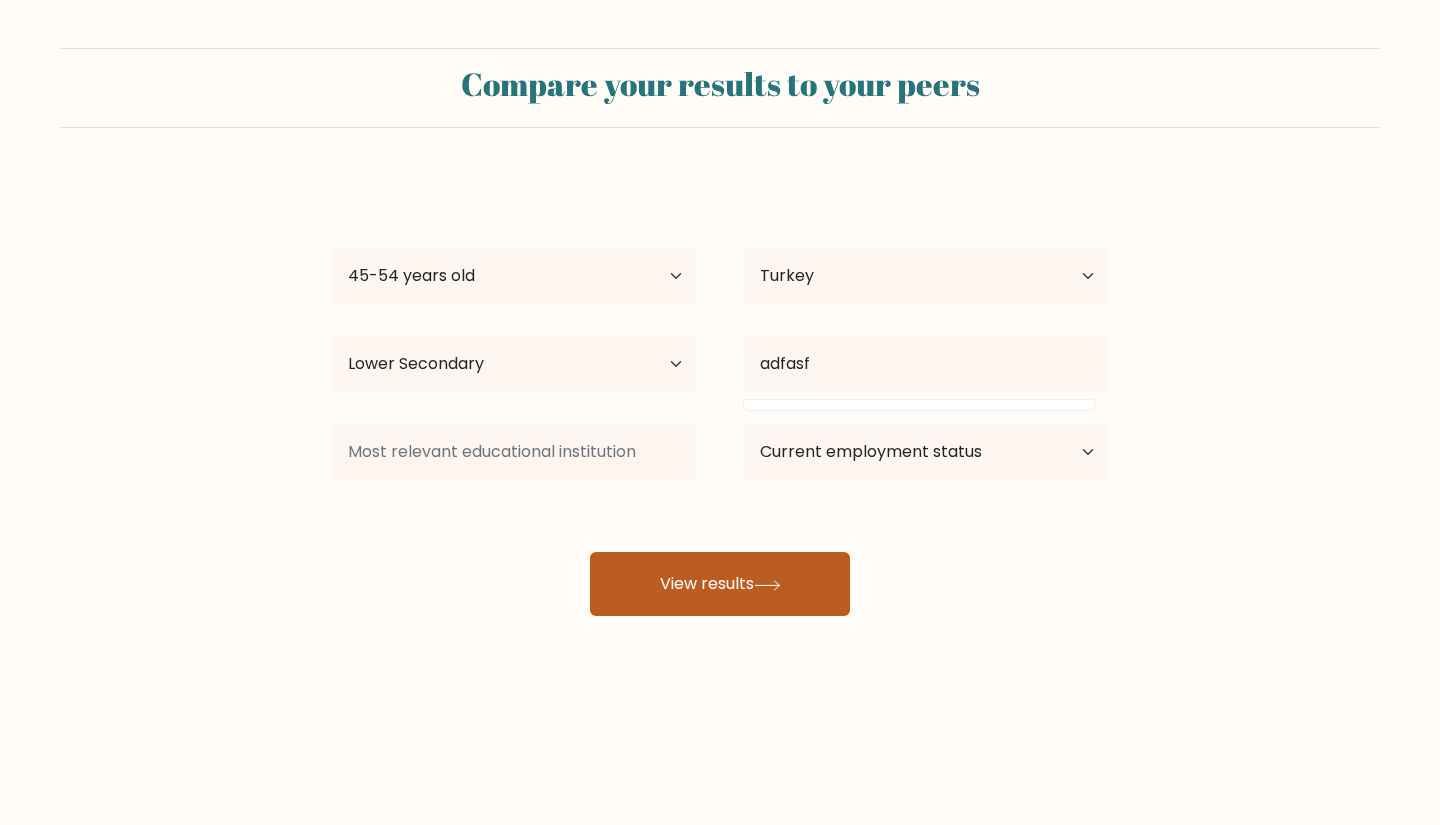 click on "View results" at bounding box center (720, 584) 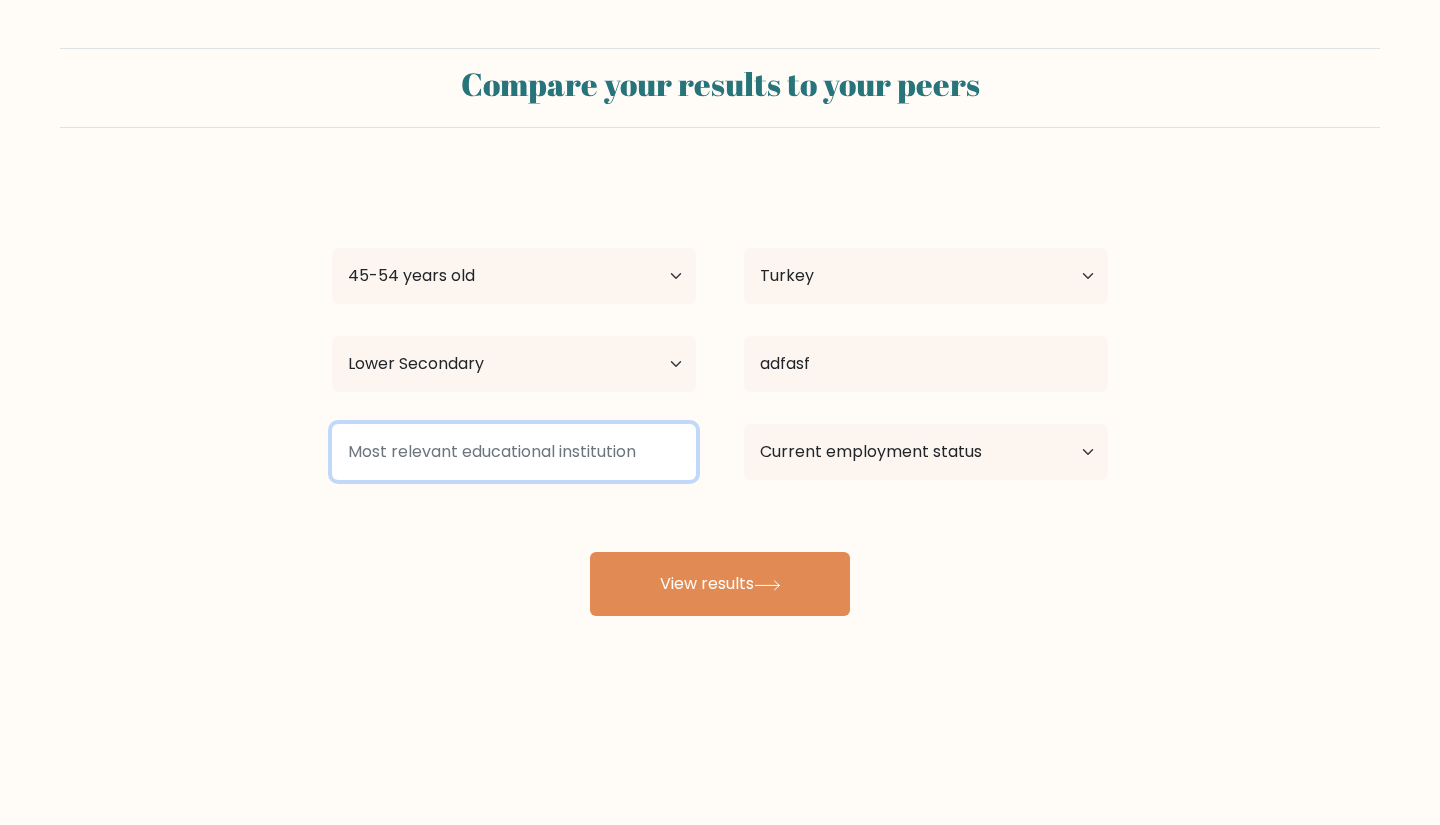 click at bounding box center (514, 452) 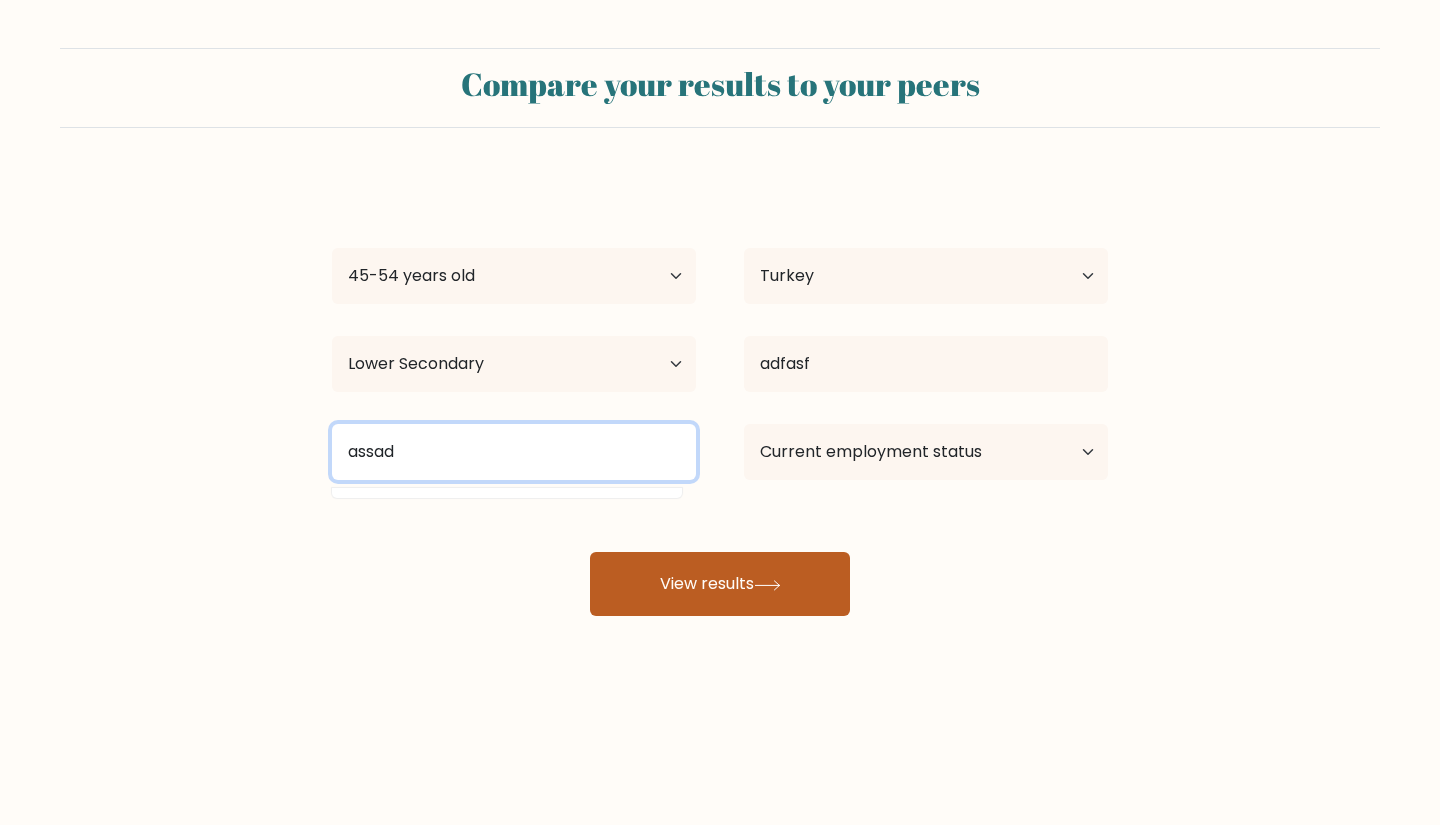 type on "assad" 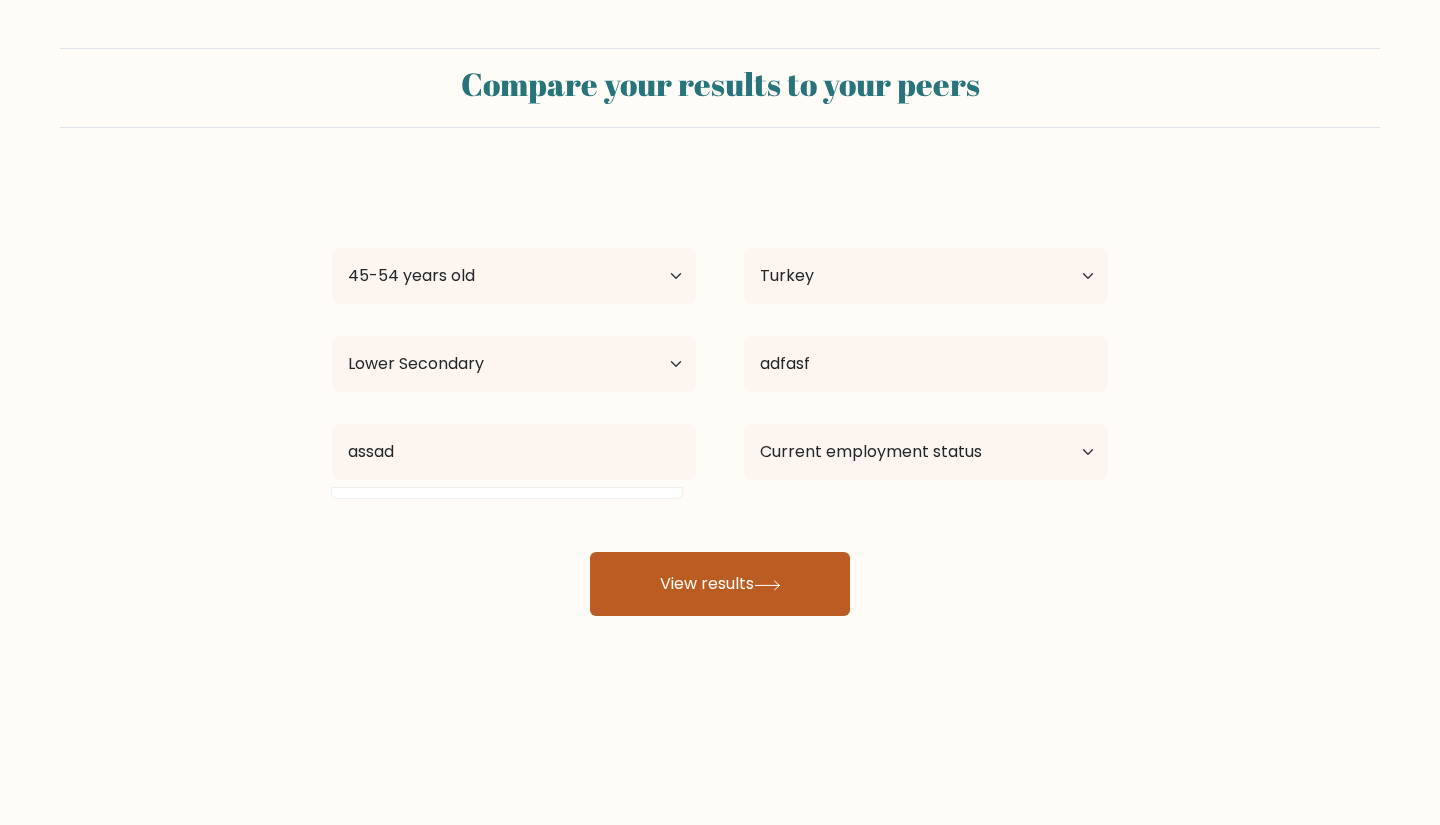 click on "View results" at bounding box center (720, 584) 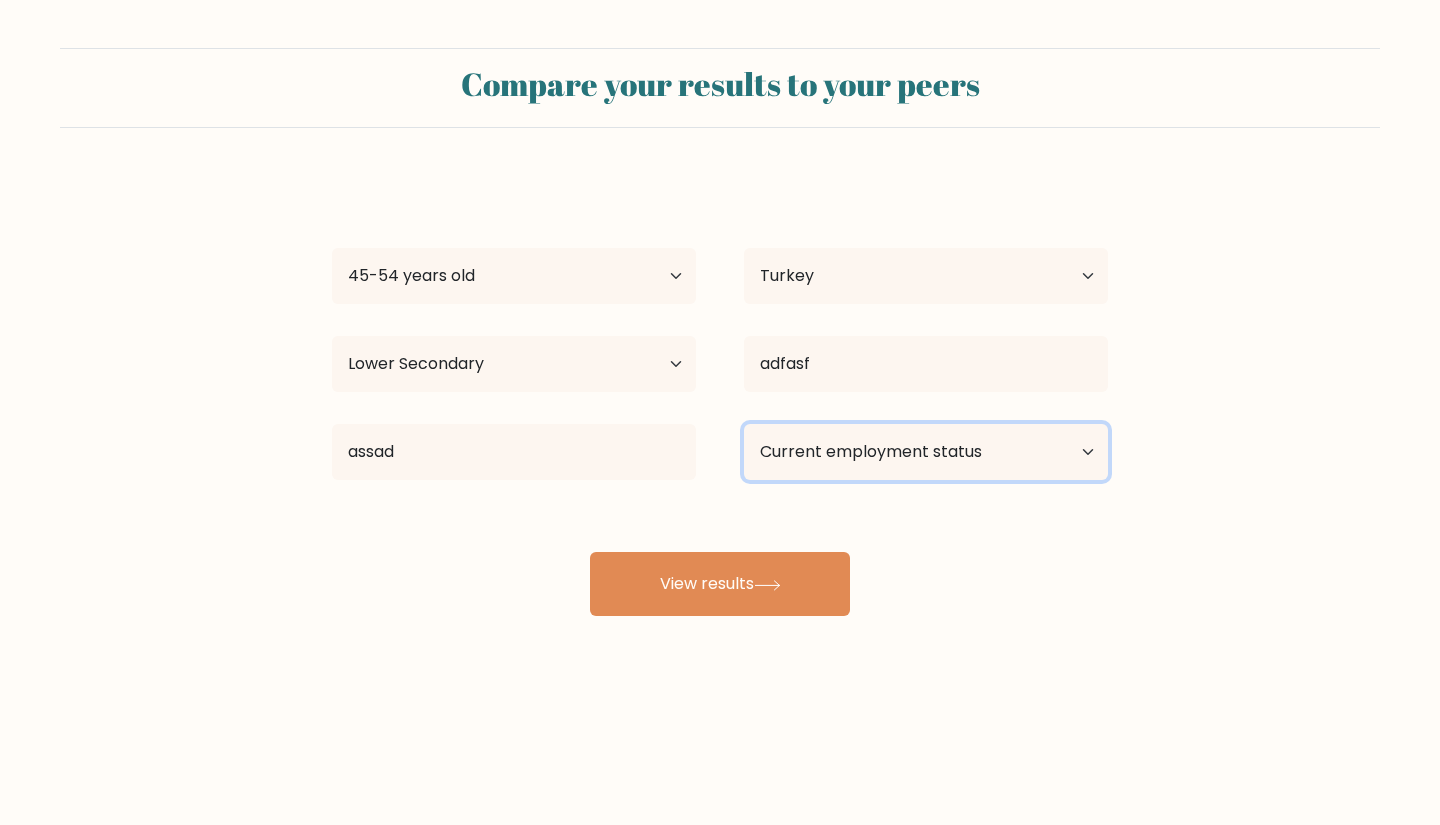 click on "Current employment status
Employed
Student
Retired
Other / prefer not to answer" at bounding box center [926, 452] 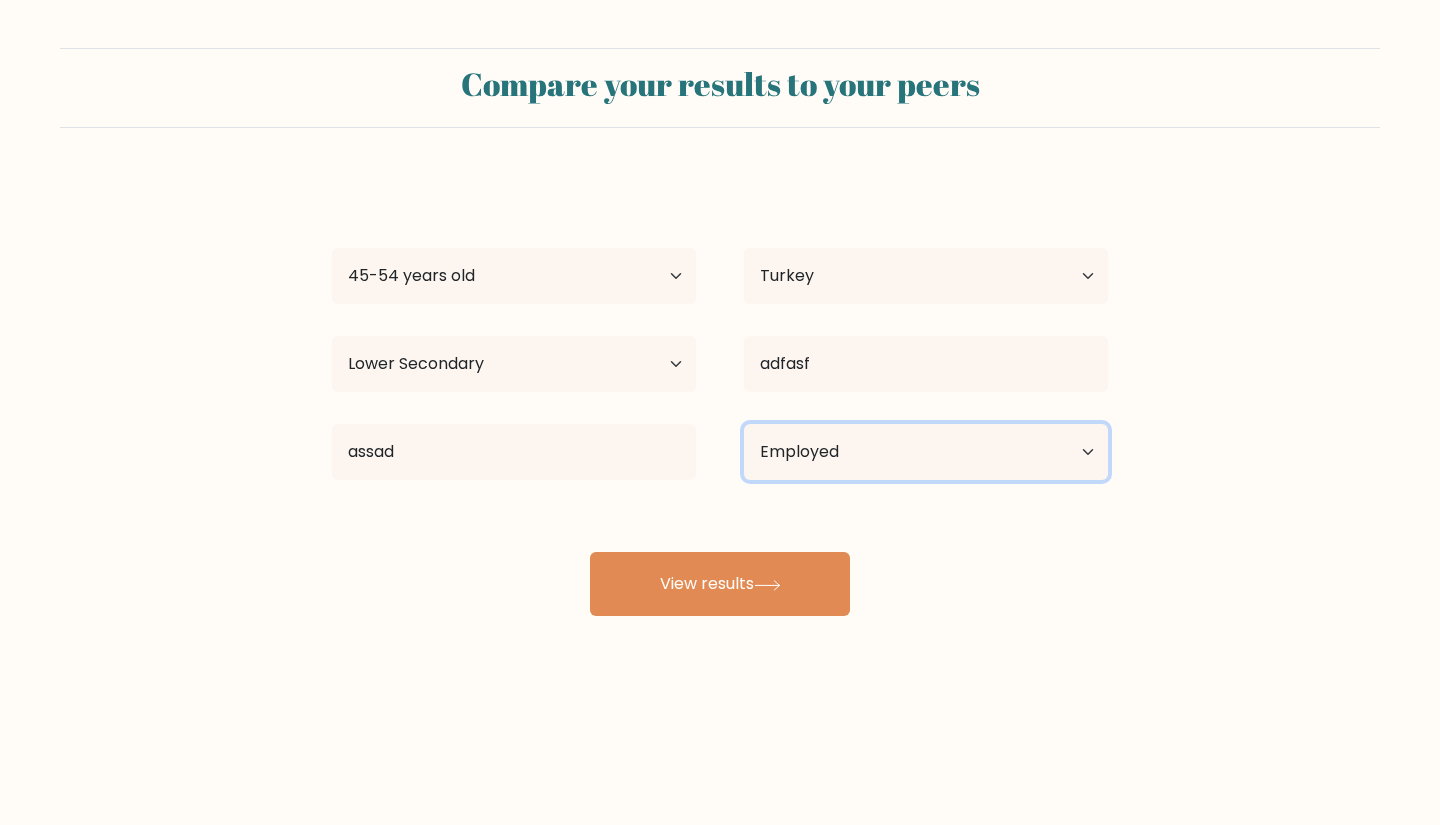 click on "Current employment status
Employed
Student
Retired
Other / prefer not to answer" at bounding box center [926, 452] 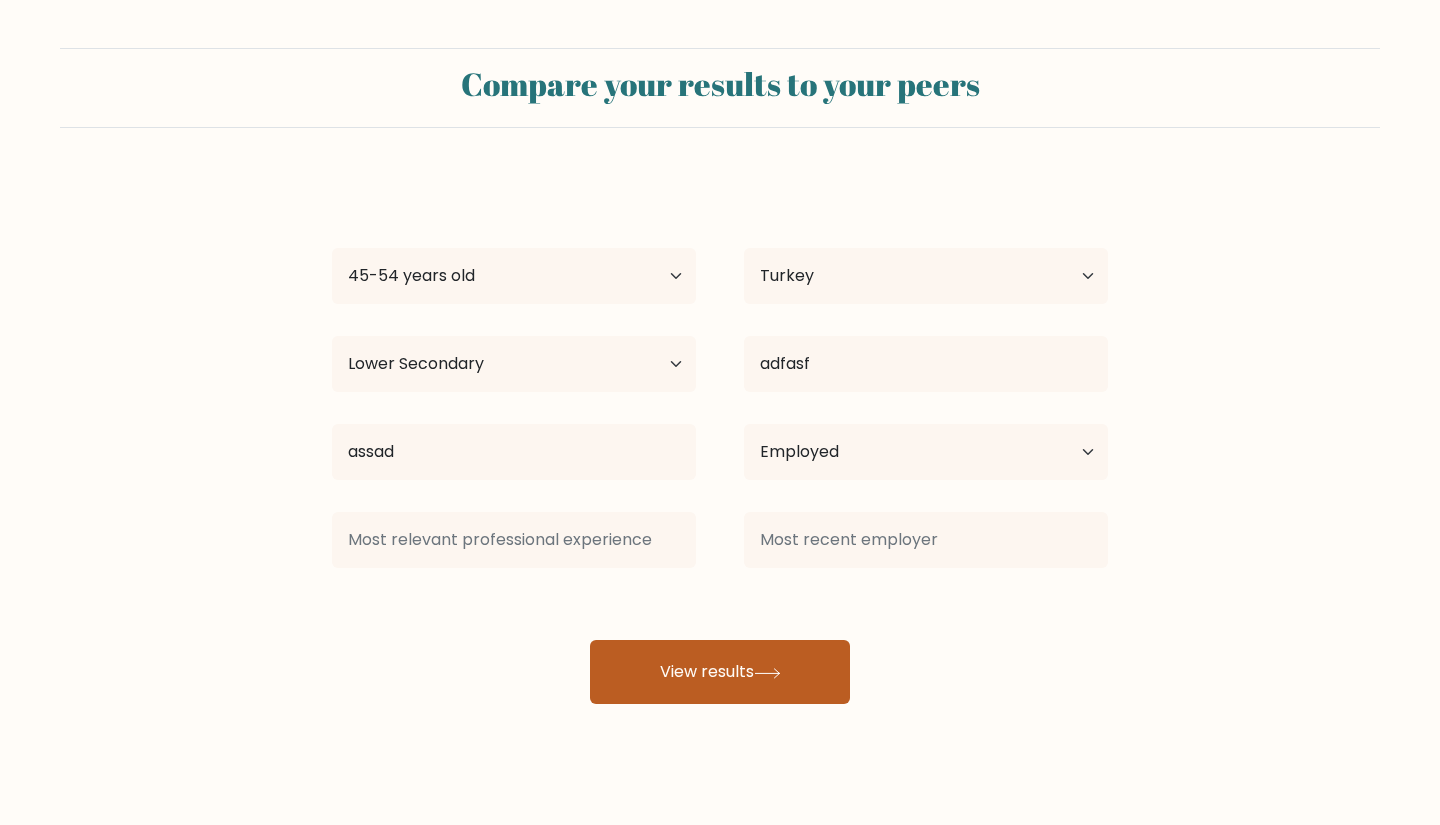 click on "View results" at bounding box center (720, 672) 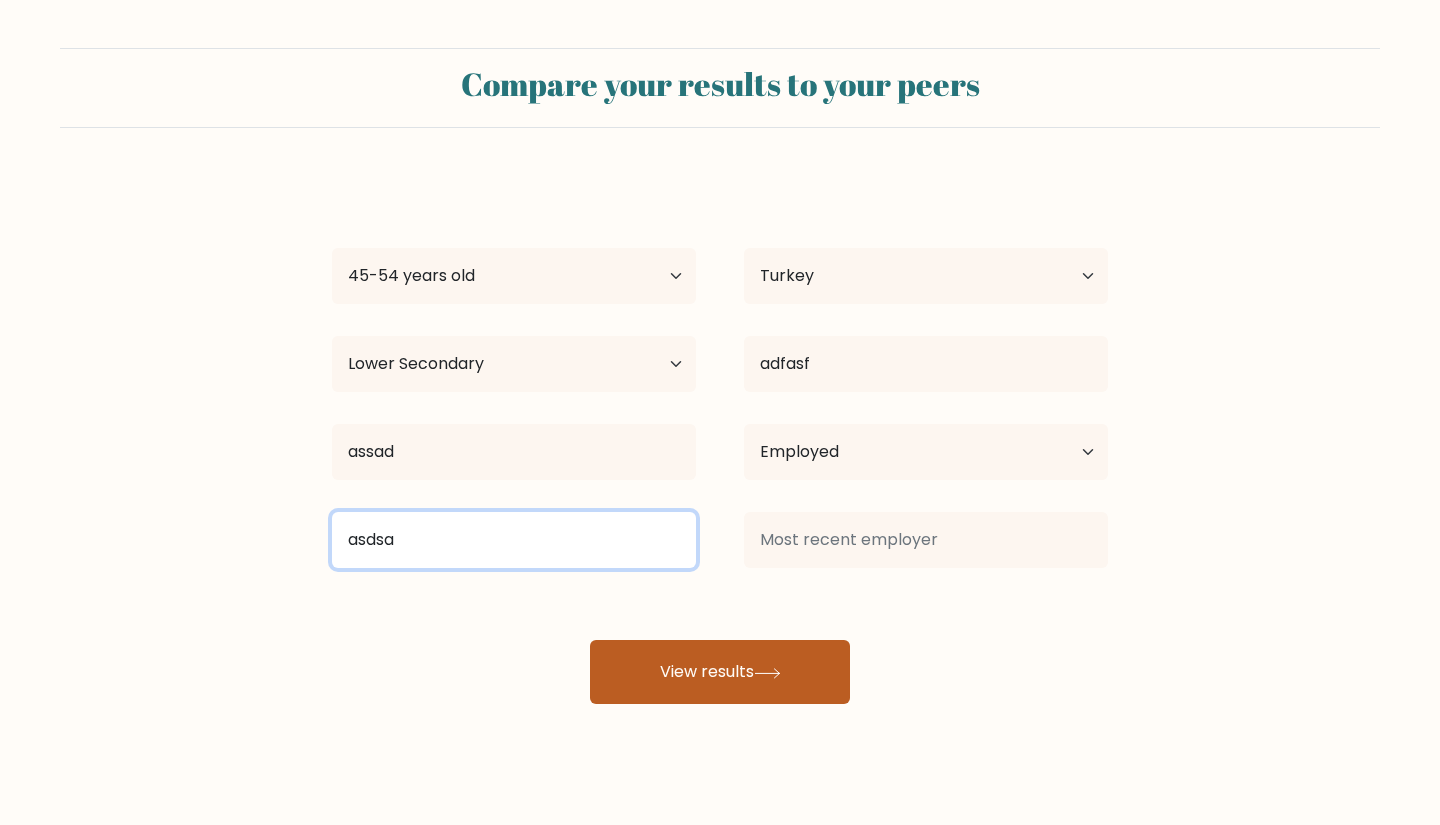 type on "asdsa" 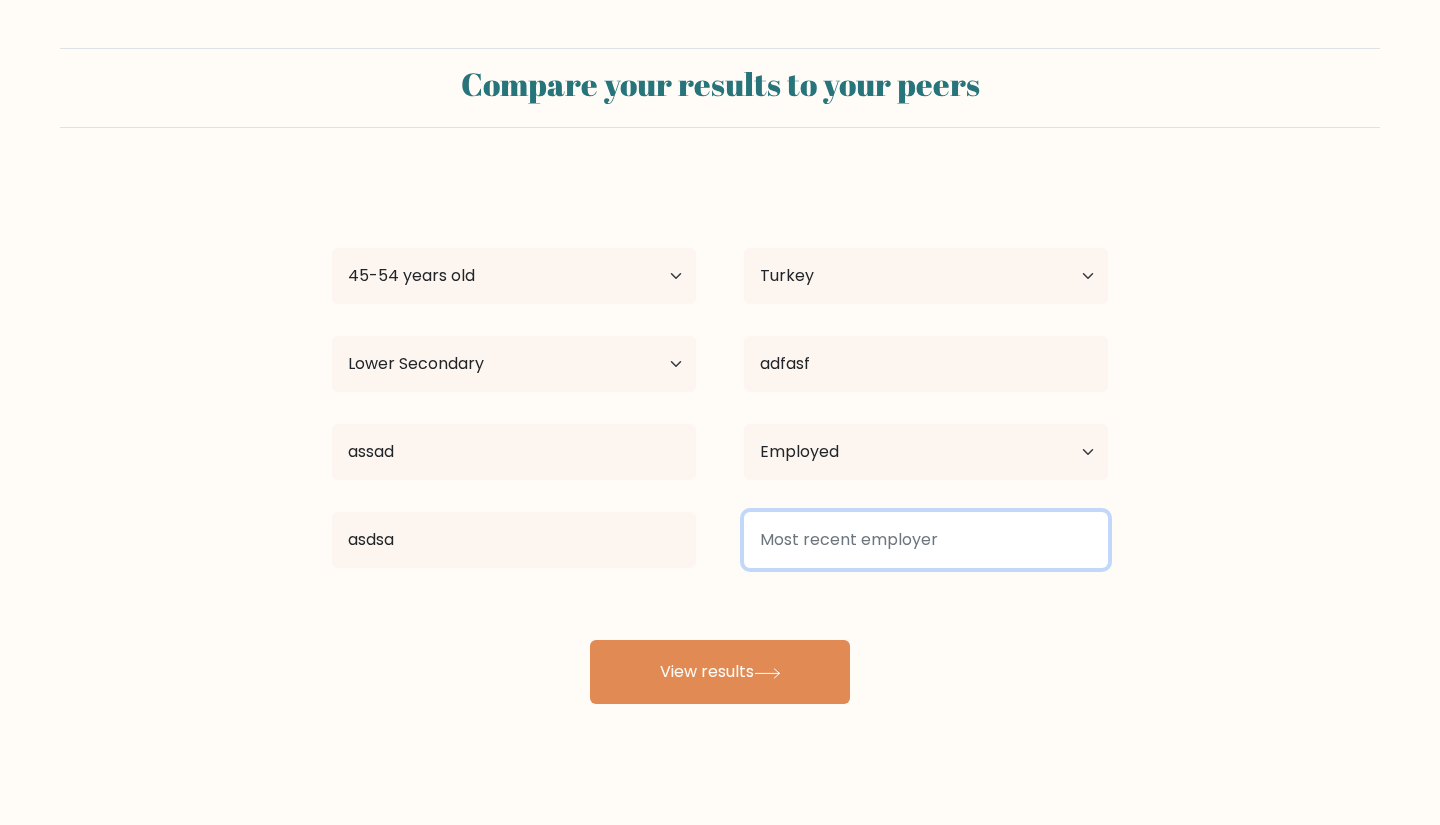 click at bounding box center (926, 540) 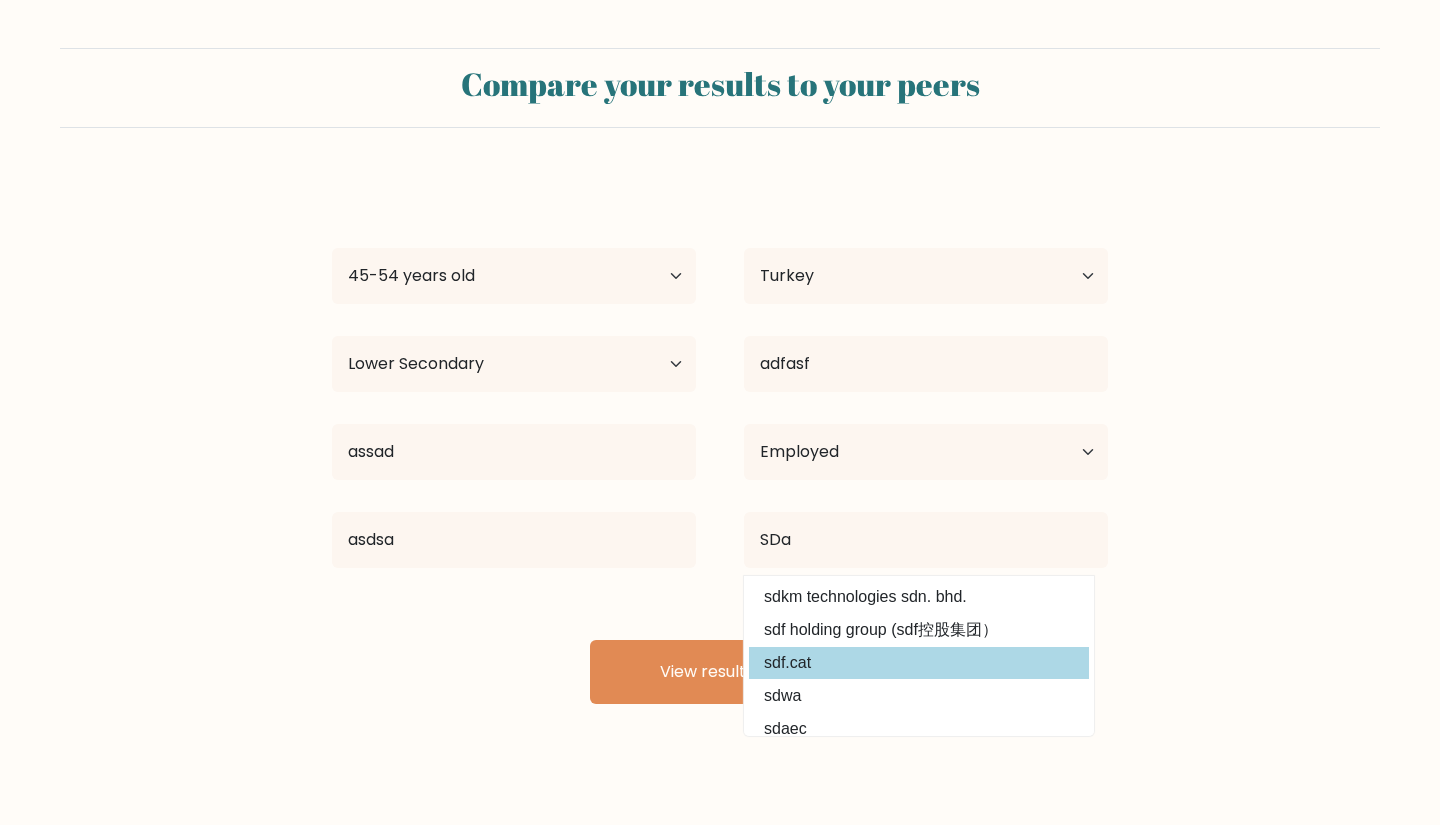 click on "sdf.cat" at bounding box center [919, 663] 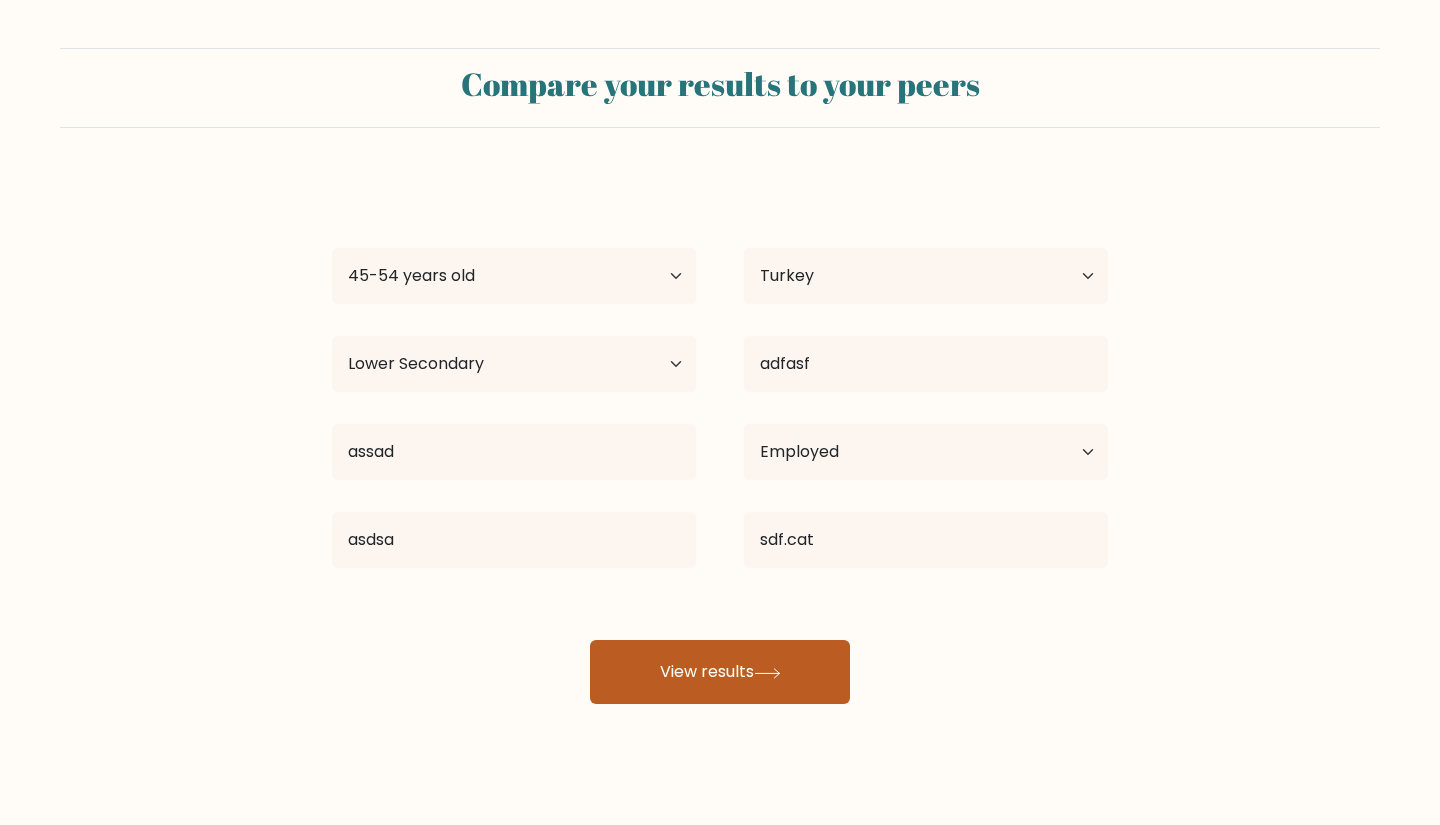 click on "View results" at bounding box center [720, 672] 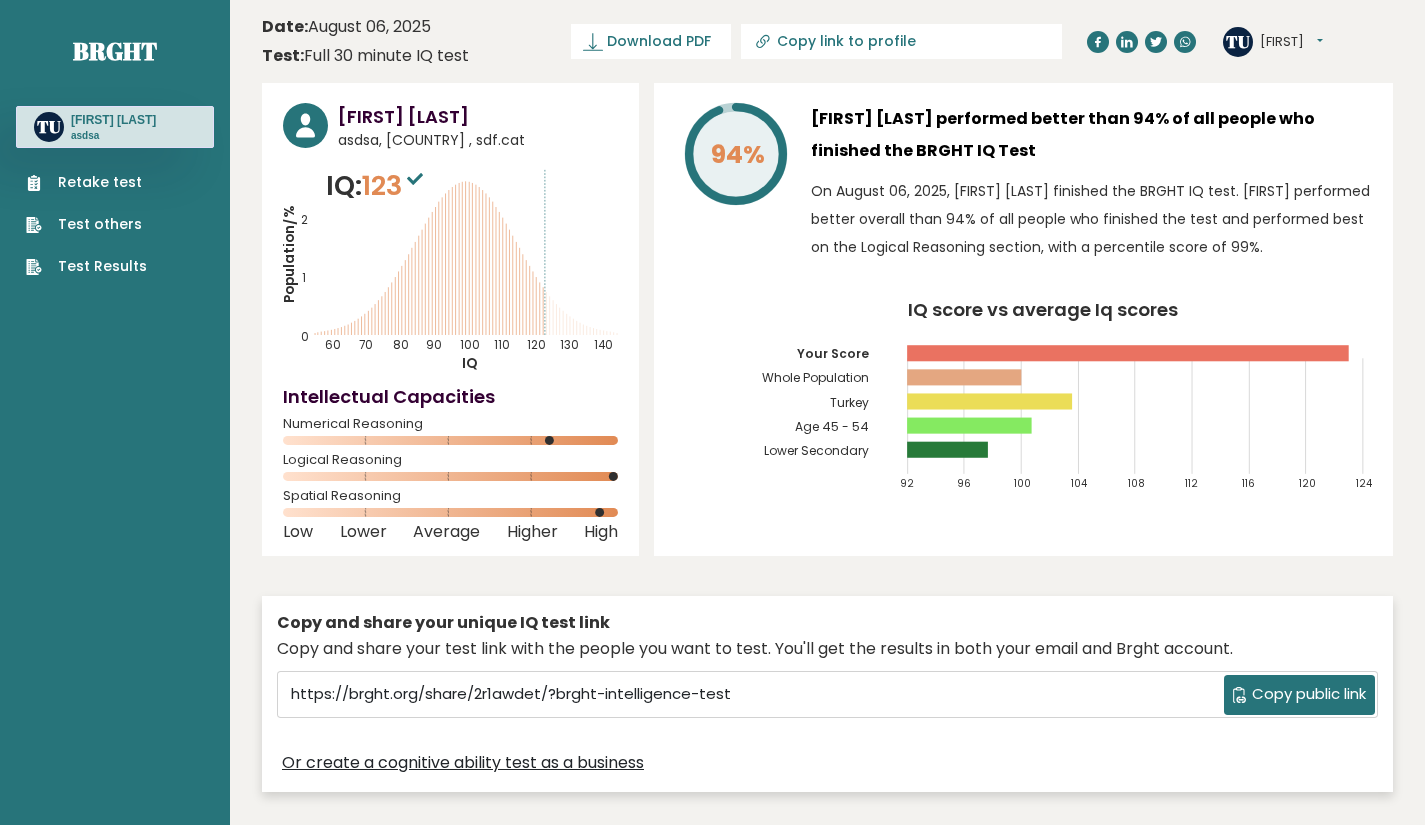scroll, scrollTop: 0, scrollLeft: 0, axis: both 